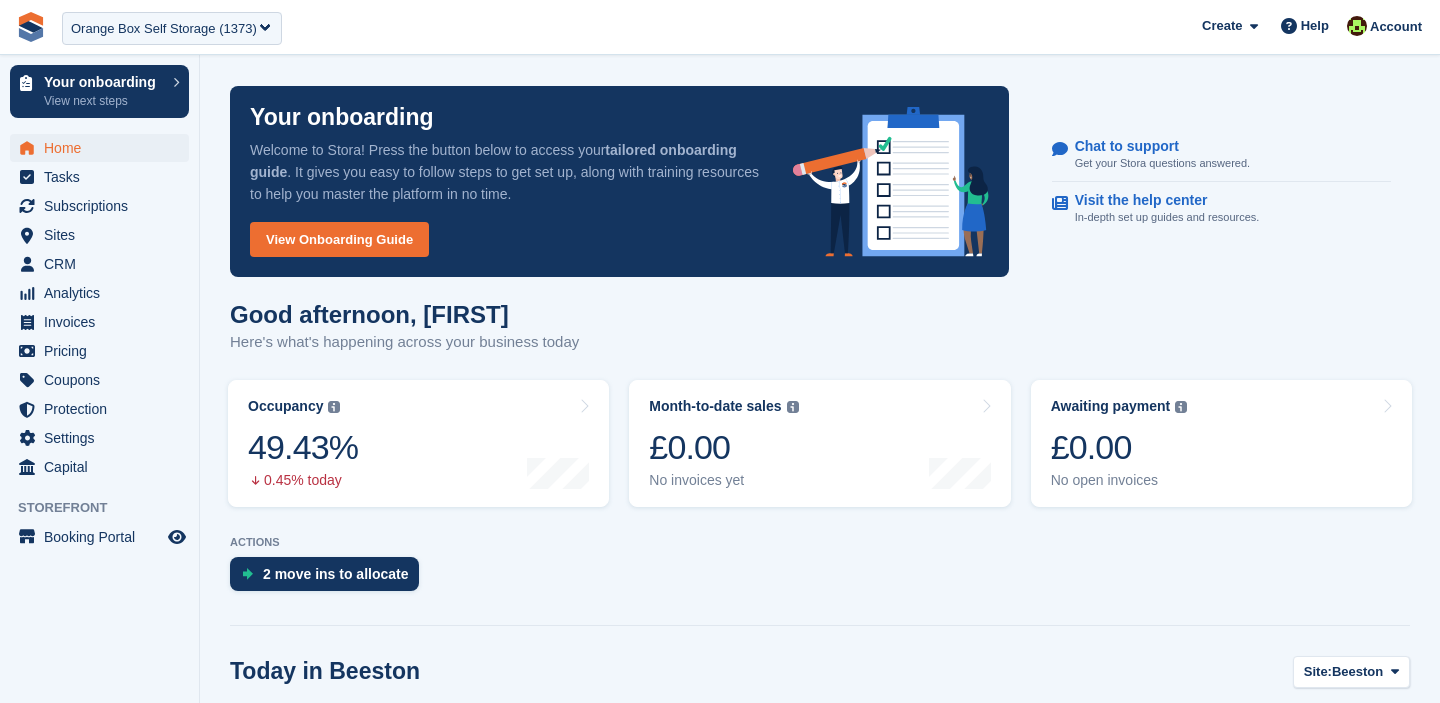 click on "Orange Box Self Storage (1373)" at bounding box center [164, 29] 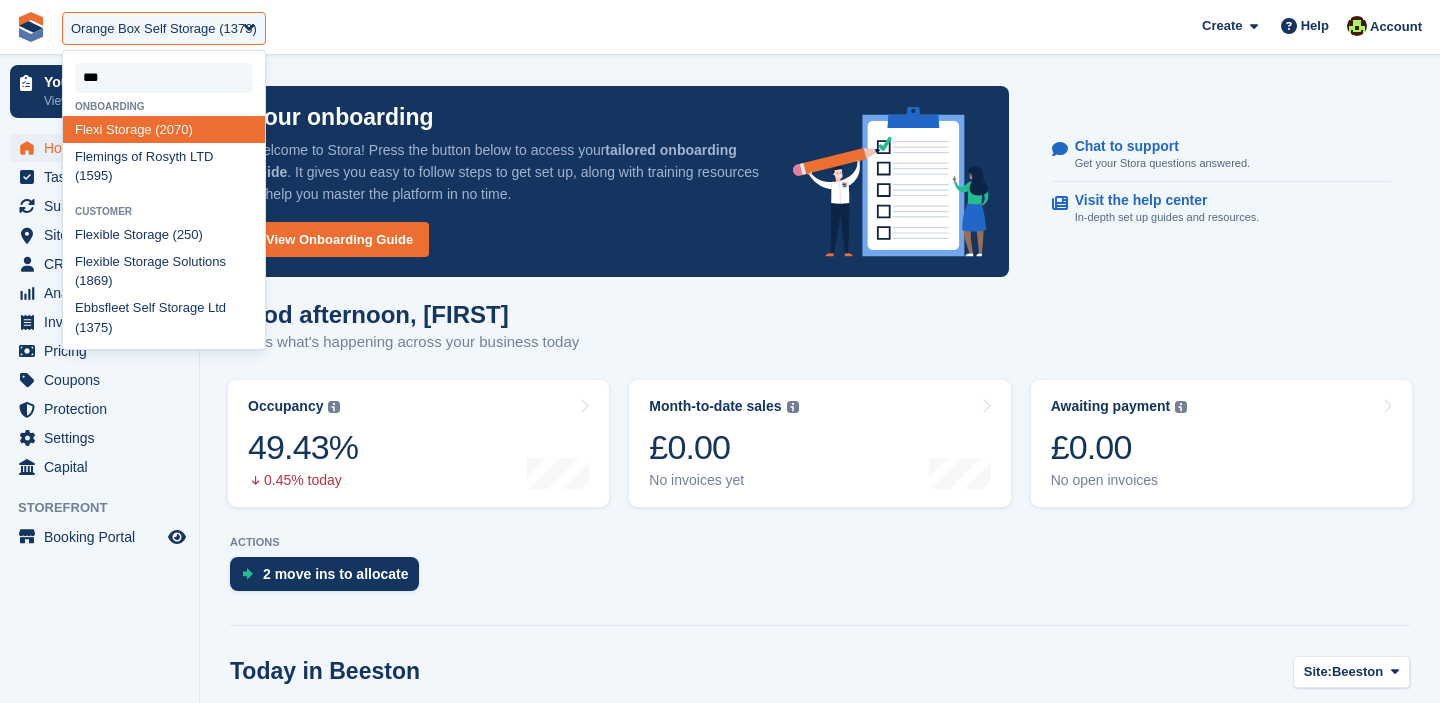 type on "****" 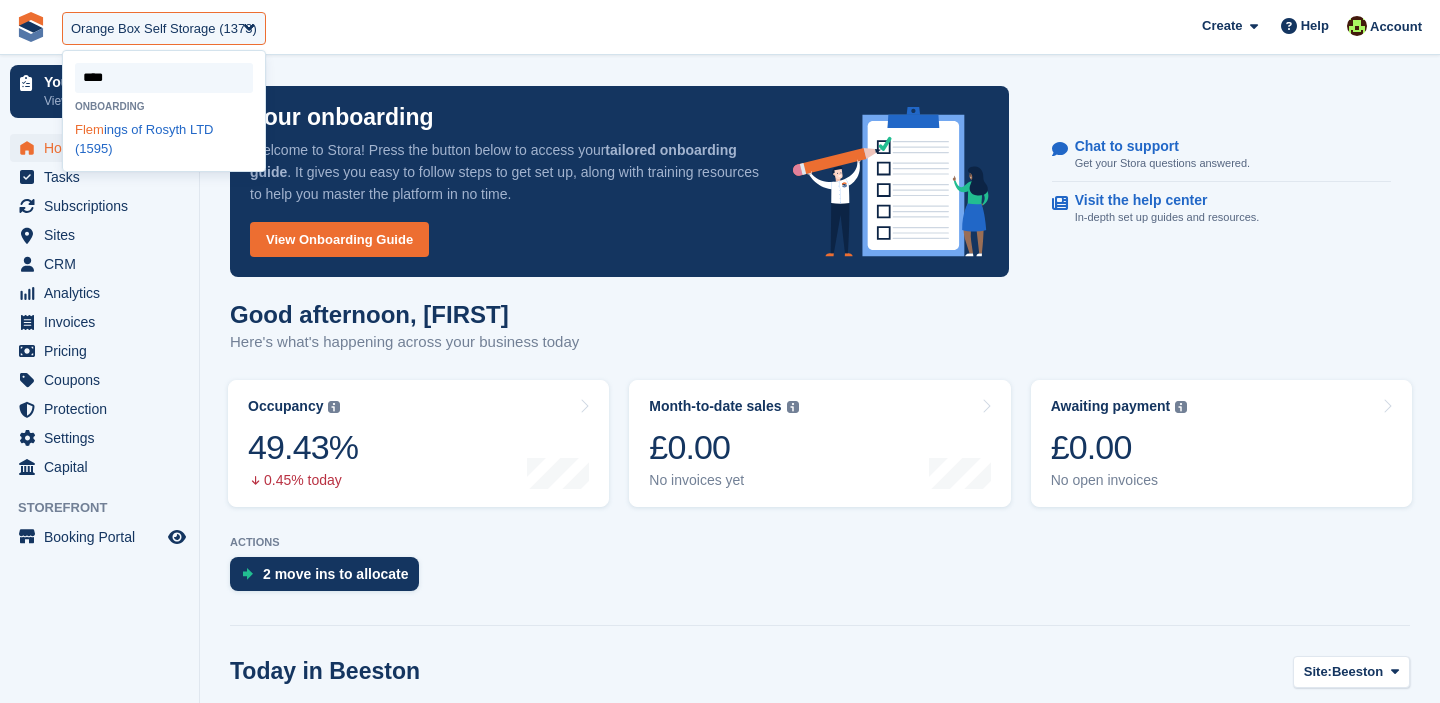 click on "Flem ings of Rosyth LTD (1595)" at bounding box center [164, 139] 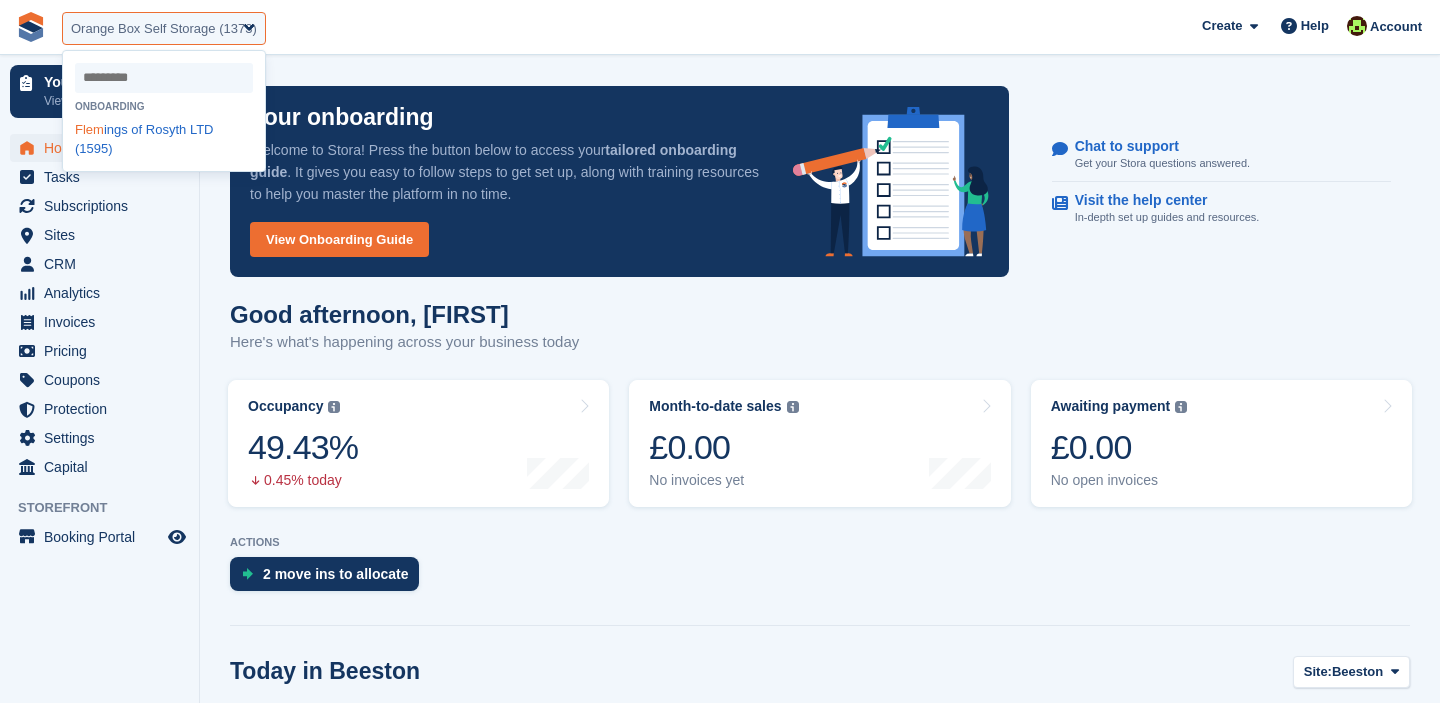 select on "****" 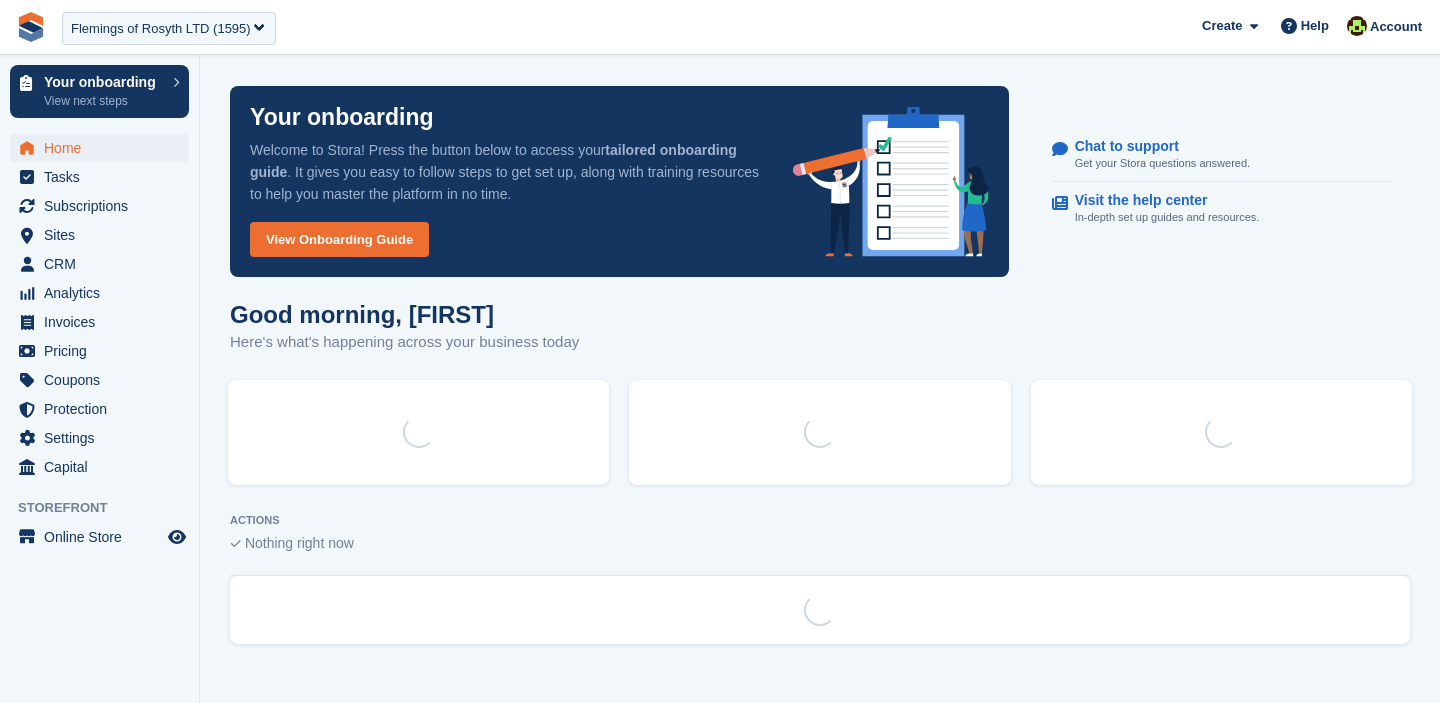 scroll, scrollTop: 0, scrollLeft: 0, axis: both 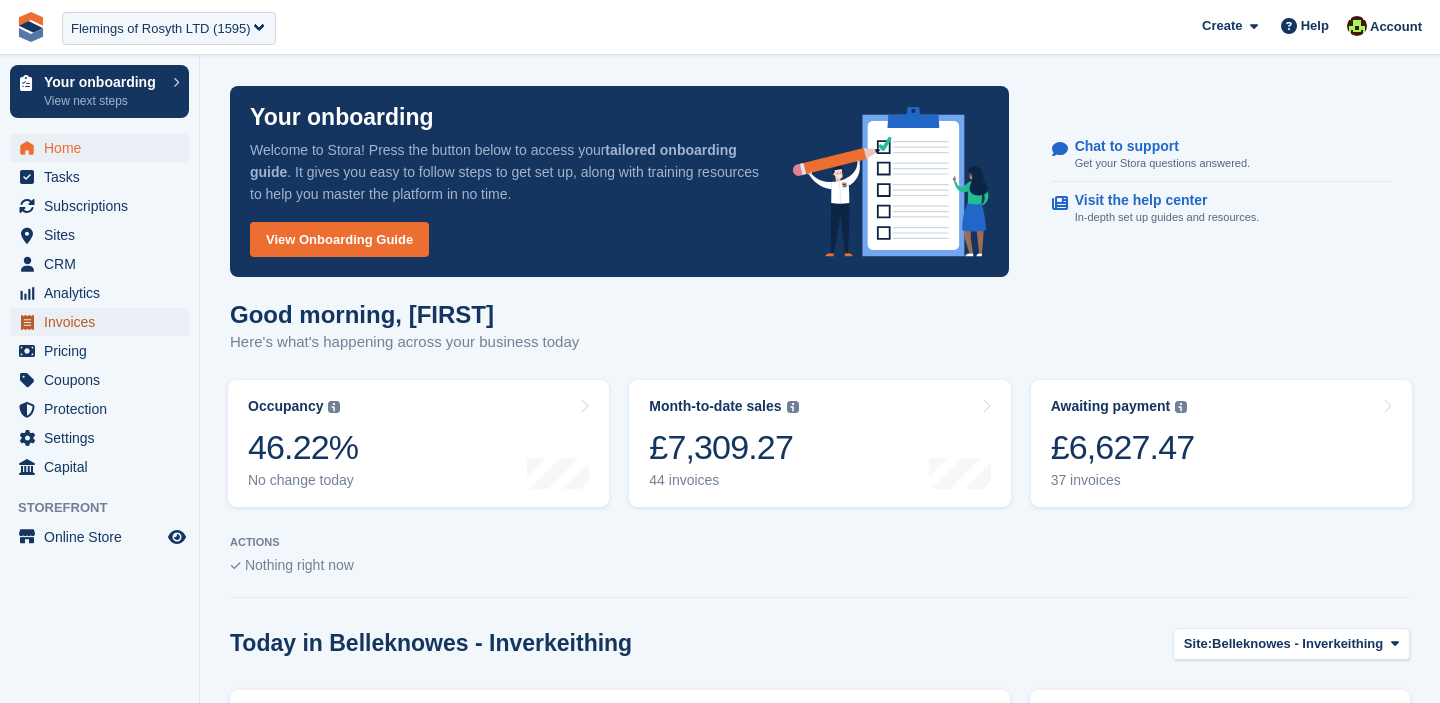 click on "Invoices" at bounding box center [104, 322] 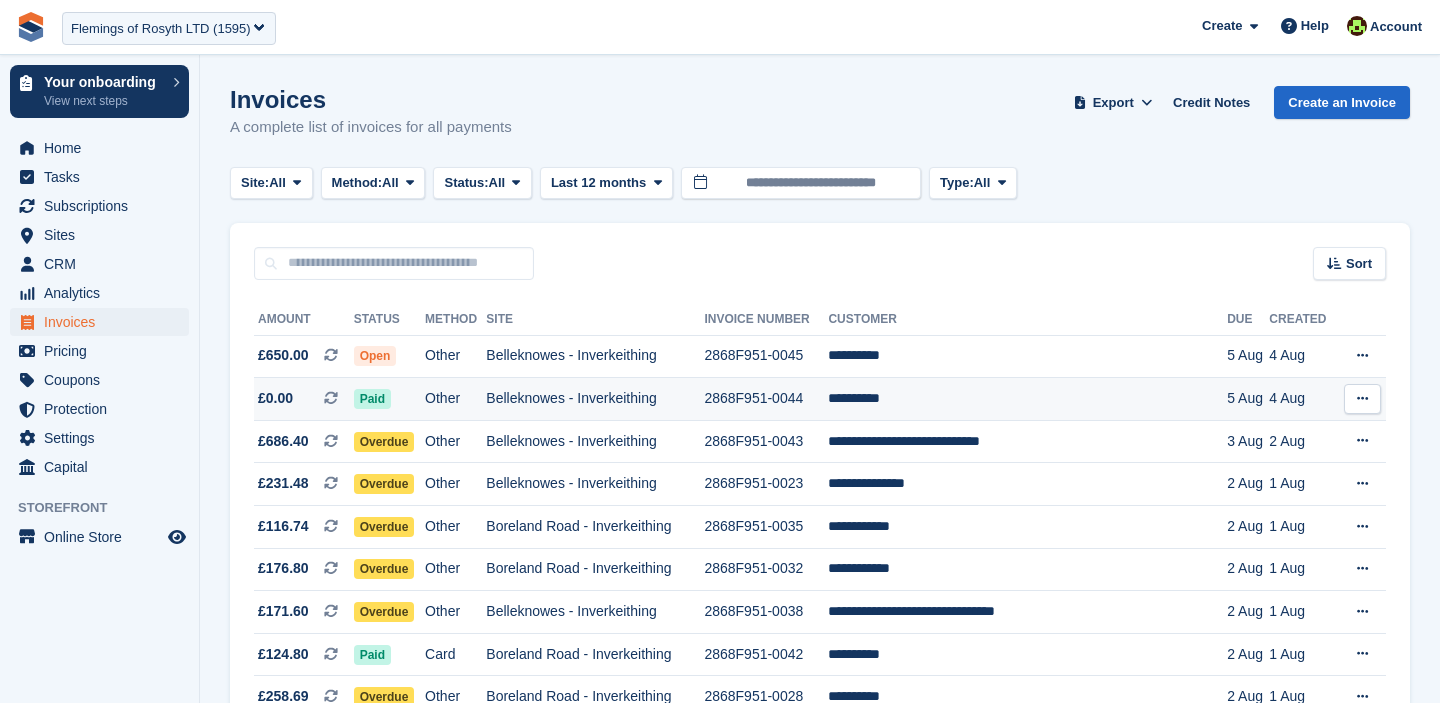 scroll, scrollTop: 0, scrollLeft: 0, axis: both 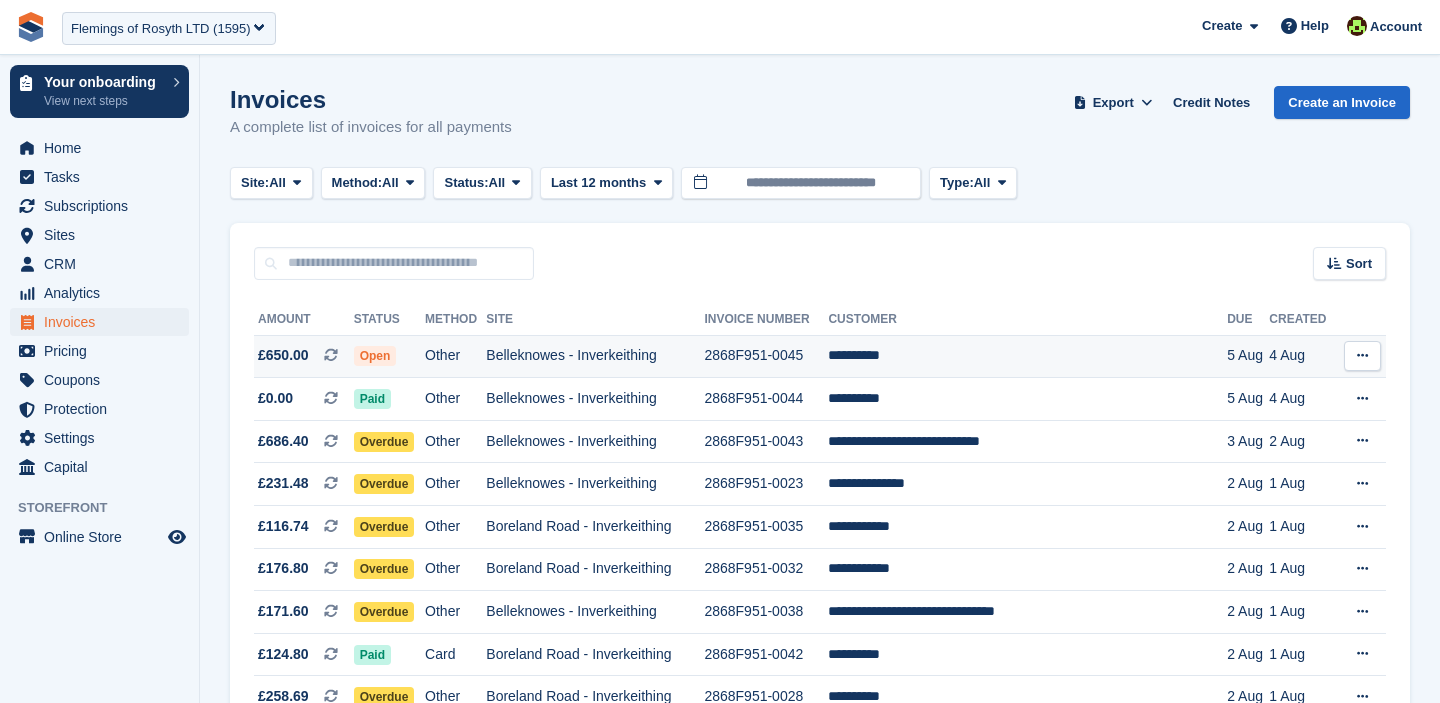 click on "2868F951-0045" at bounding box center (766, 356) 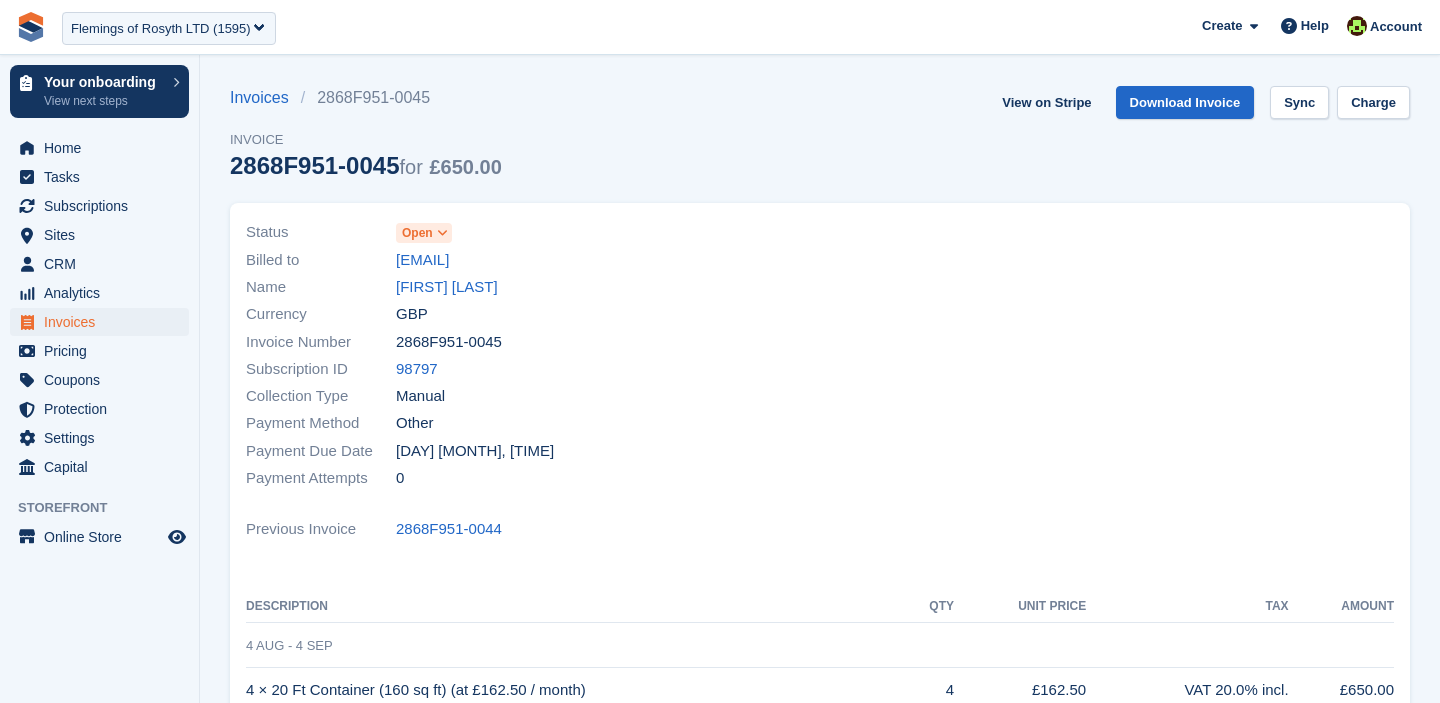 scroll, scrollTop: 0, scrollLeft: 0, axis: both 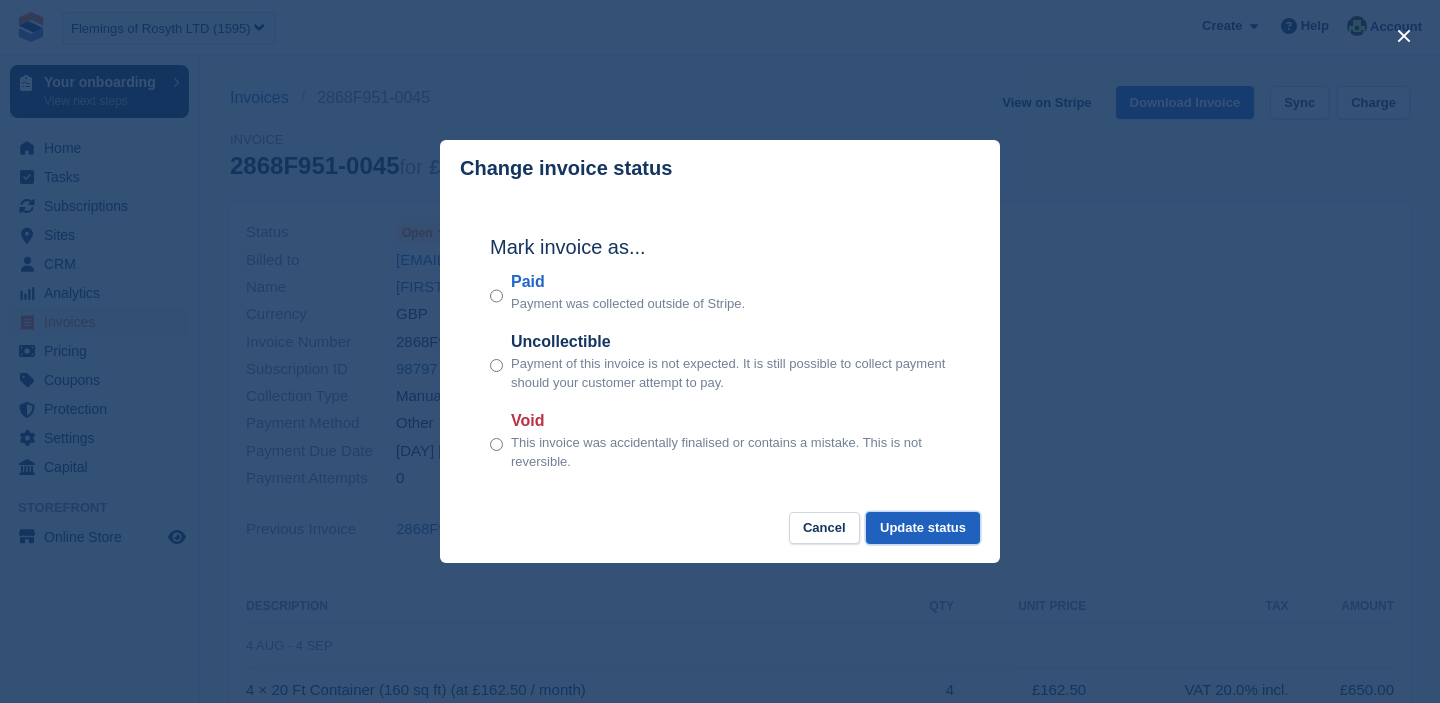 click on "Update status" at bounding box center (923, 528) 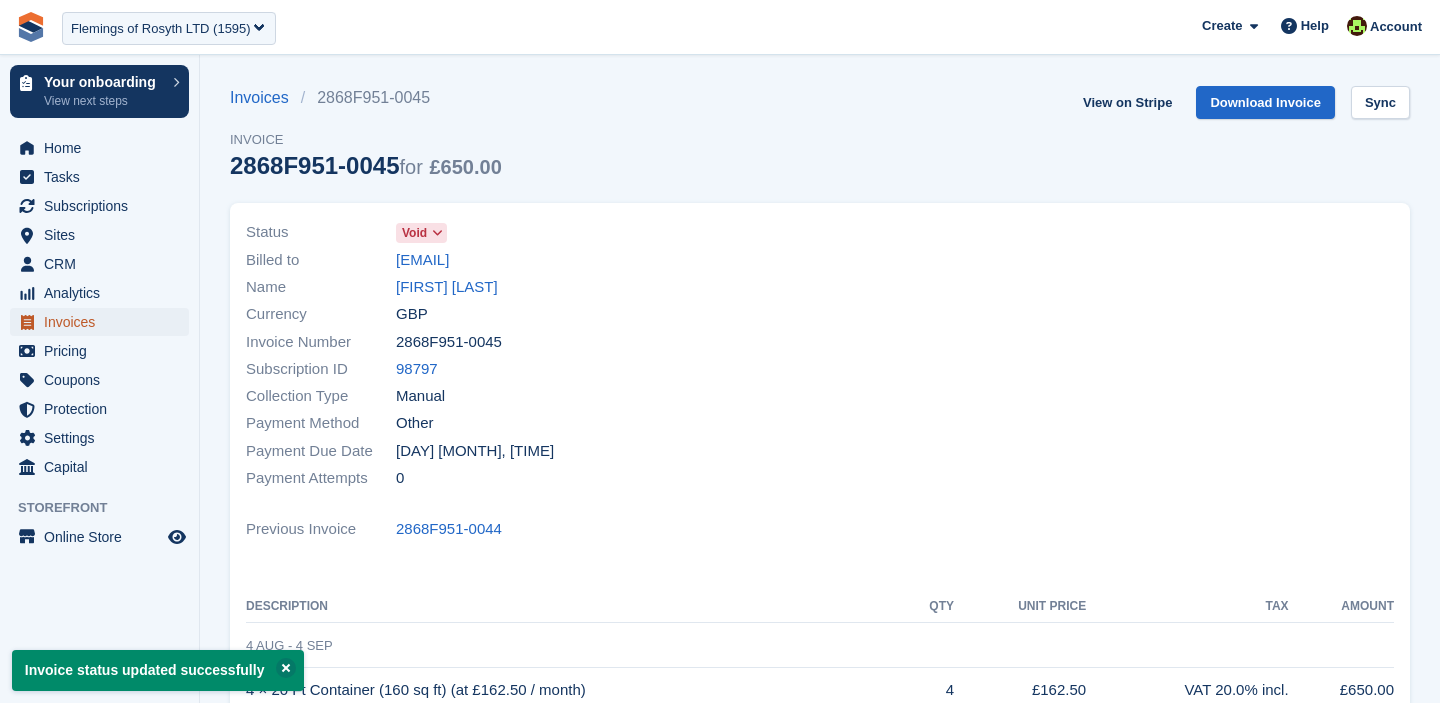 click on "Invoices" at bounding box center [104, 322] 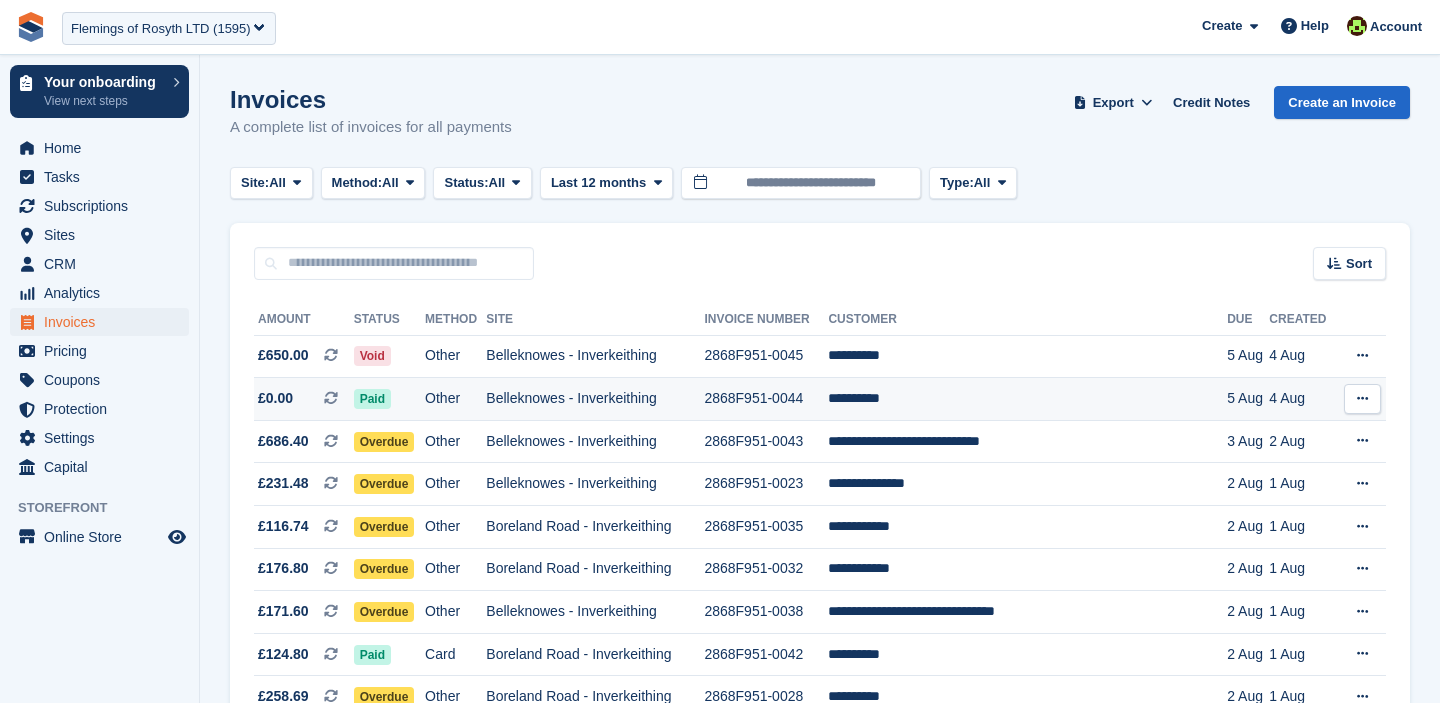 click on "Belleknowes - Inverkeithing" at bounding box center (595, 399) 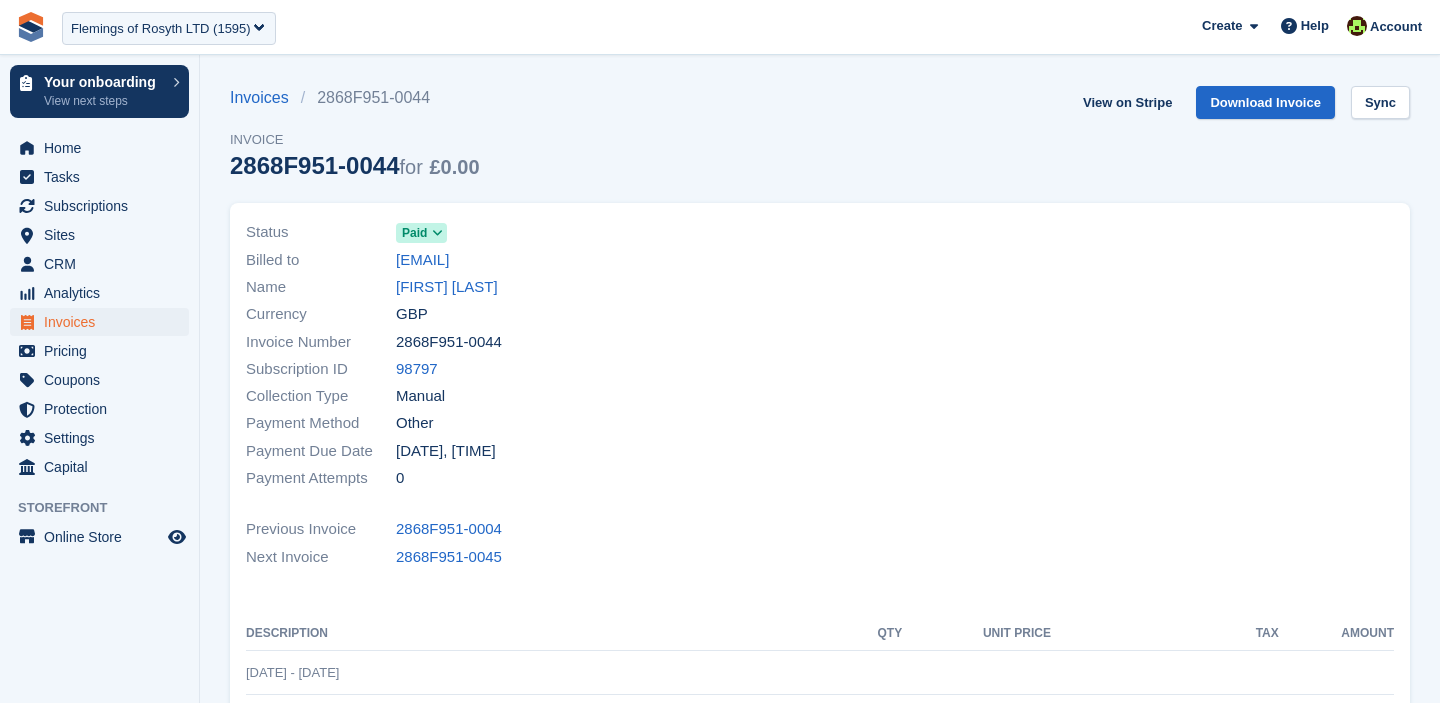 scroll, scrollTop: 0, scrollLeft: 0, axis: both 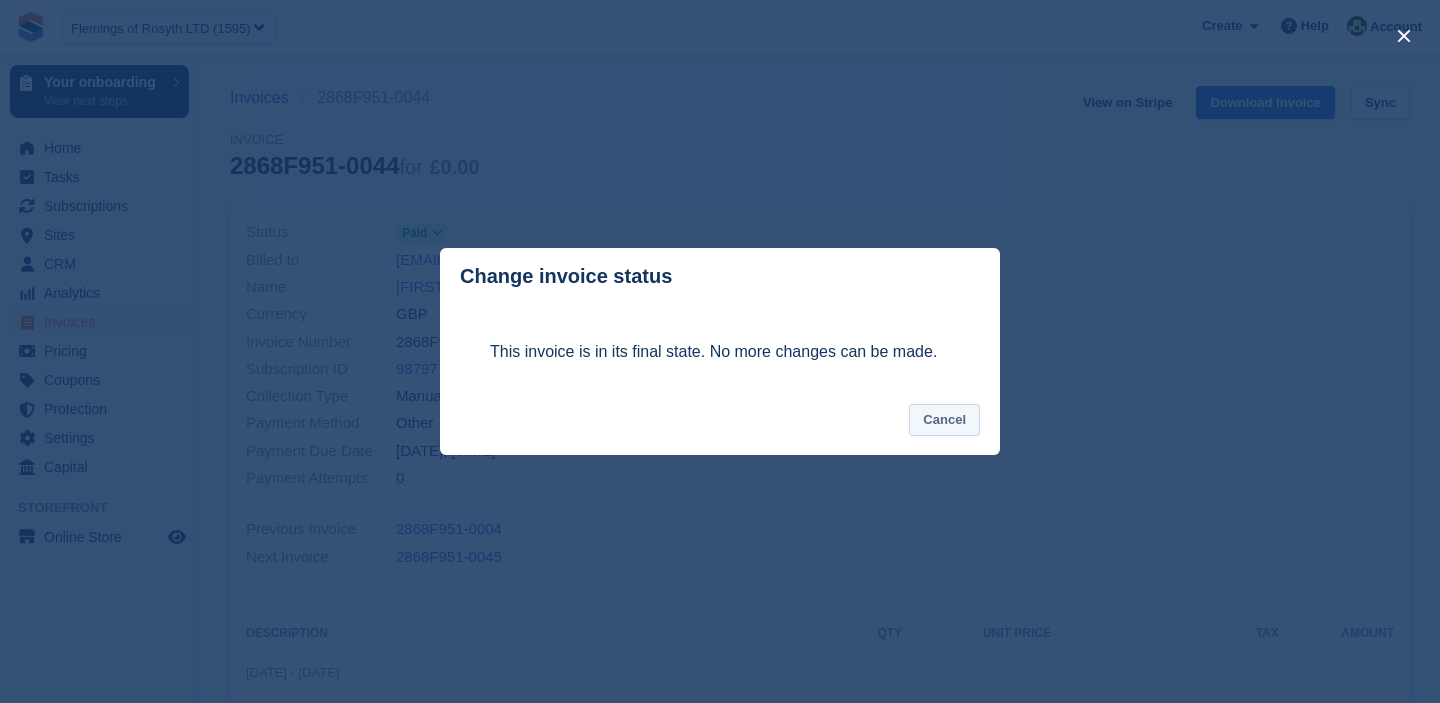 click on "Cancel" at bounding box center (944, 420) 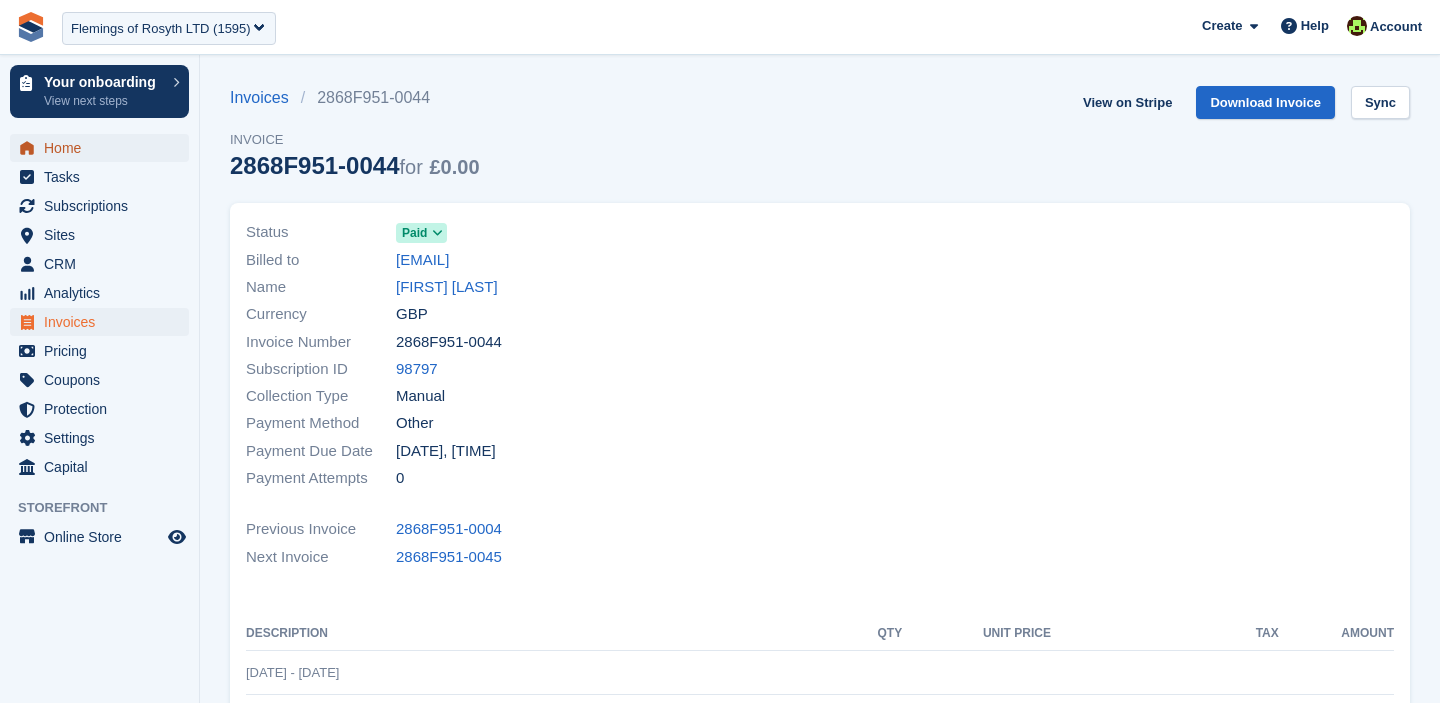 click on "Home" at bounding box center (104, 148) 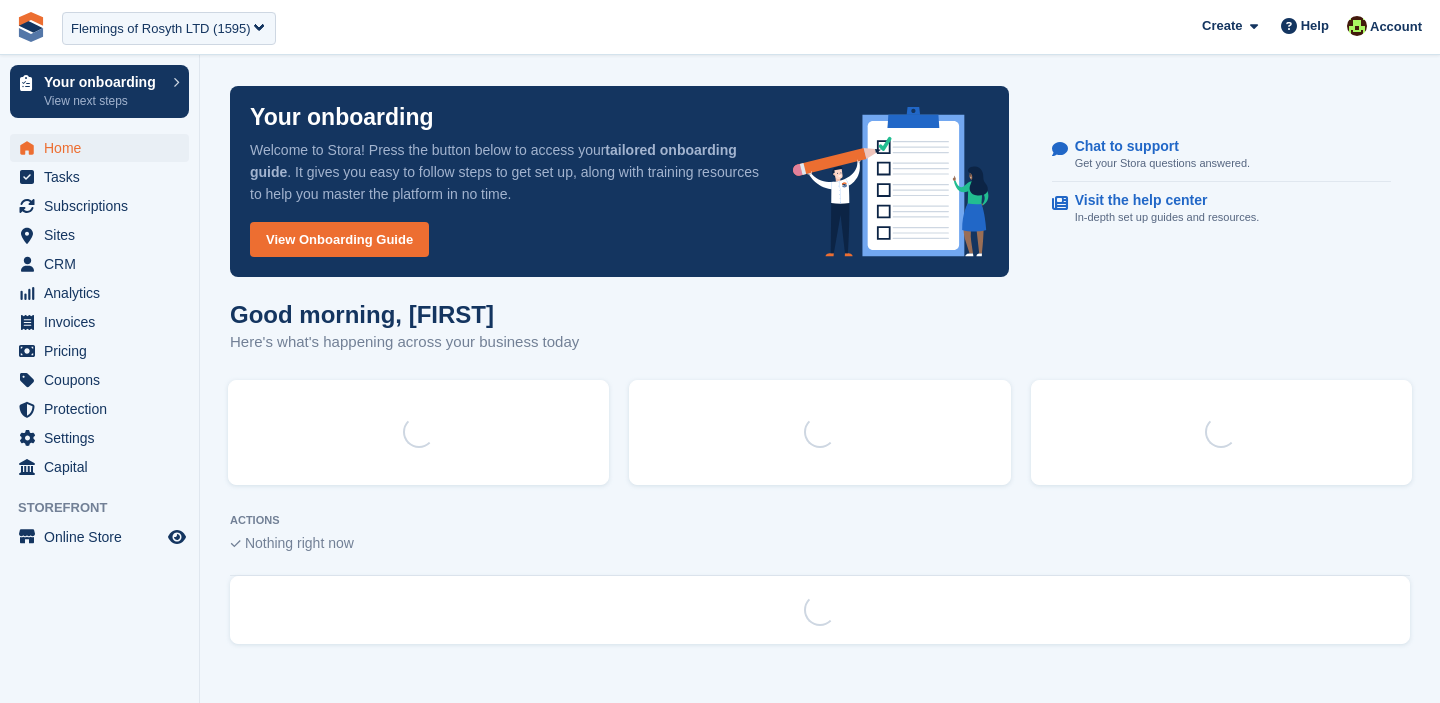scroll, scrollTop: 0, scrollLeft: 0, axis: both 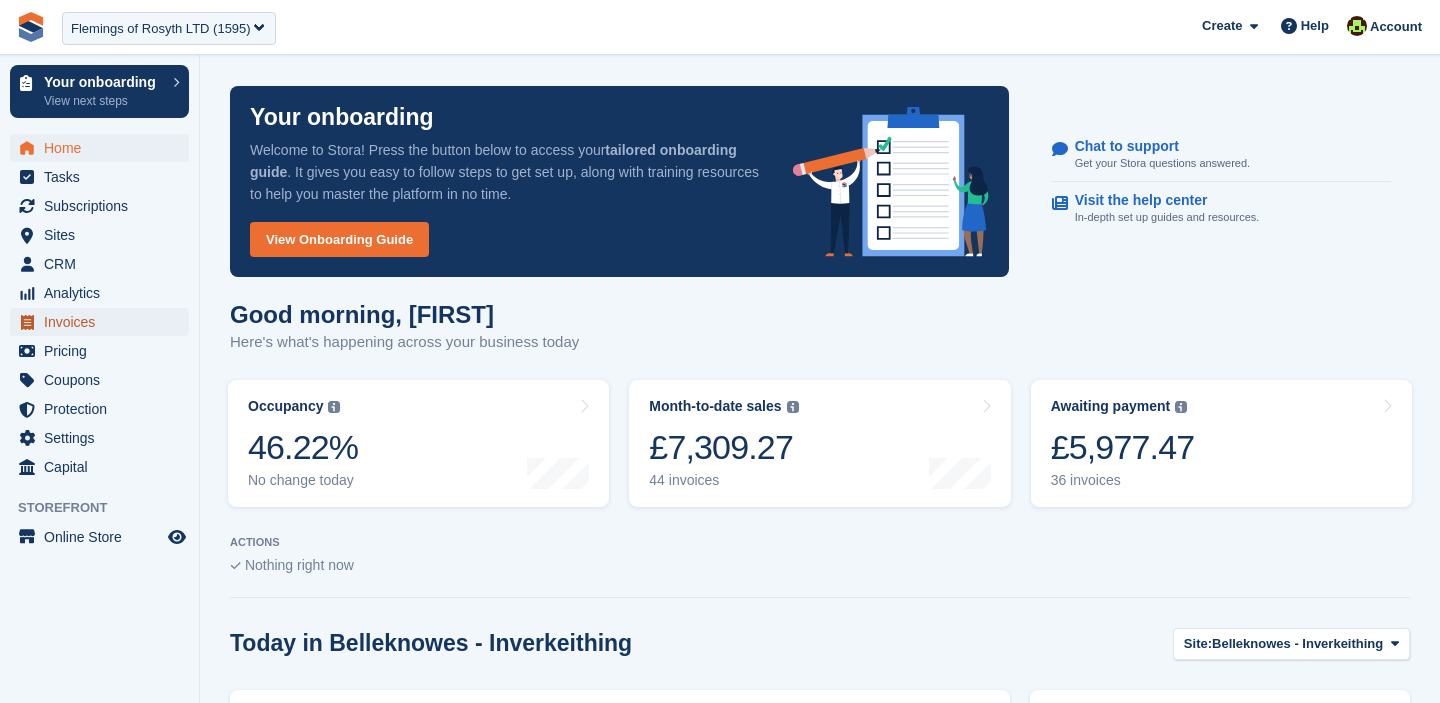 click on "Invoices" at bounding box center (104, 322) 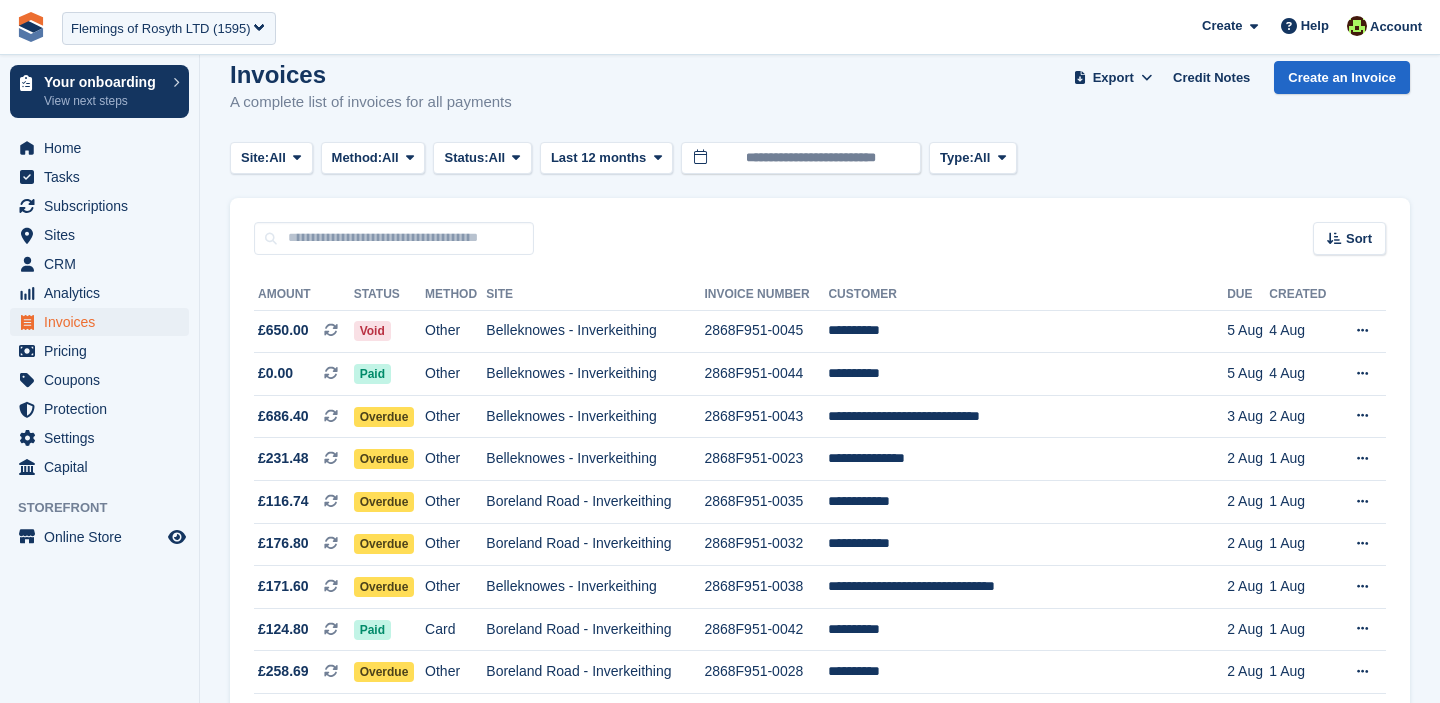 scroll, scrollTop: 0, scrollLeft: 0, axis: both 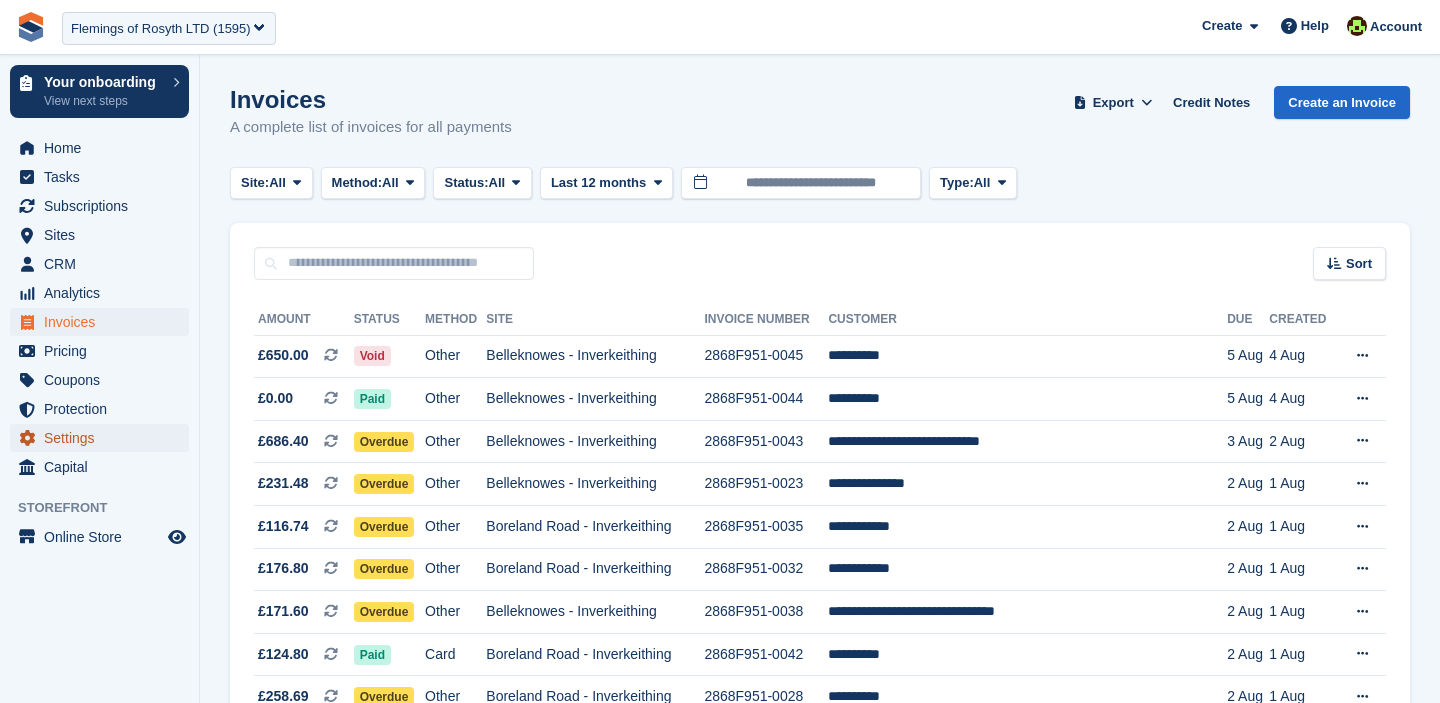 click on "Settings" at bounding box center [104, 438] 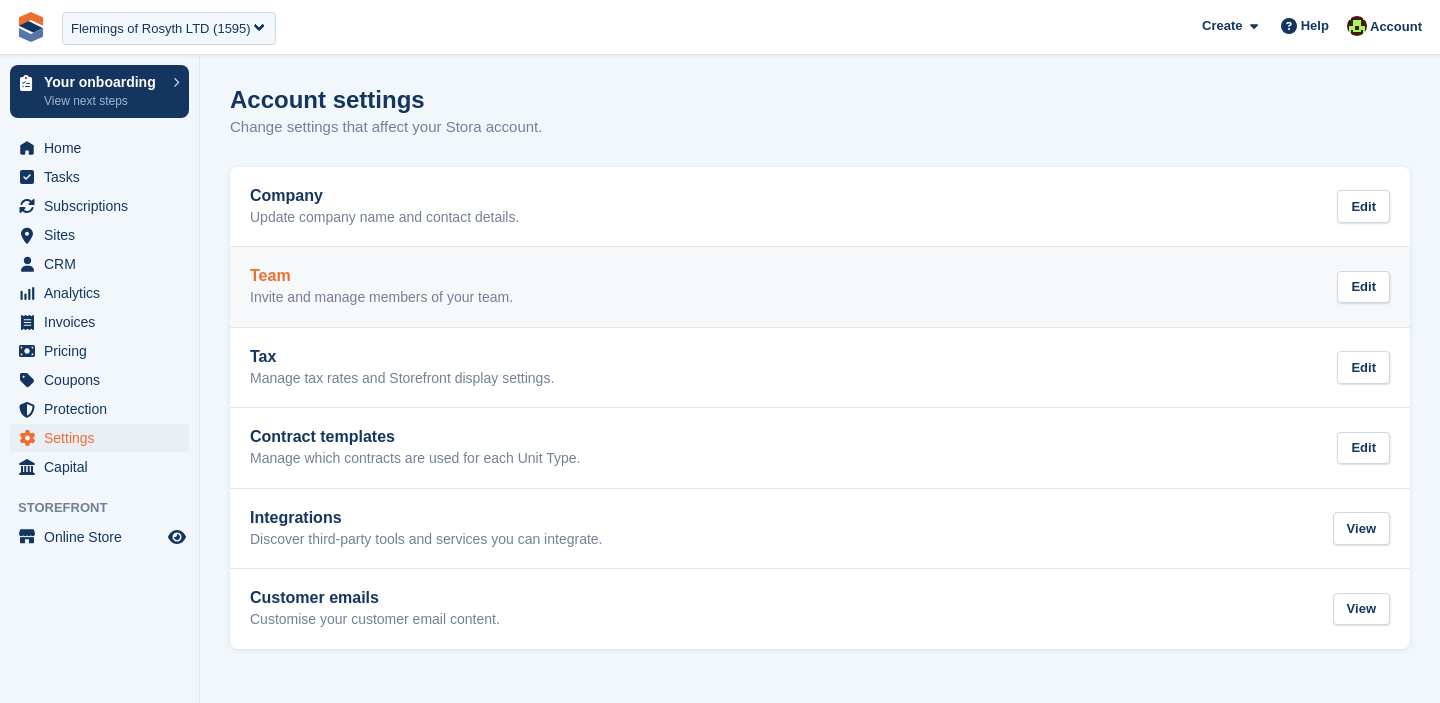 click on "Team
Invite and manage members of your team.
Edit" at bounding box center (820, 287) 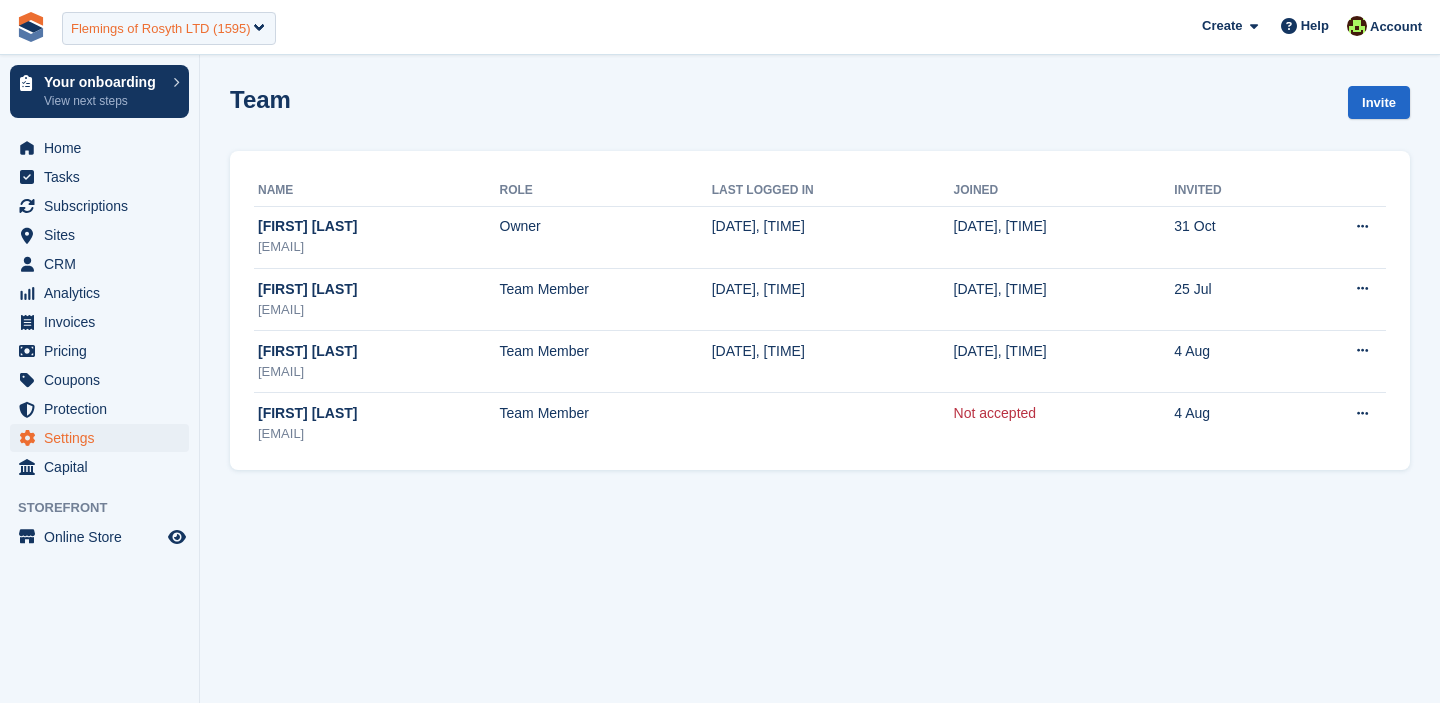 click on "Flemings of Rosyth LTD (1595)" at bounding box center (169, 28) 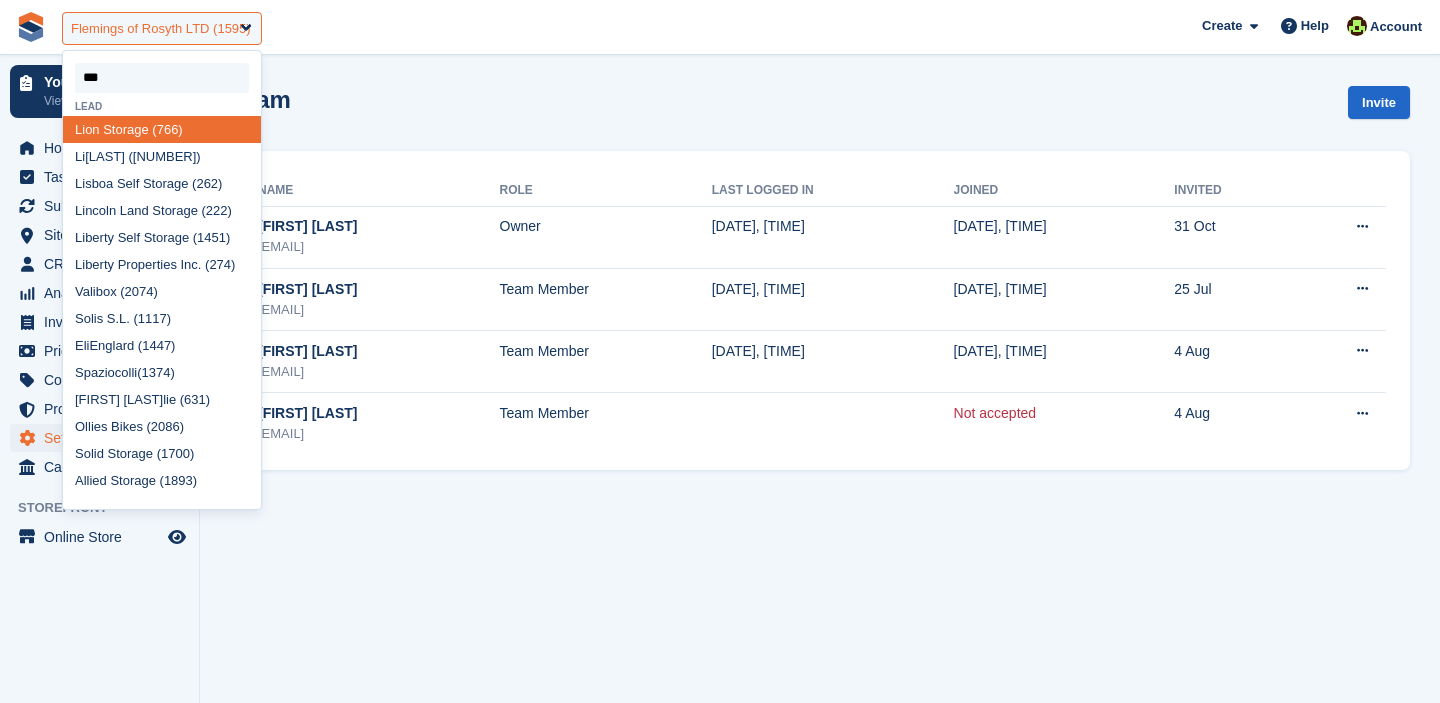 type on "****" 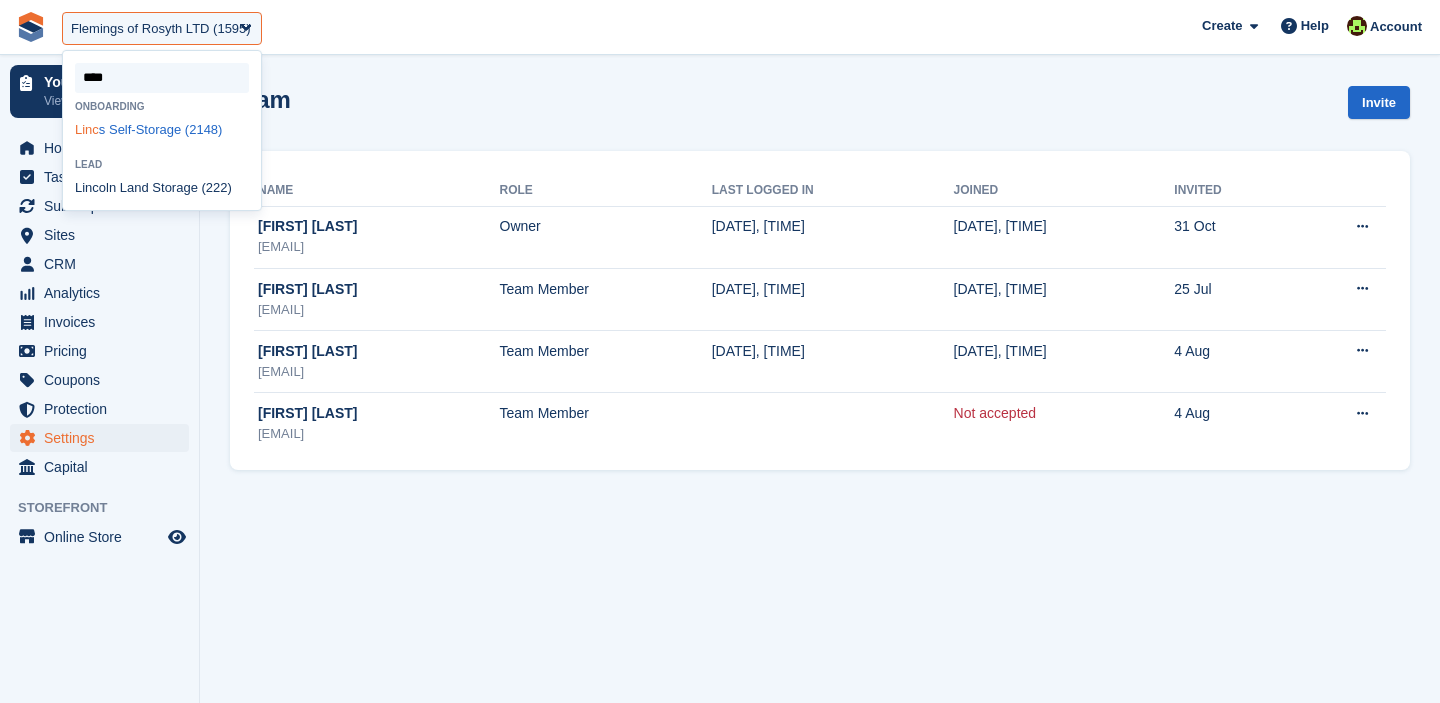 click on "Linc s Self-Storage (2148)" at bounding box center [162, 129] 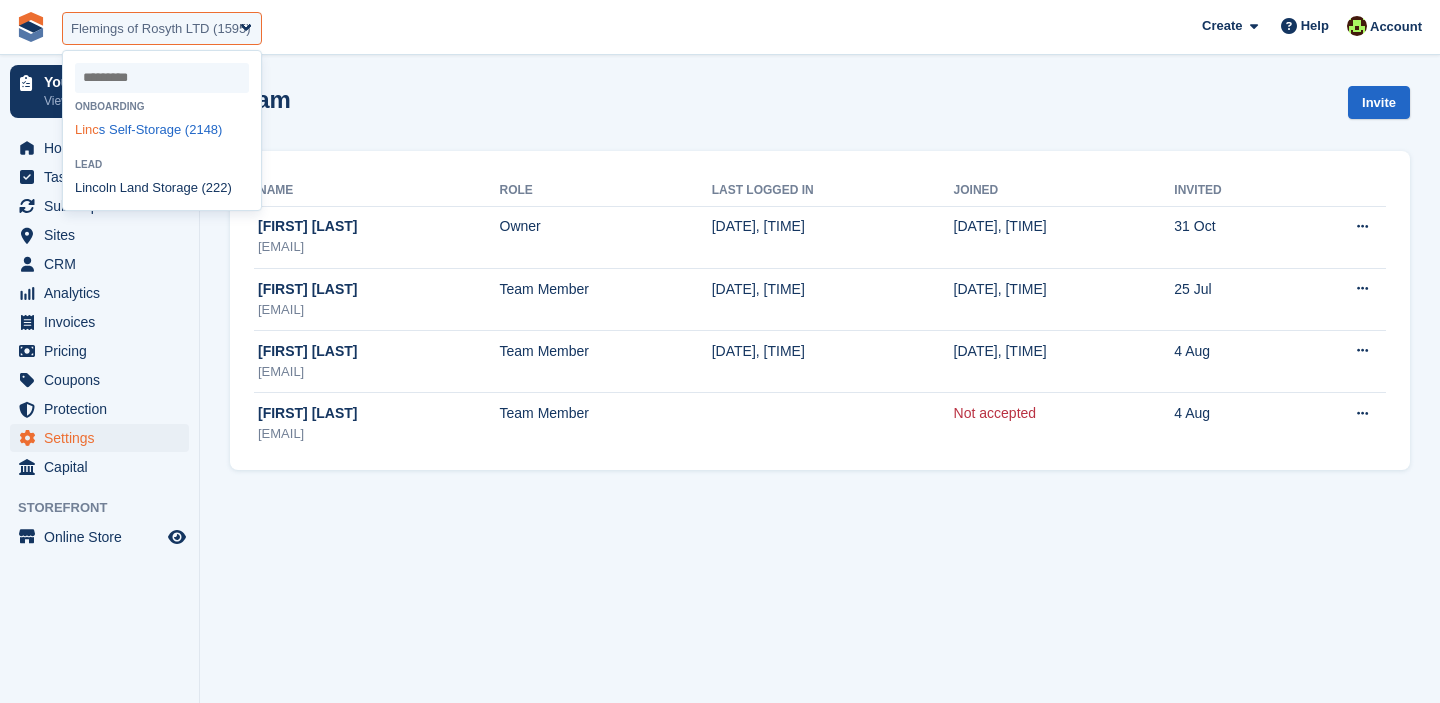 select on "****" 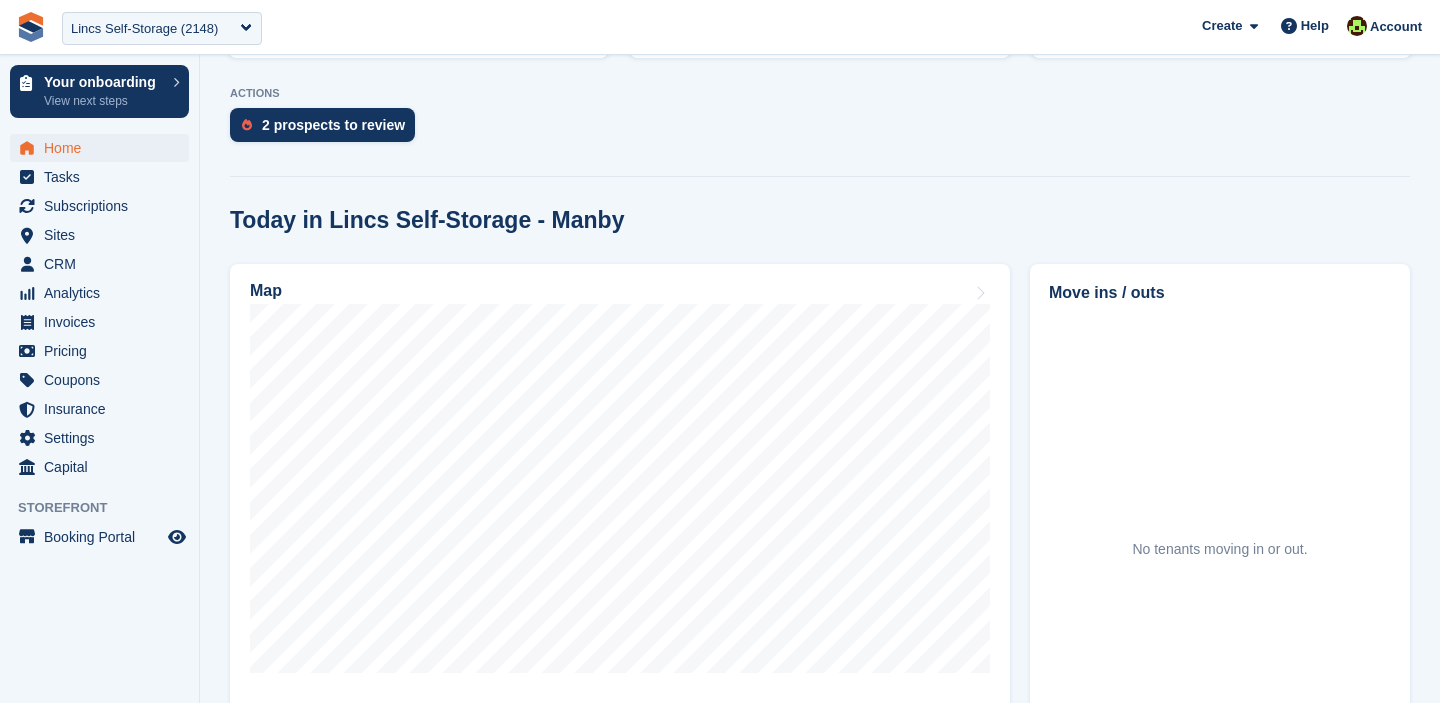 scroll, scrollTop: 447, scrollLeft: 0, axis: vertical 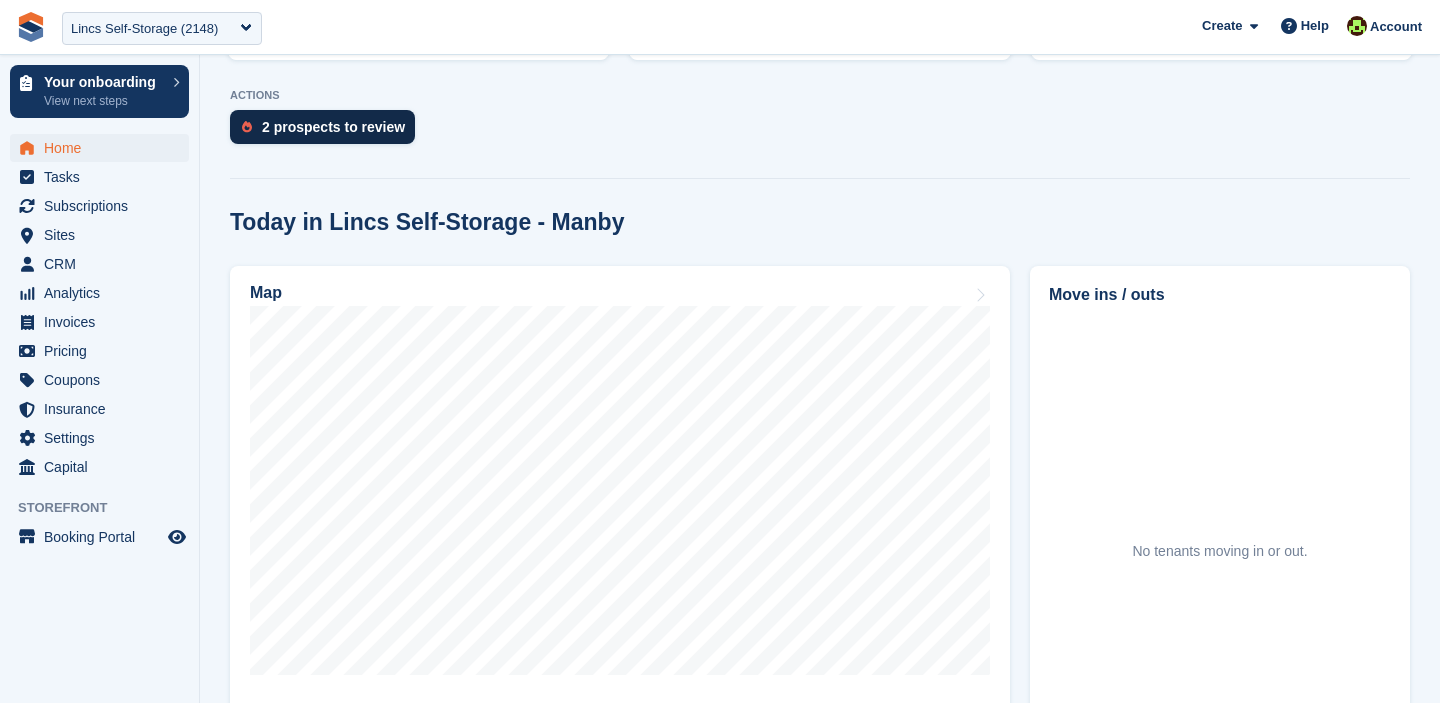 click on "2
prospects to review" at bounding box center [333, 127] 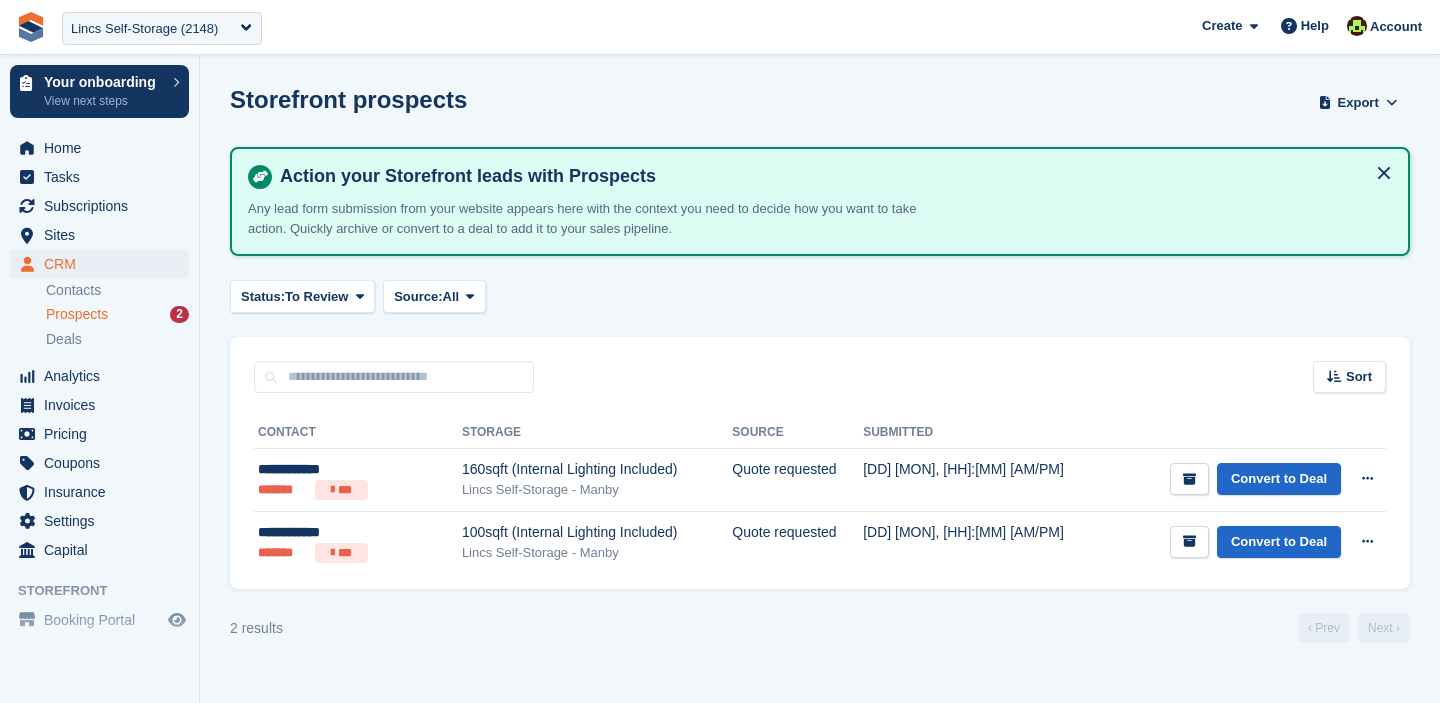 scroll, scrollTop: 0, scrollLeft: 0, axis: both 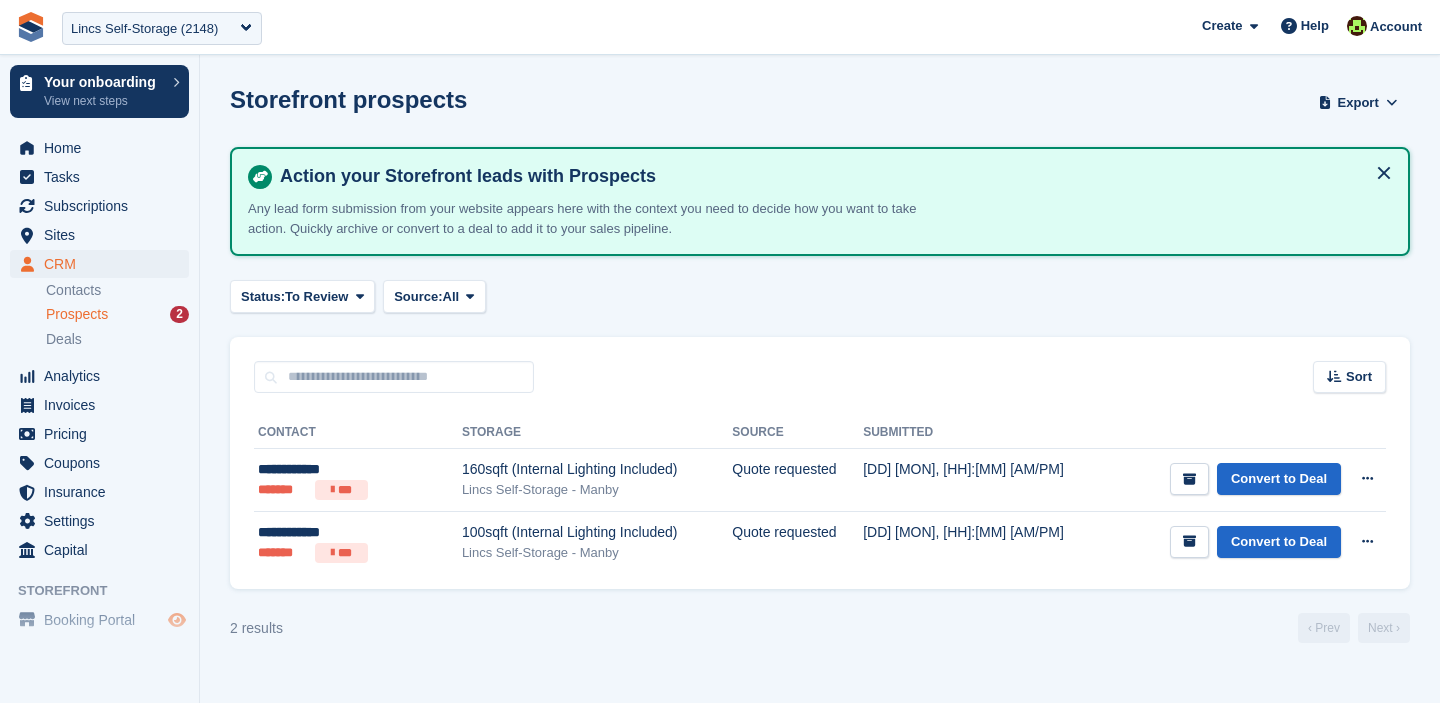 click at bounding box center [177, 620] 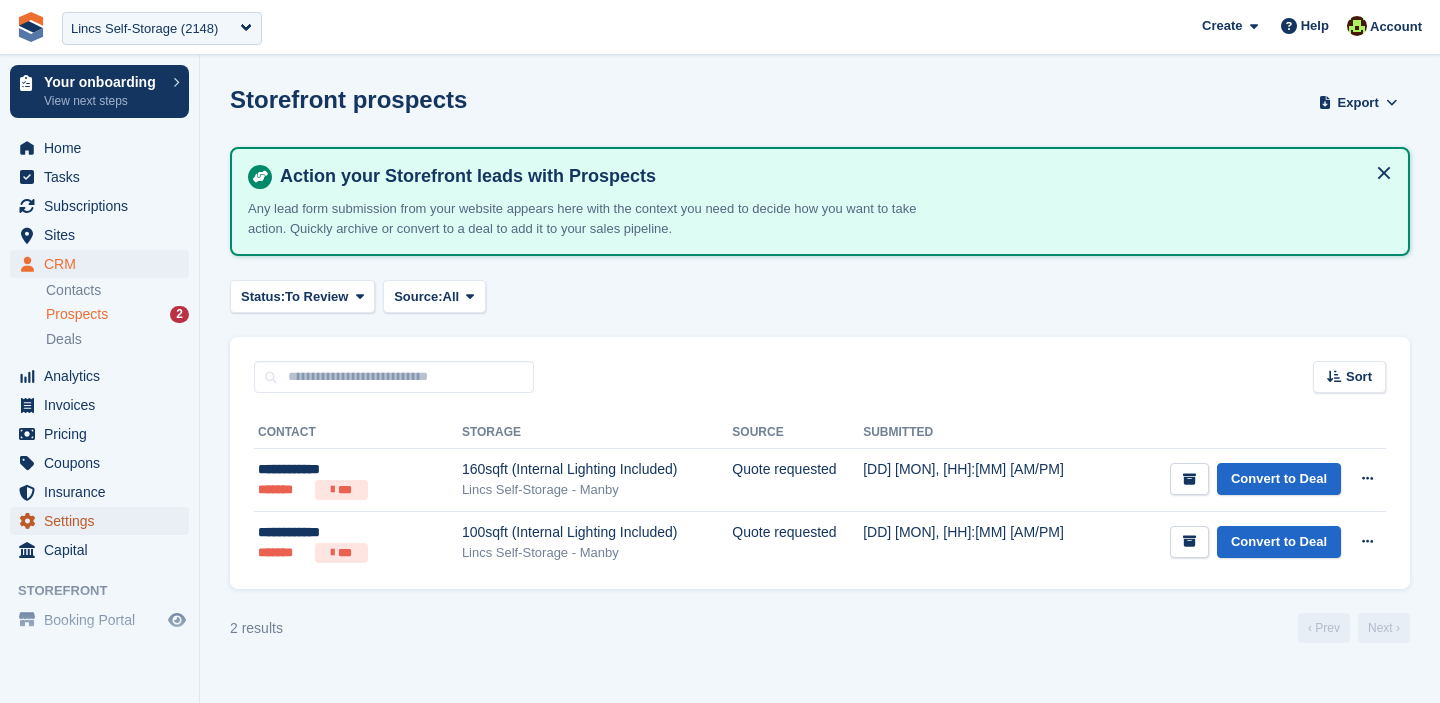 click on "Settings" at bounding box center [104, 521] 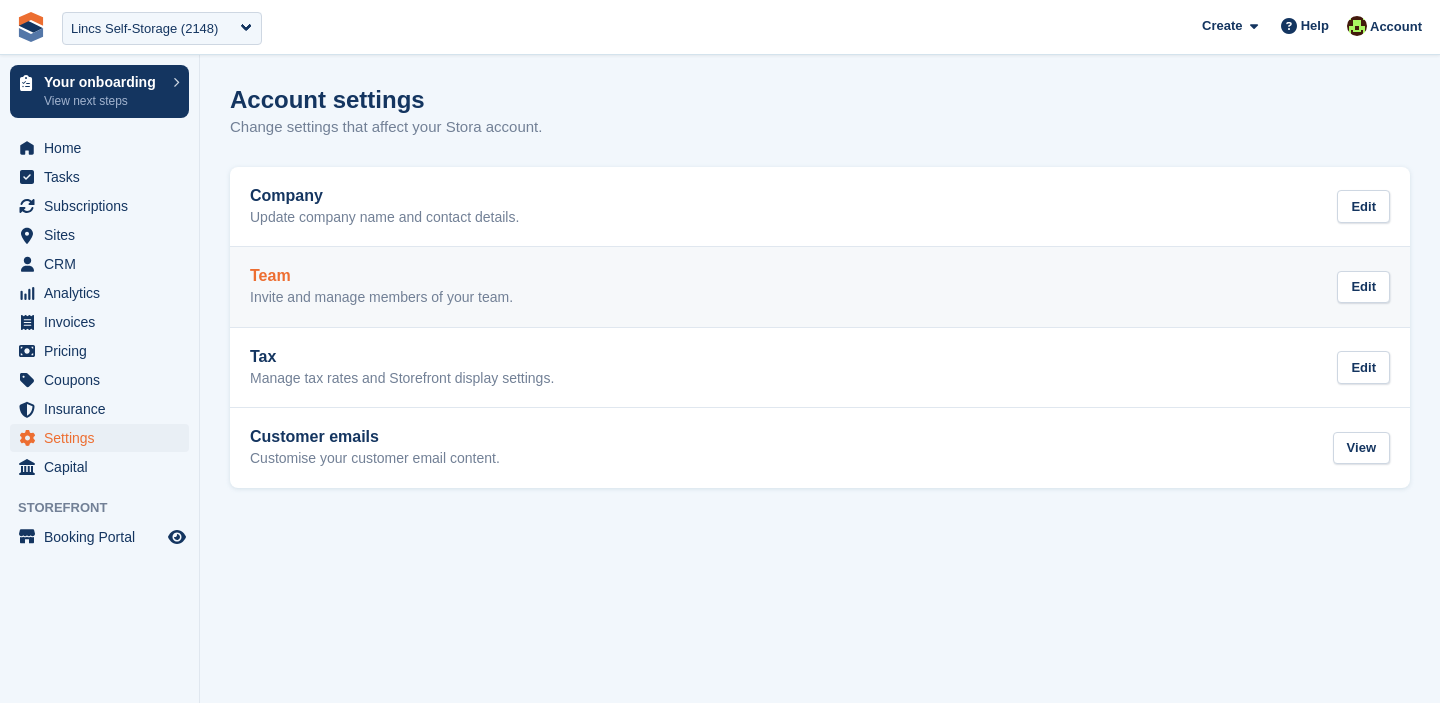 click on "Team" at bounding box center [381, 276] 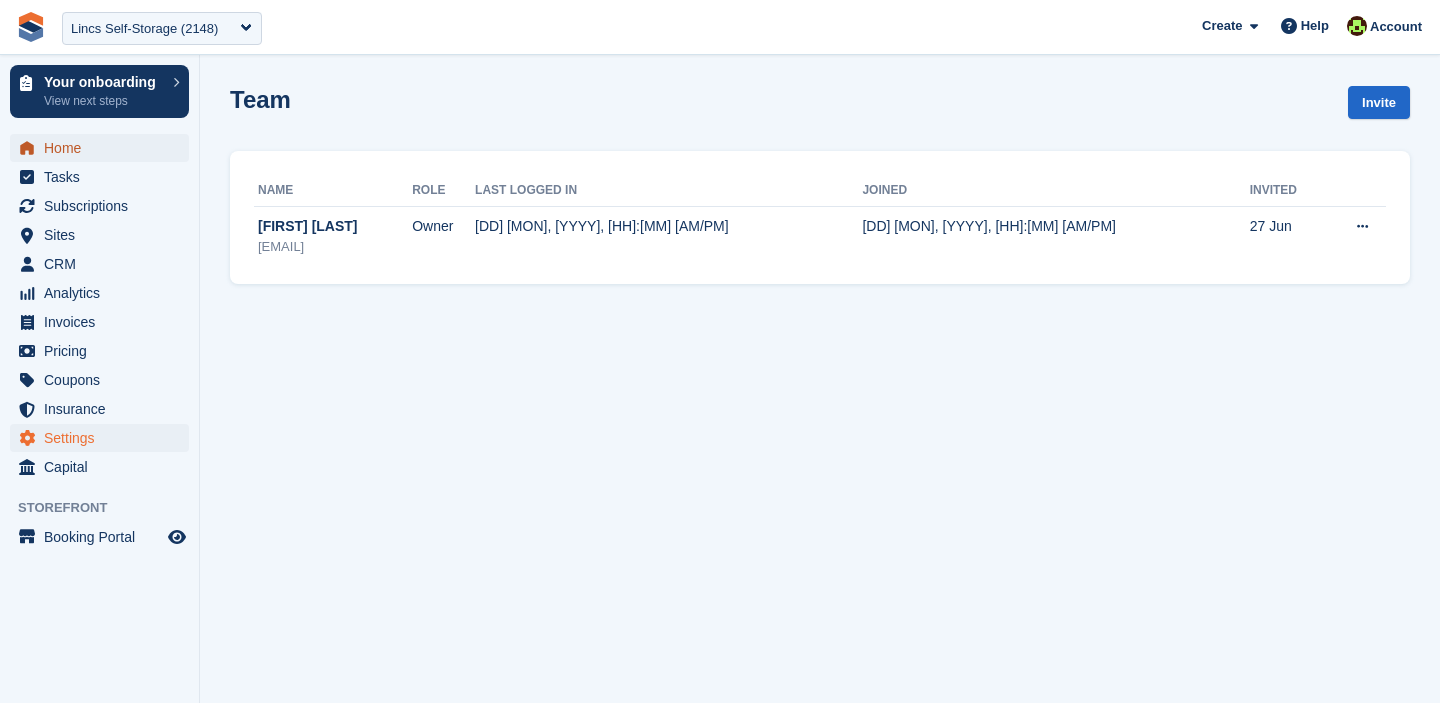 click on "Home" at bounding box center [104, 148] 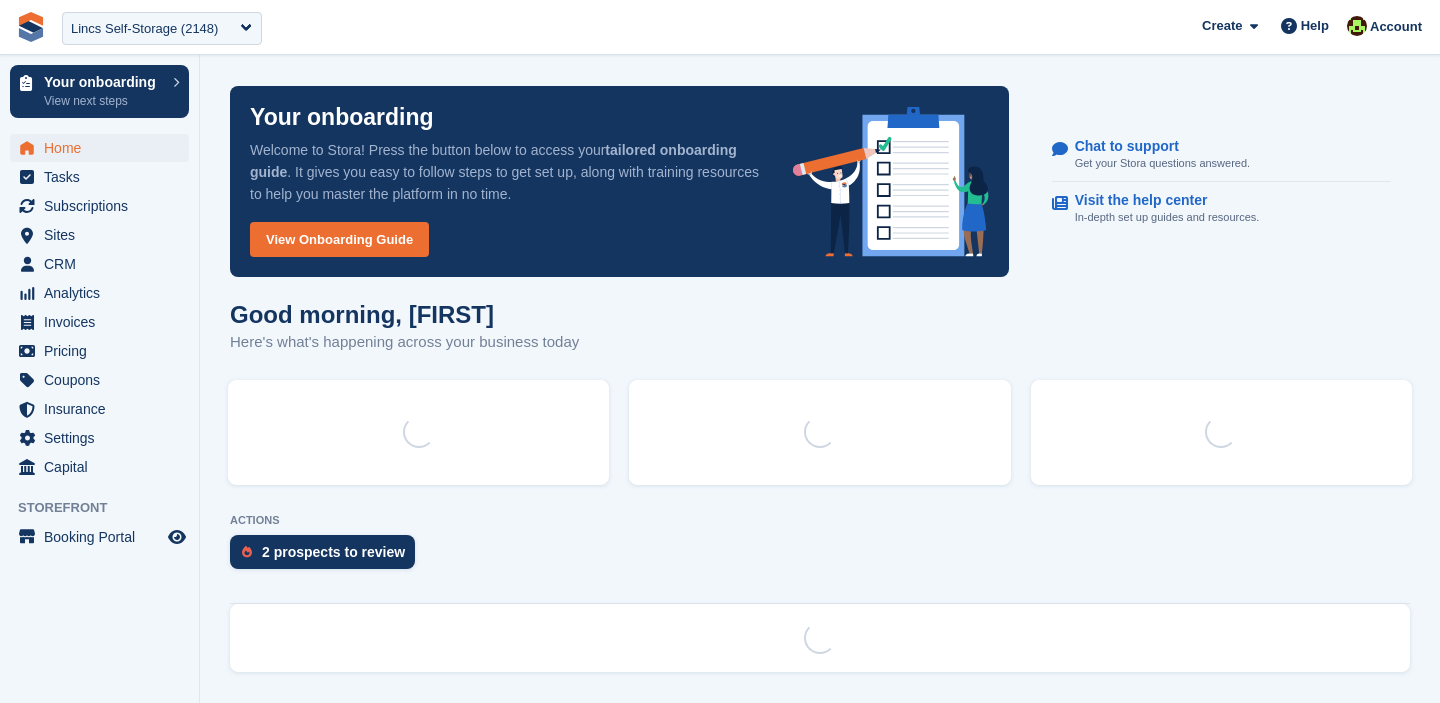 scroll, scrollTop: 0, scrollLeft: 0, axis: both 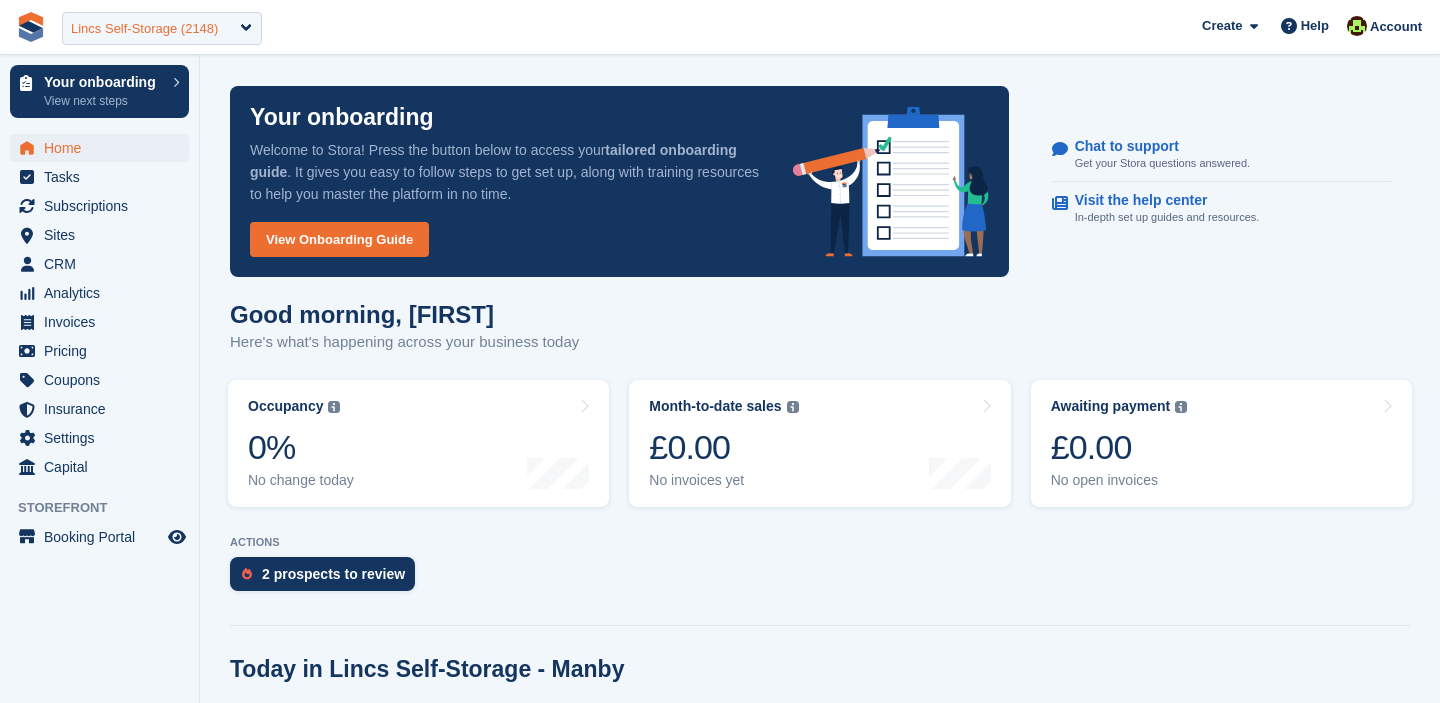 click on "Lincs Self-Storage (2148)" at bounding box center [144, 29] 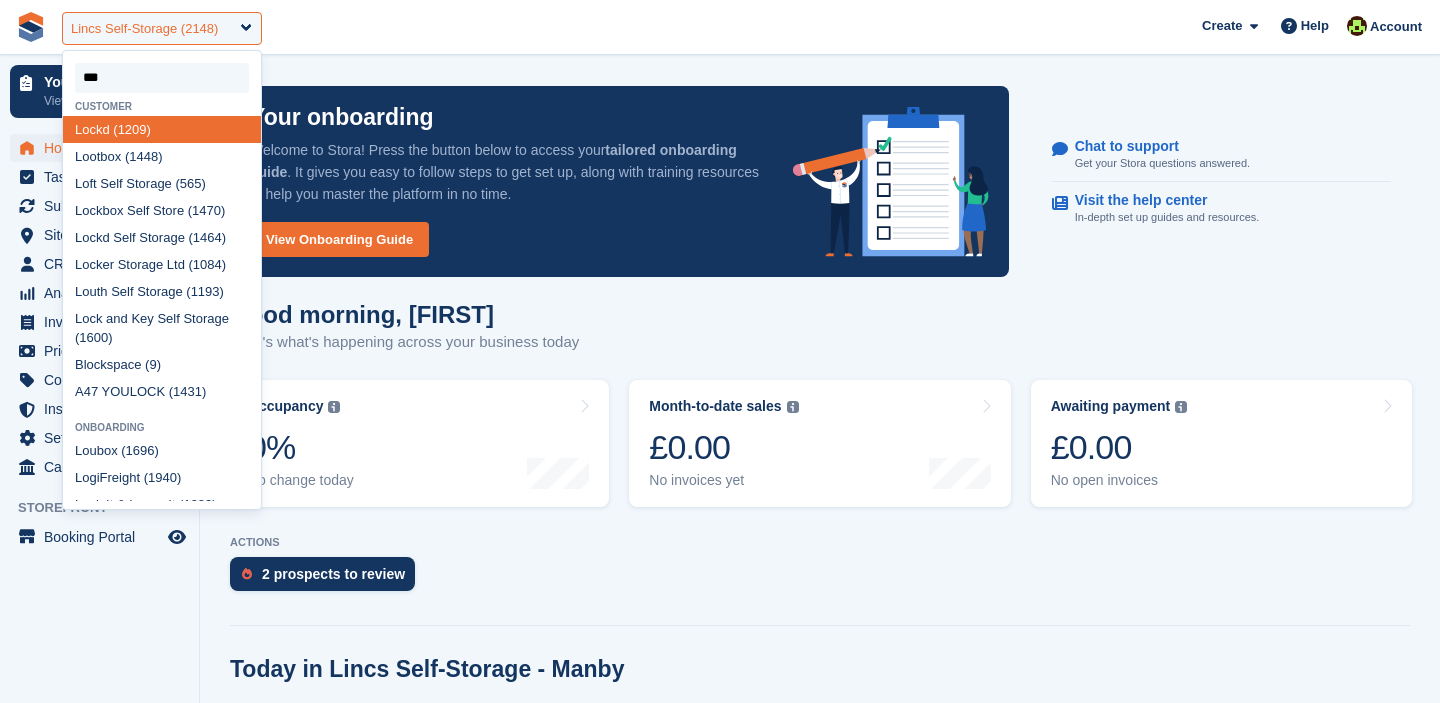 type on "****" 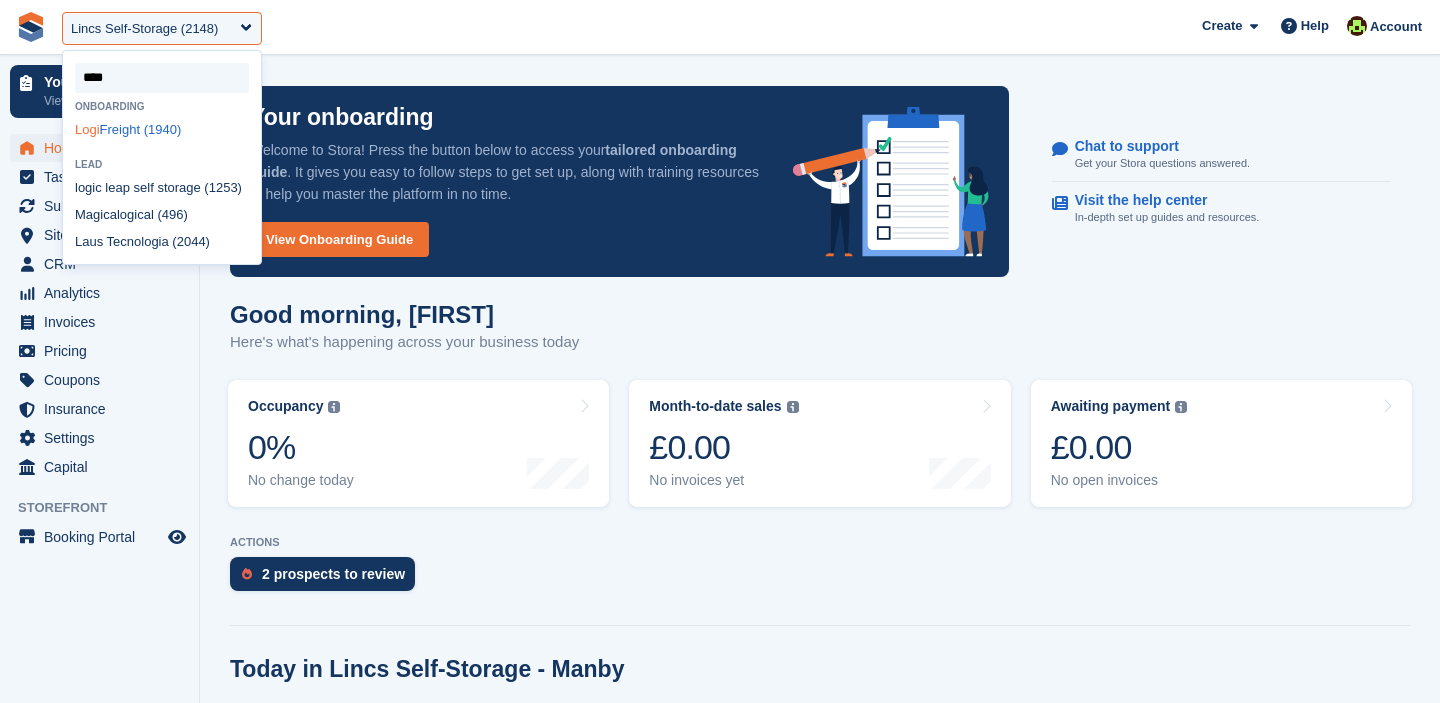 click on "Logi" 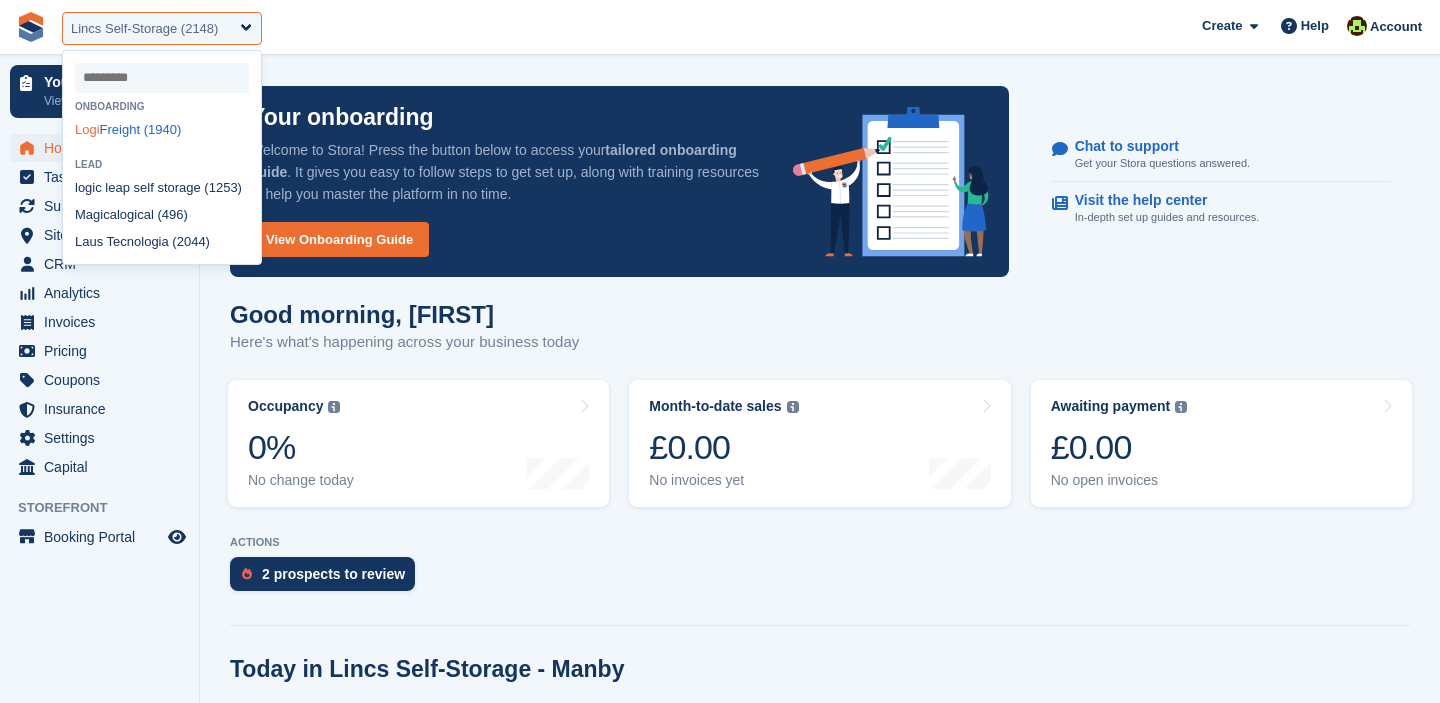 select on "****" 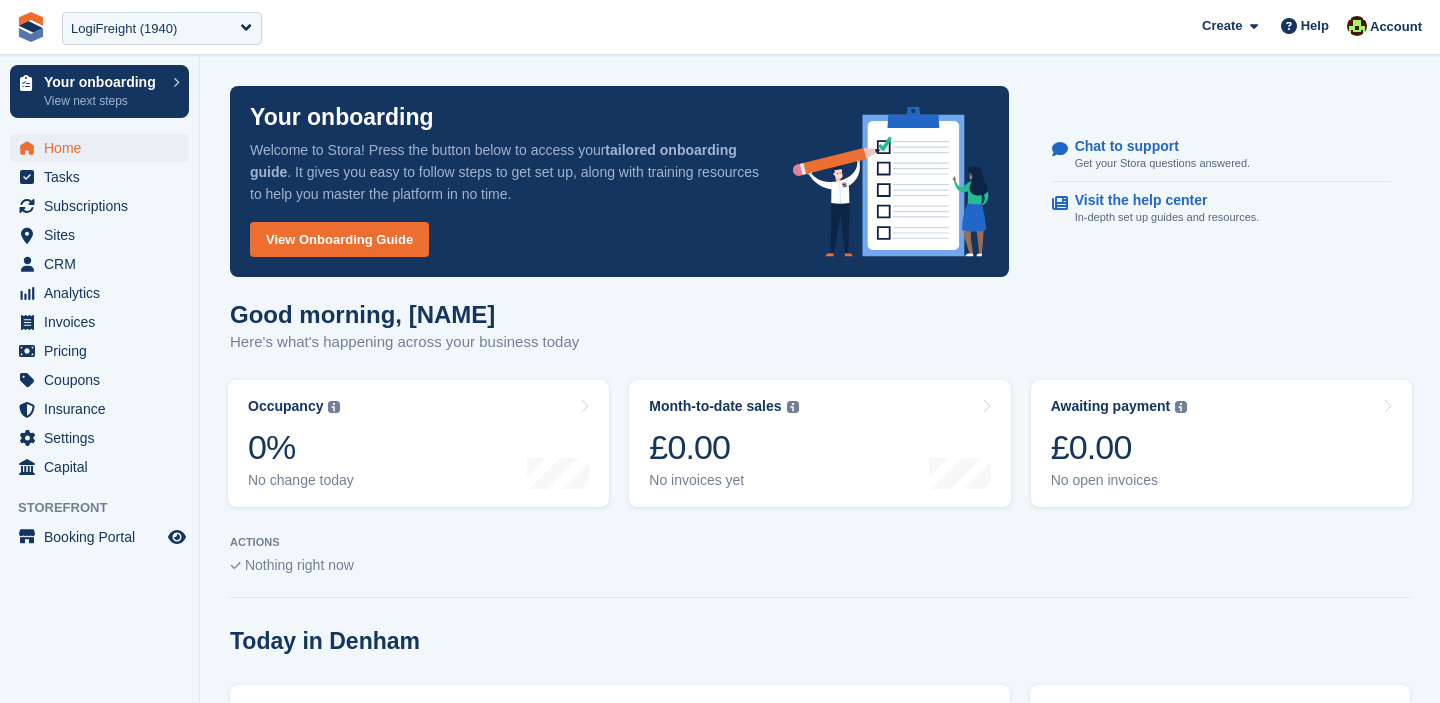 scroll, scrollTop: 0, scrollLeft: 0, axis: both 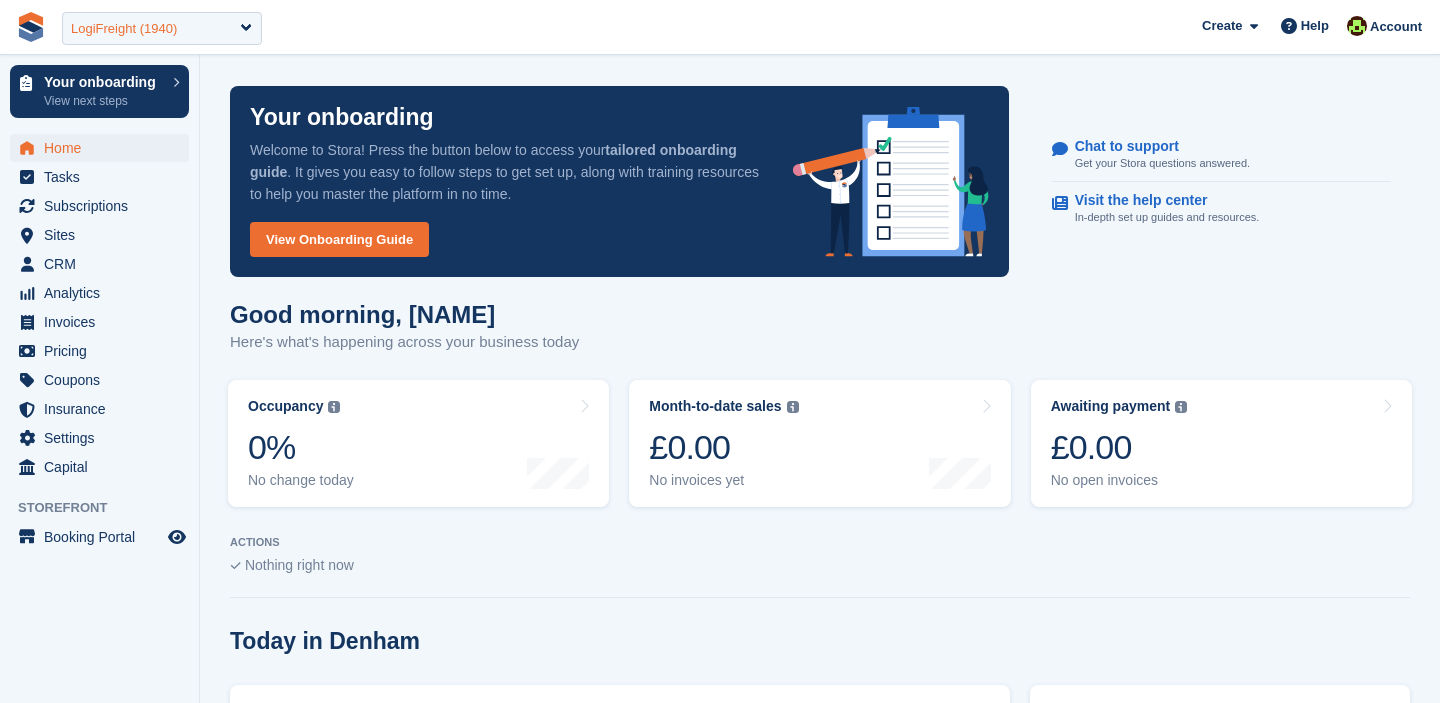 click on "LogiFreight (1940)" at bounding box center (124, 29) 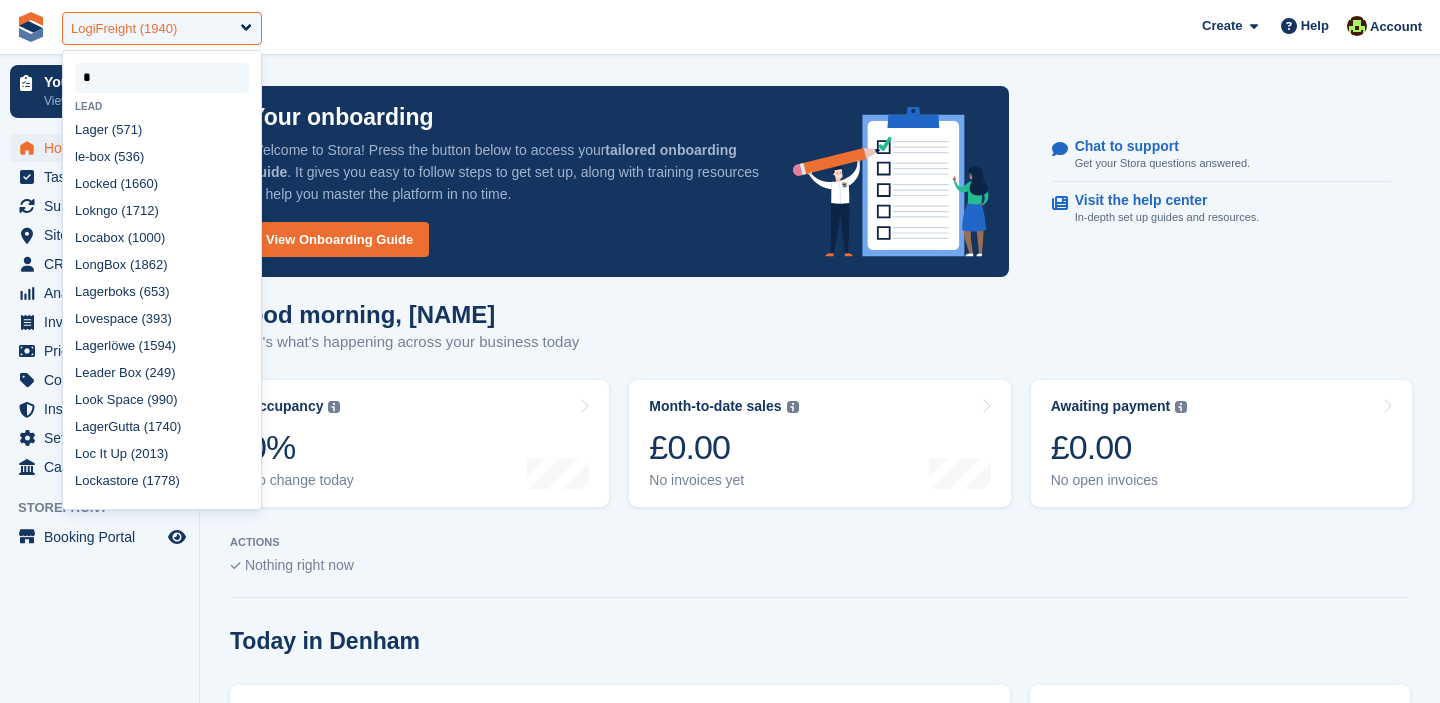 scroll, scrollTop: 73, scrollLeft: 0, axis: vertical 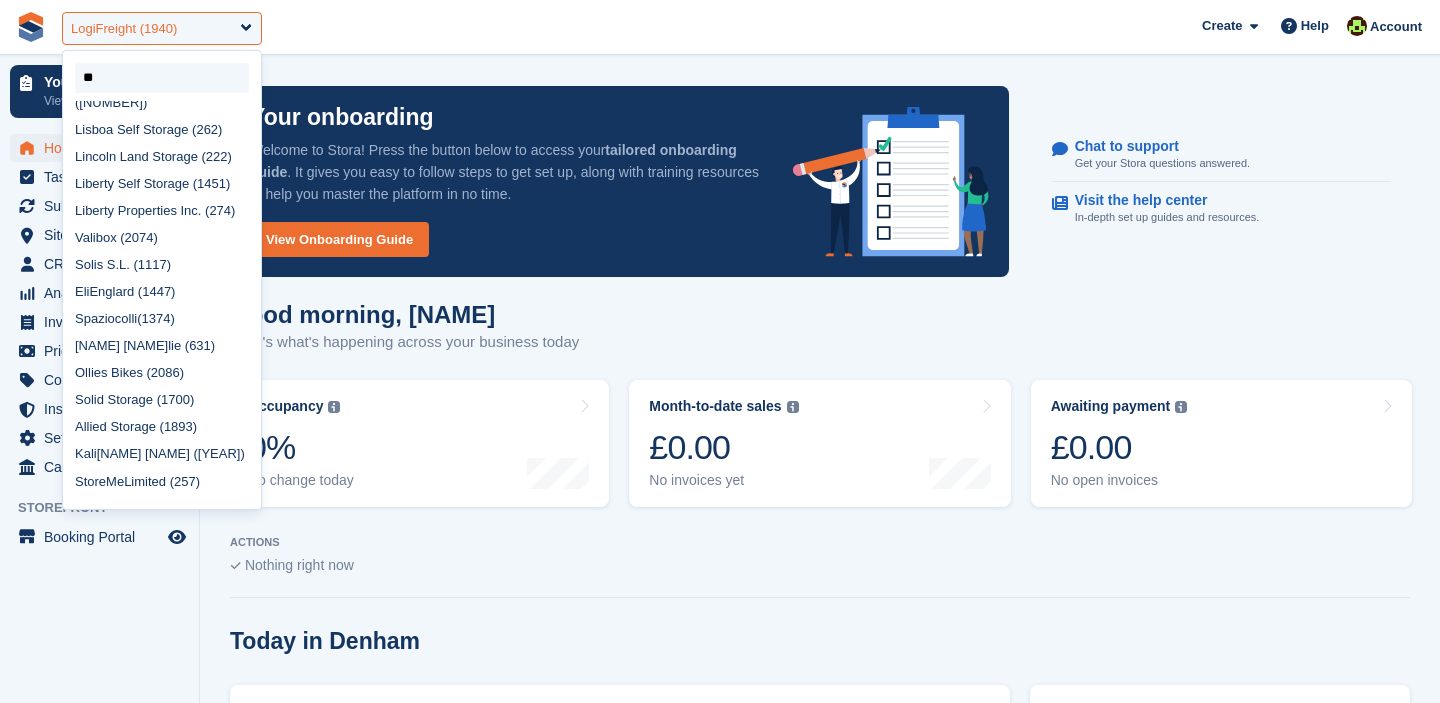 type on "***" 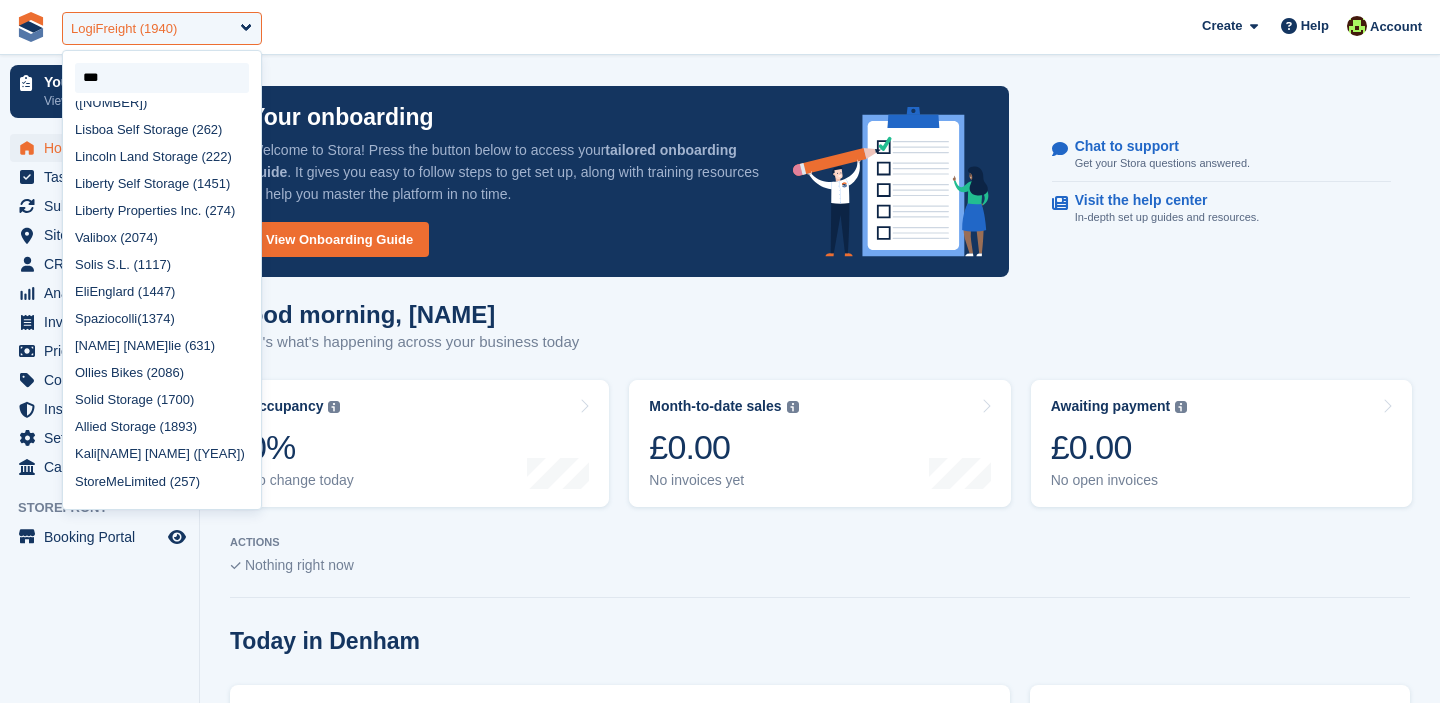 scroll, scrollTop: 0, scrollLeft: 0, axis: both 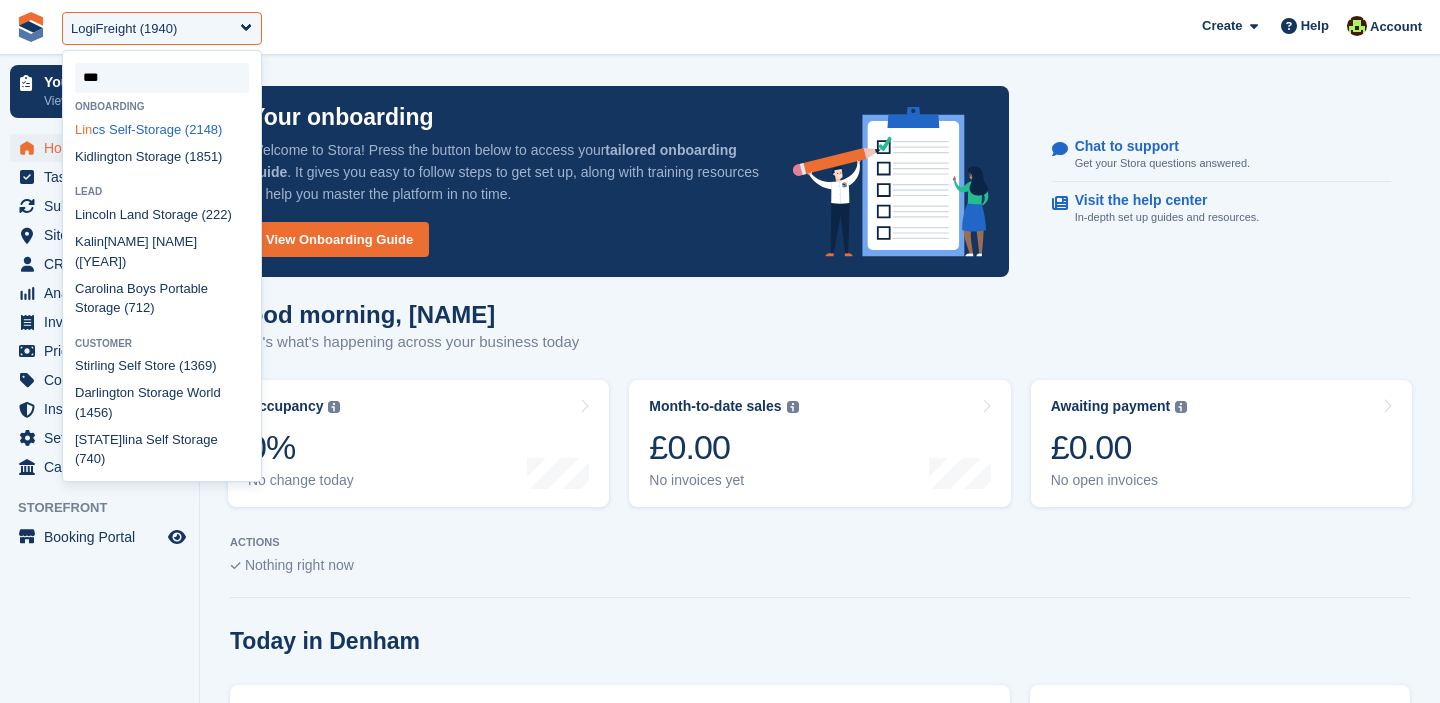 click on "Lin cs Self-Storage (2148)" at bounding box center [162, 129] 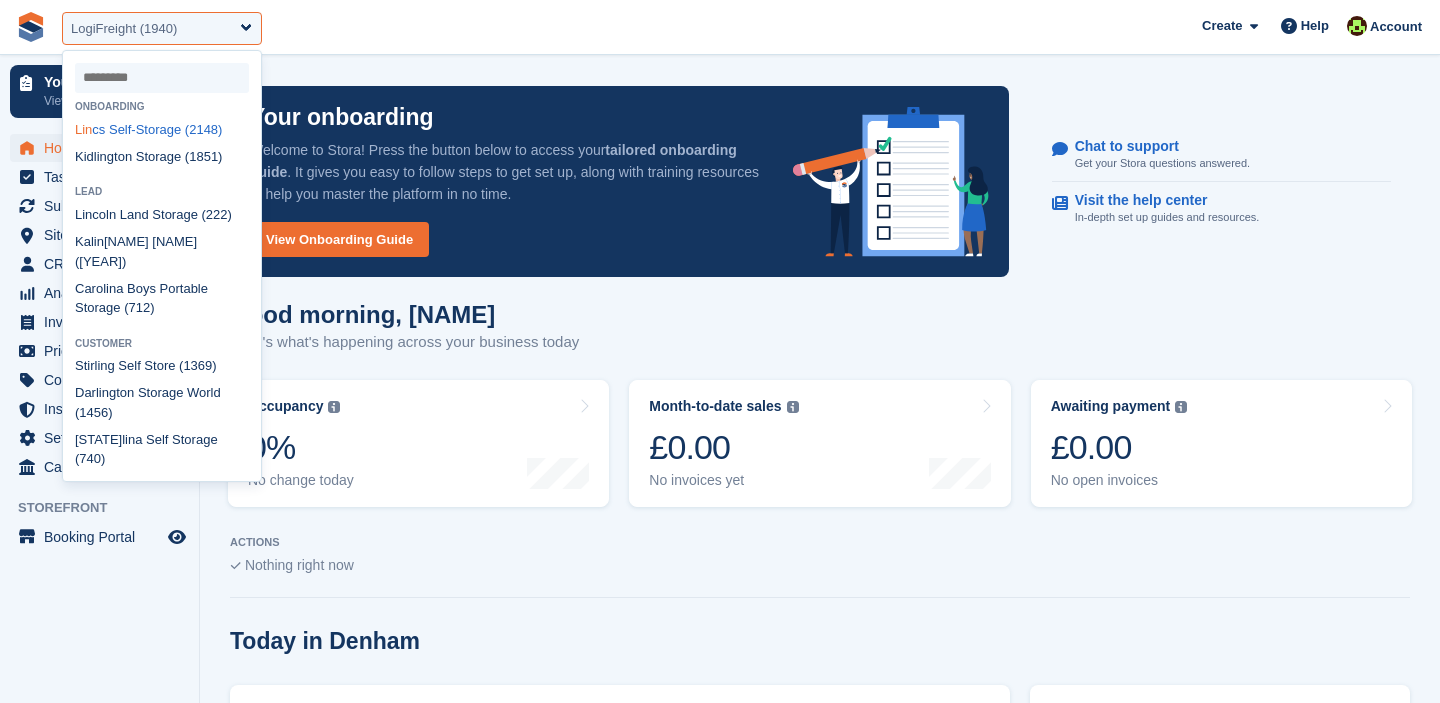 select on "****" 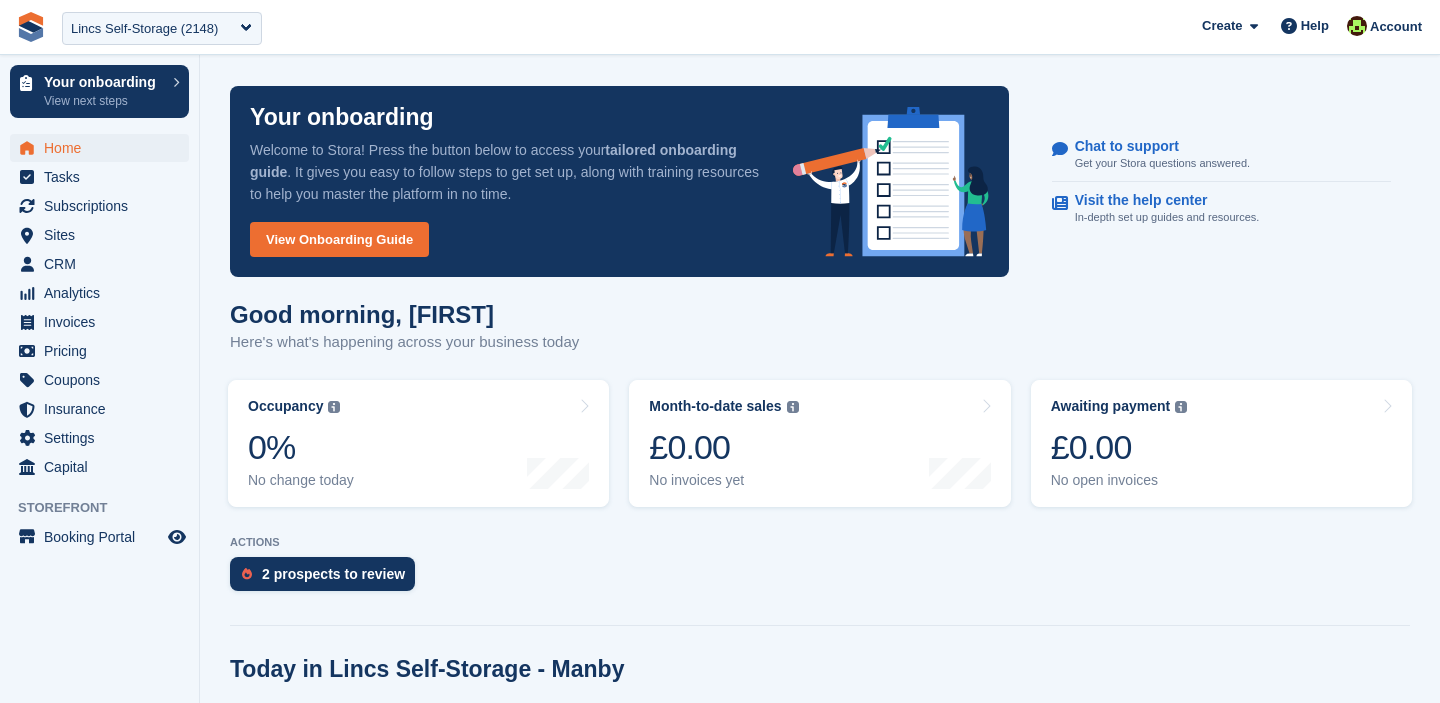 scroll, scrollTop: 0, scrollLeft: 0, axis: both 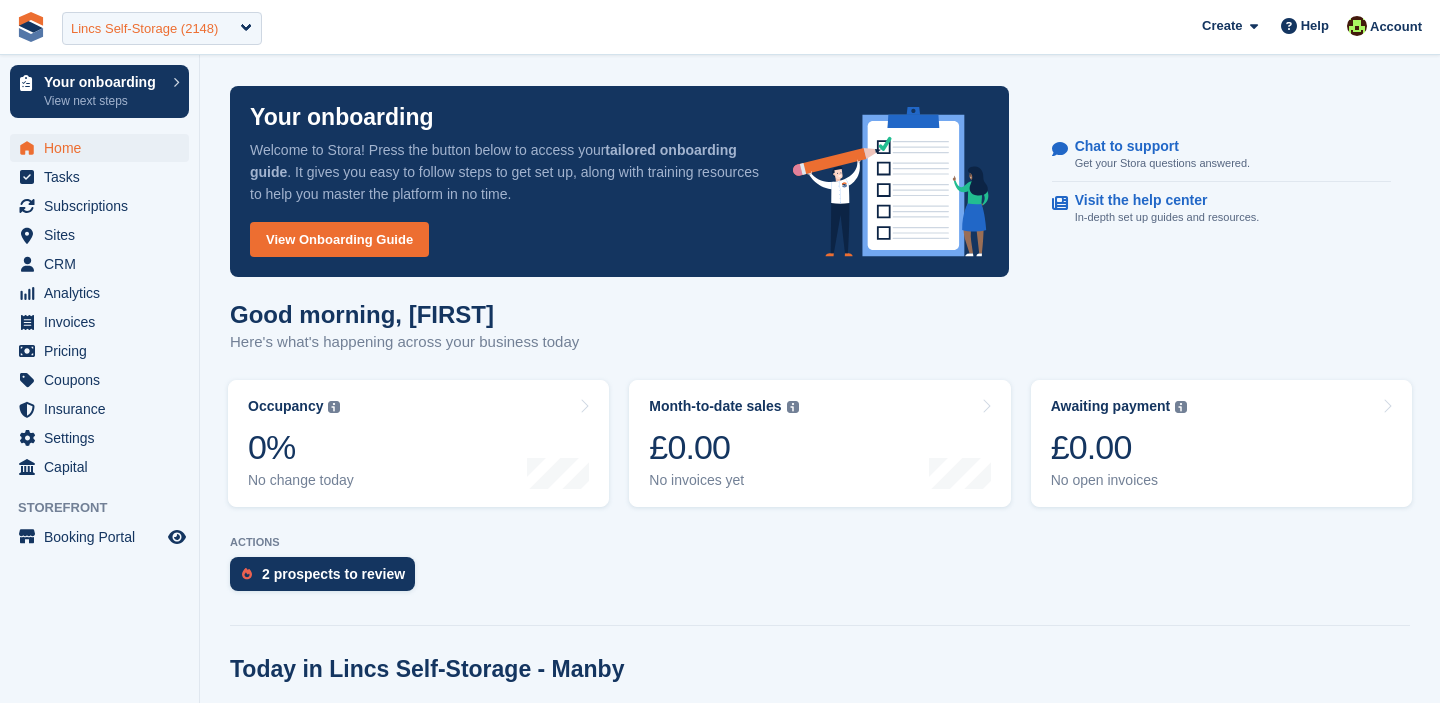 click on "Lincs Self-Storage (2148)" at bounding box center [144, 29] 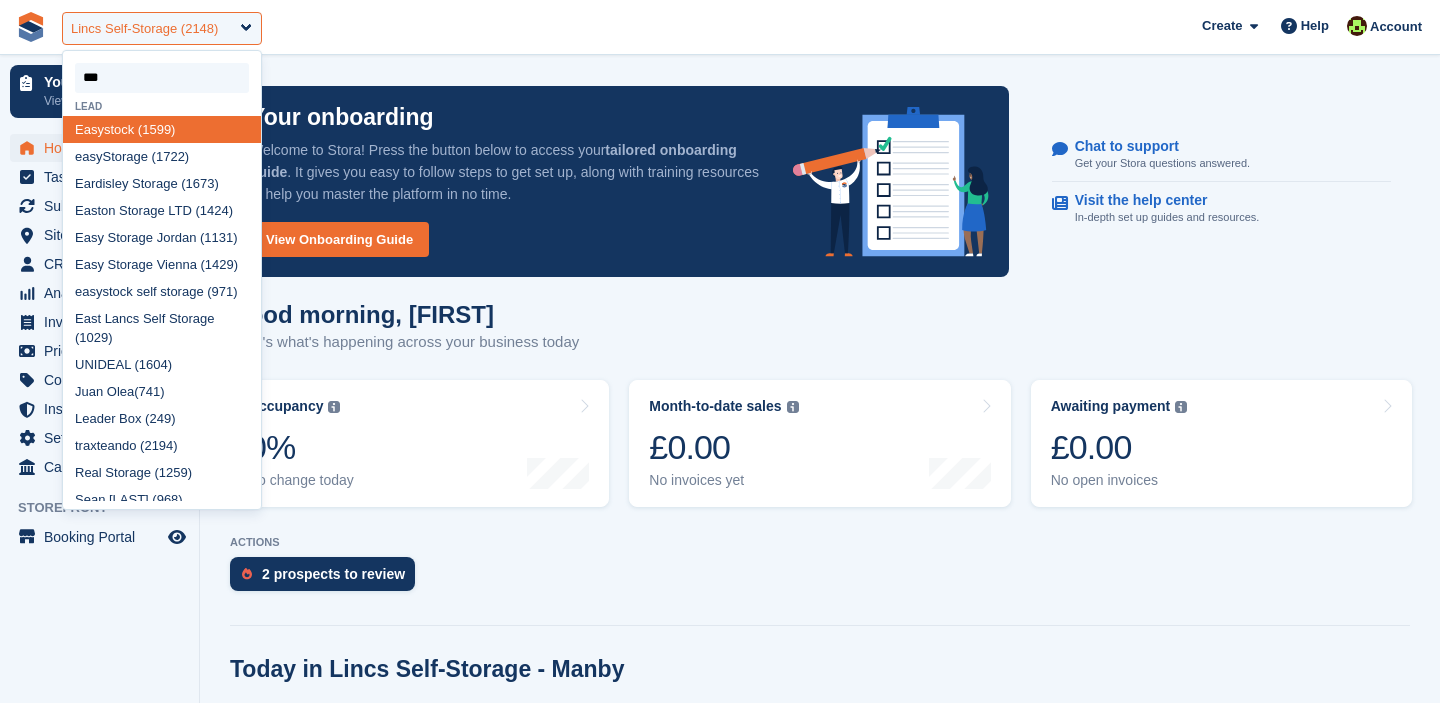 type on "****" 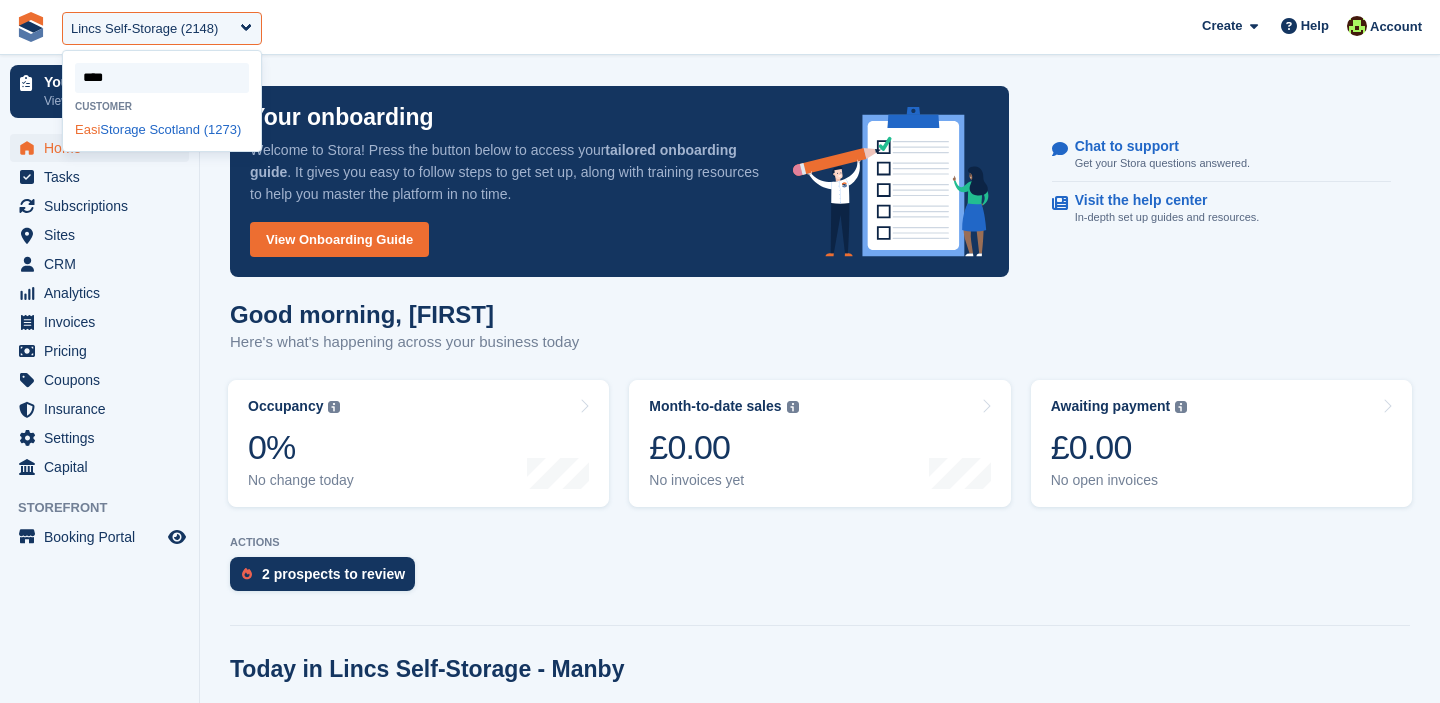 click on "Easi  Storage Scotland  (1273)" at bounding box center (162, 129) 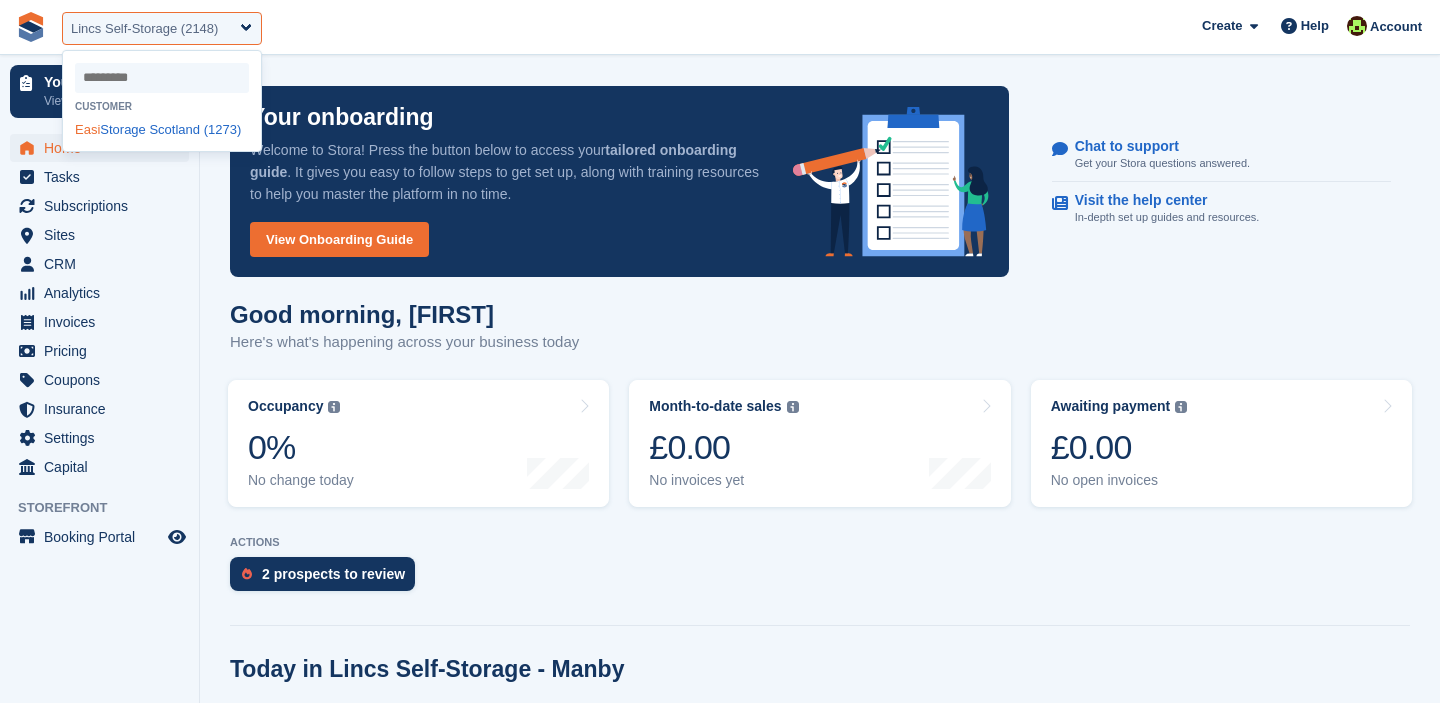 select on "****" 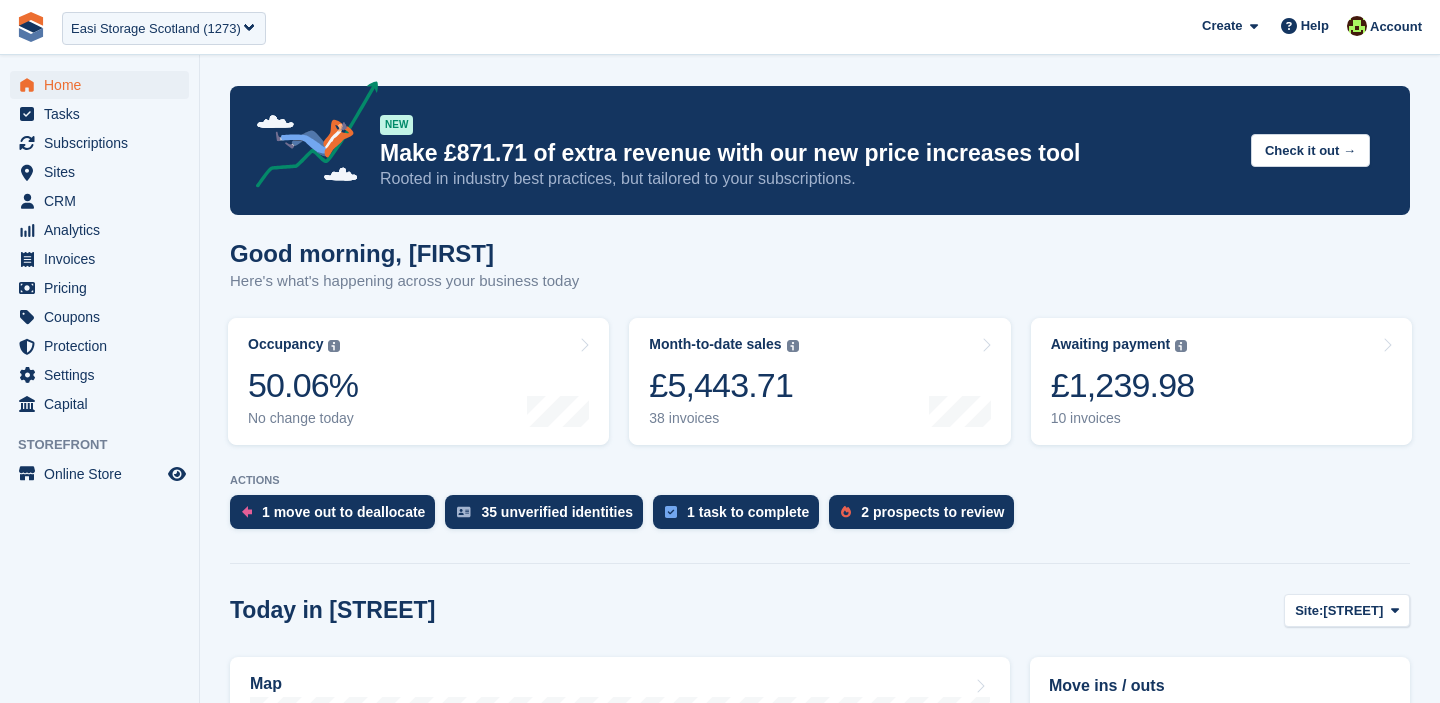 scroll, scrollTop: 0, scrollLeft: 0, axis: both 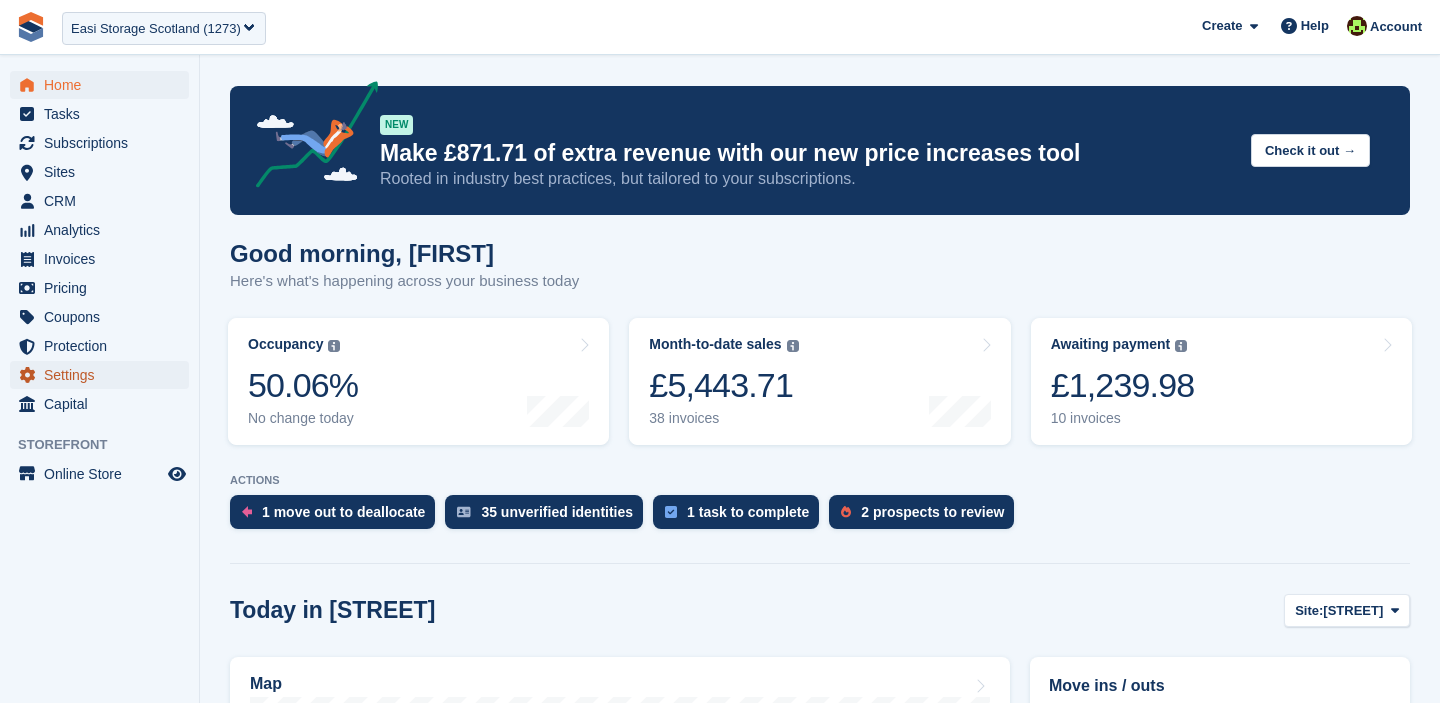 click on "Settings" at bounding box center (104, 375) 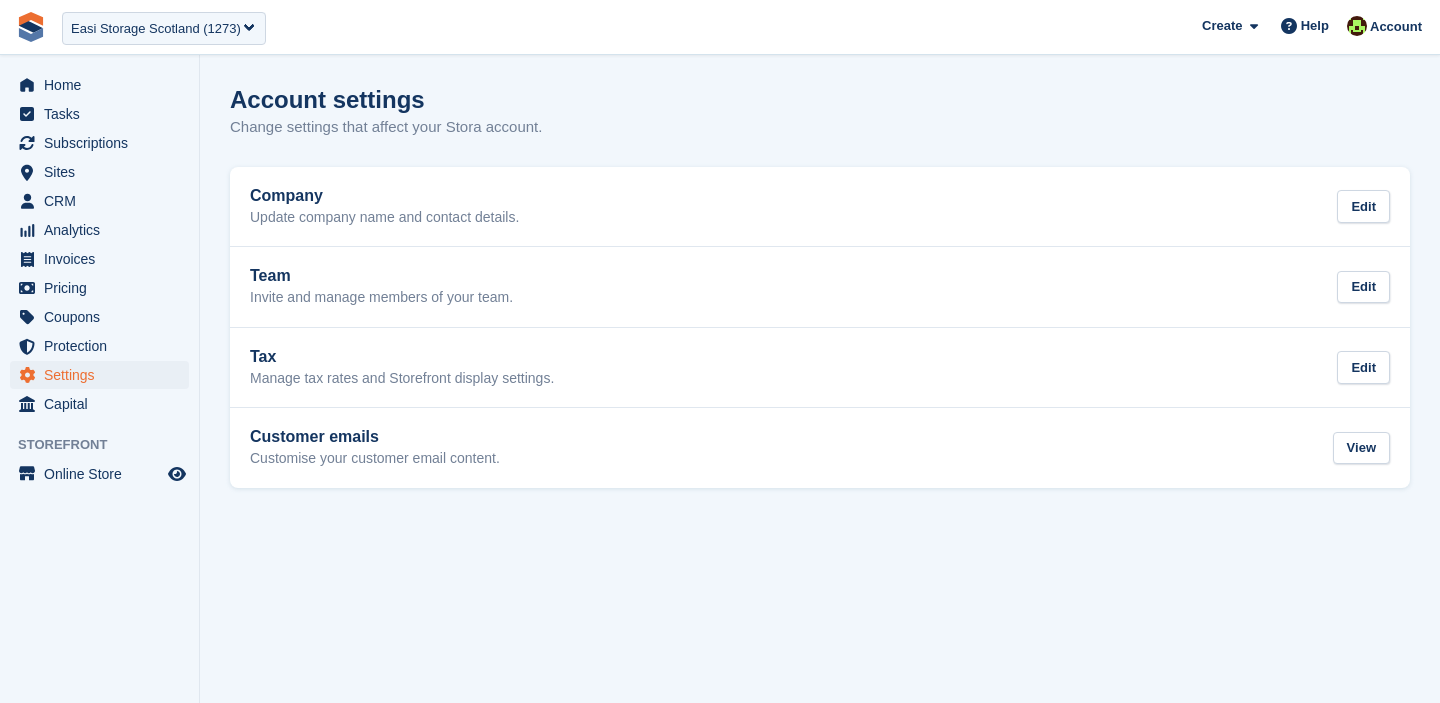 scroll, scrollTop: 0, scrollLeft: 0, axis: both 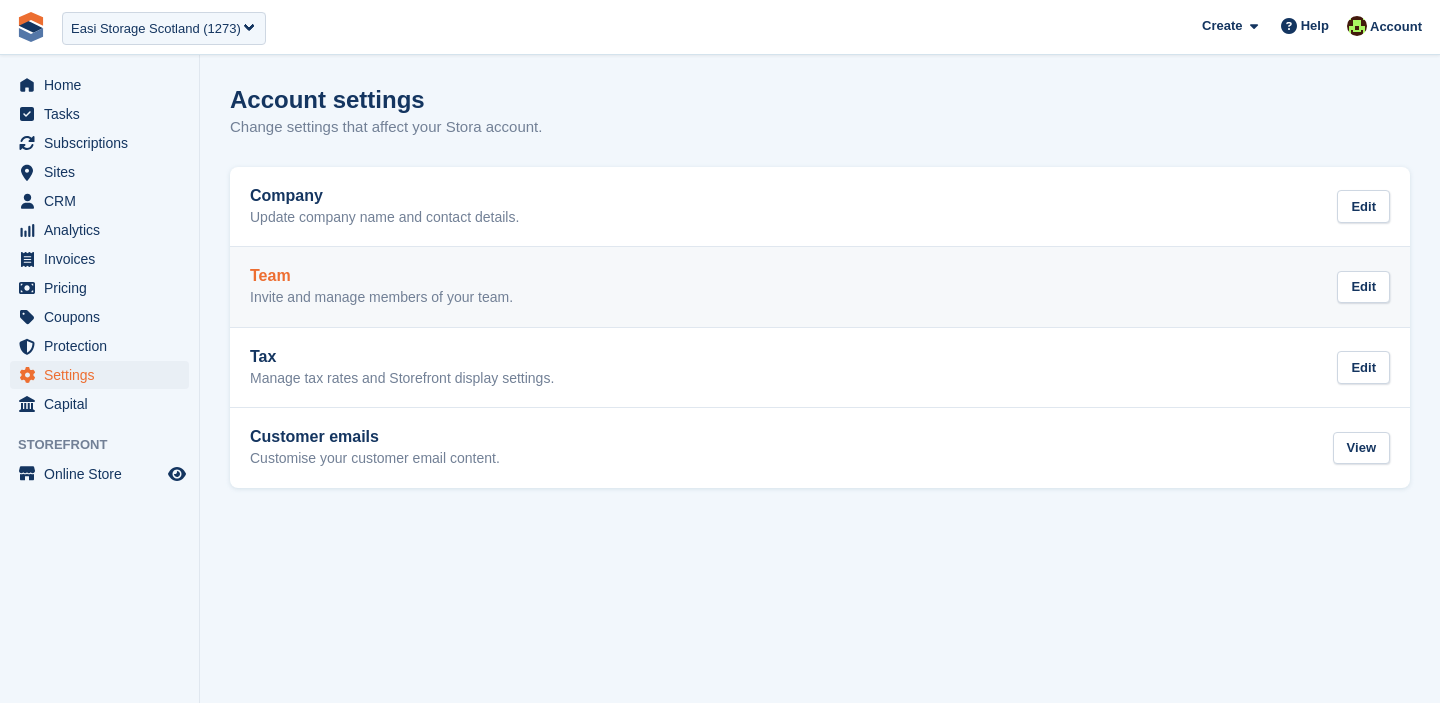 click on "Team" at bounding box center [381, 276] 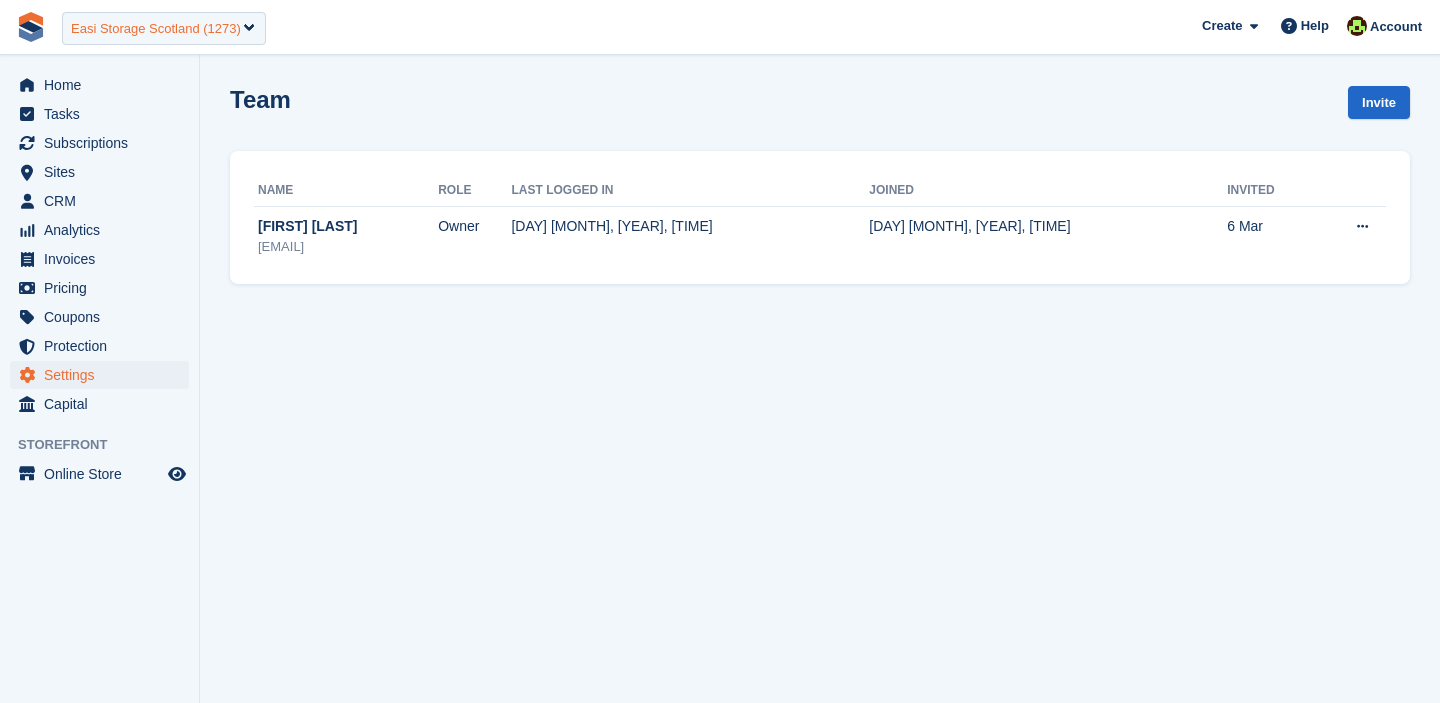 click on "Easi Storage Scotland  (1273)" at bounding box center [156, 29] 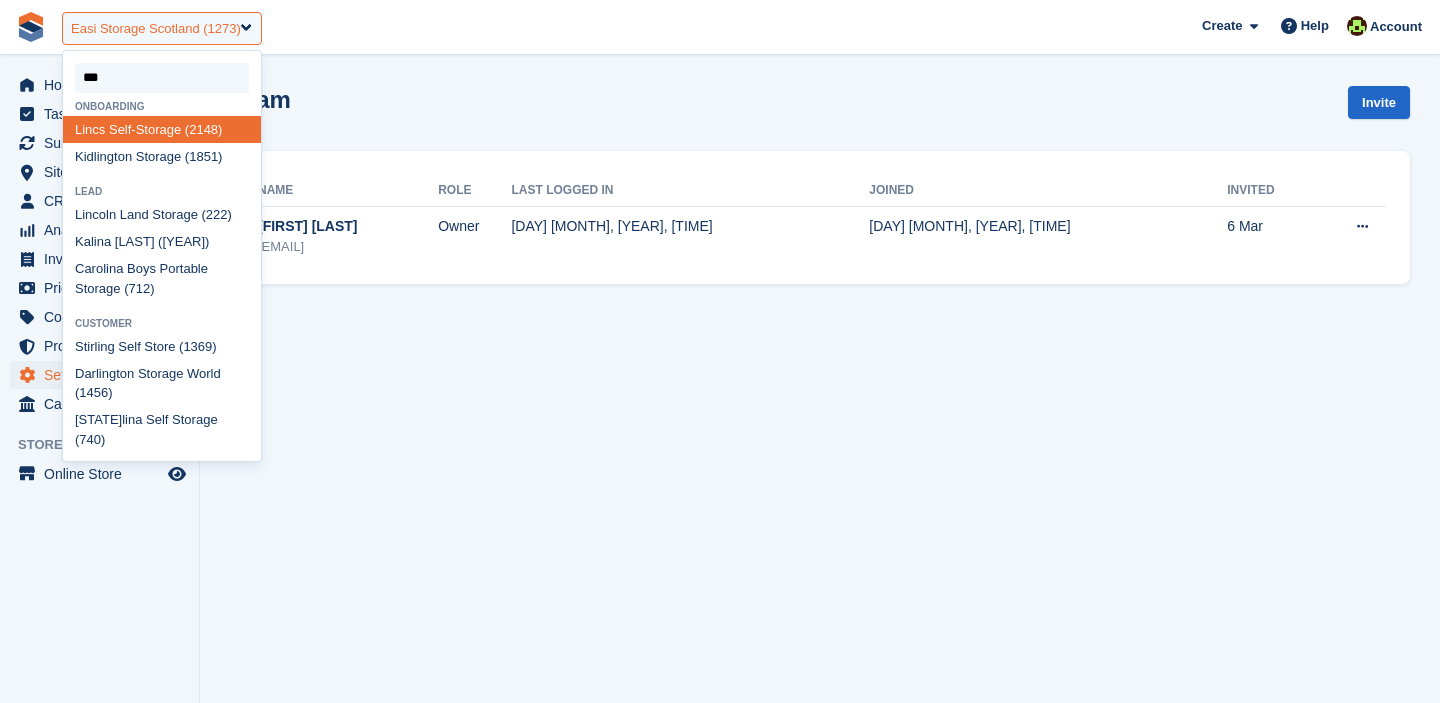 type on "****" 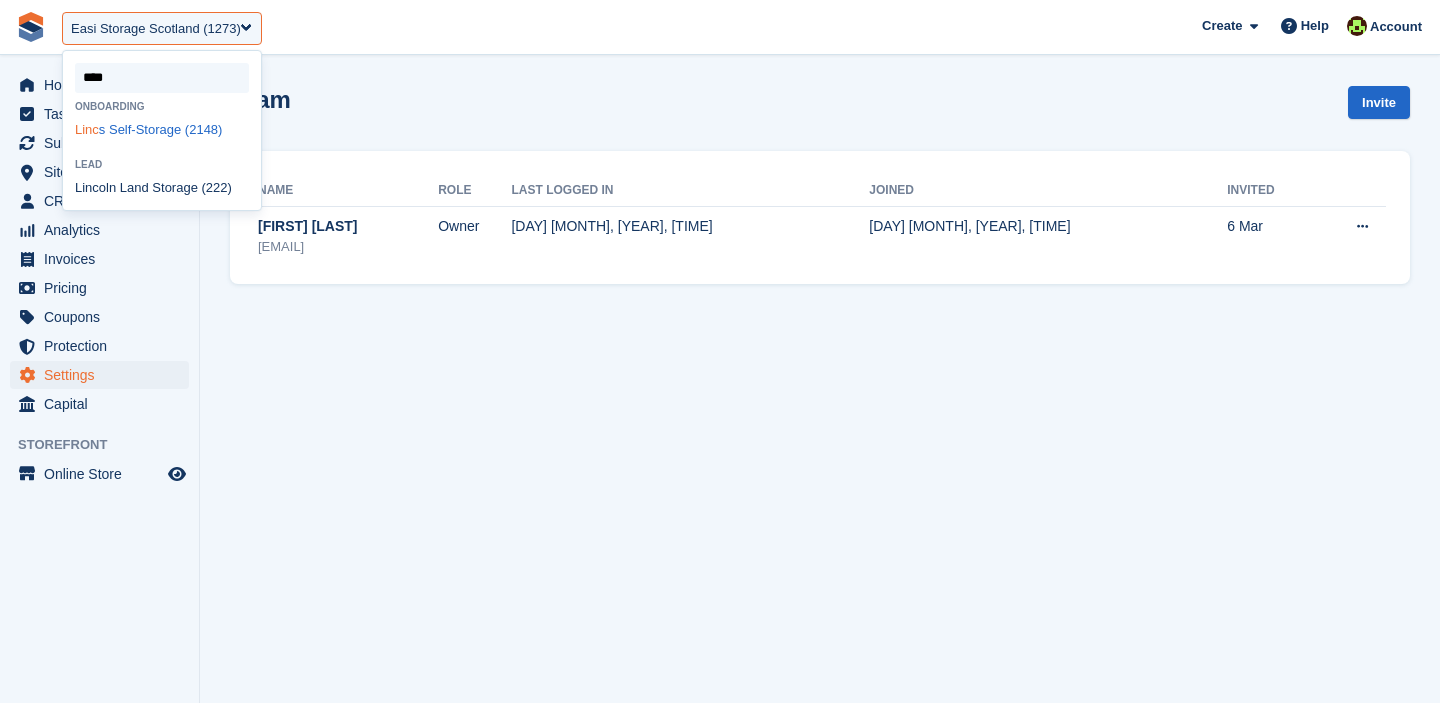 click on "Linc s Self-Storage (2148)" at bounding box center [162, 129] 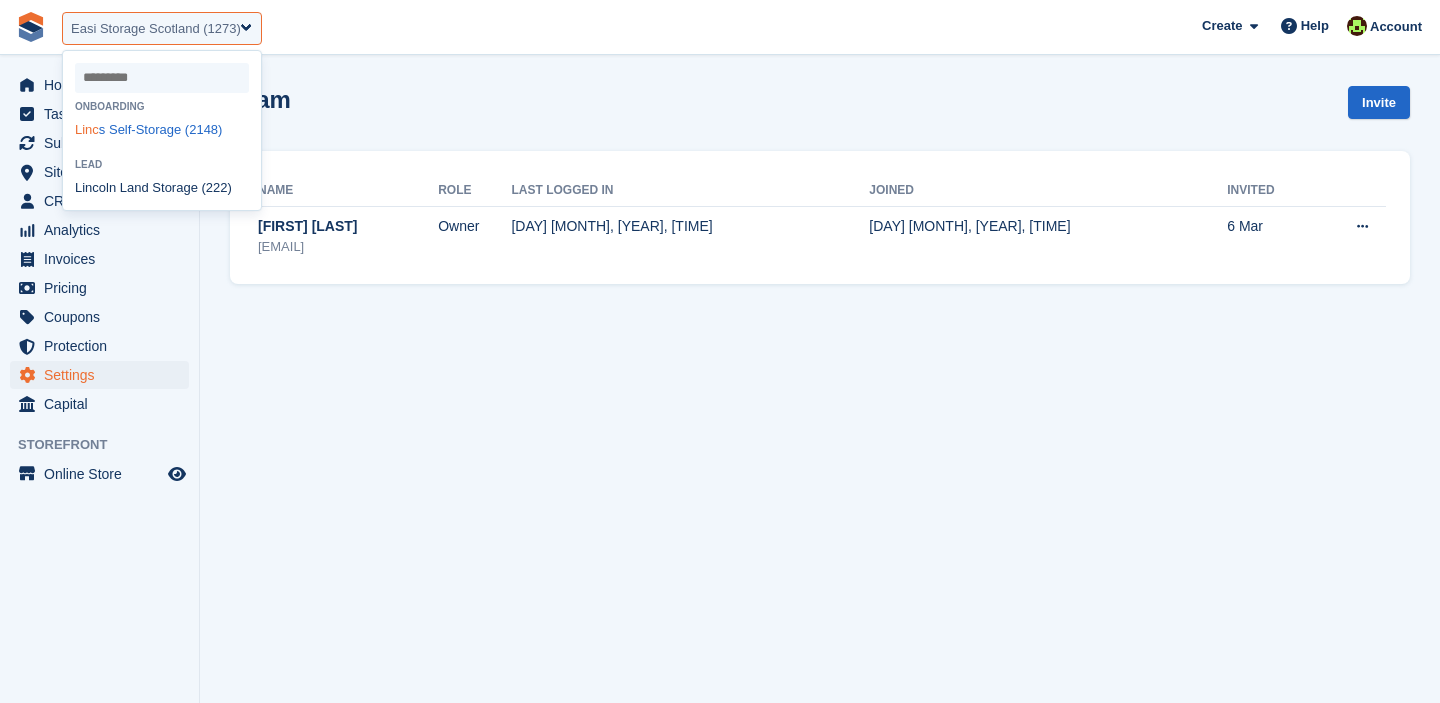 select on "****" 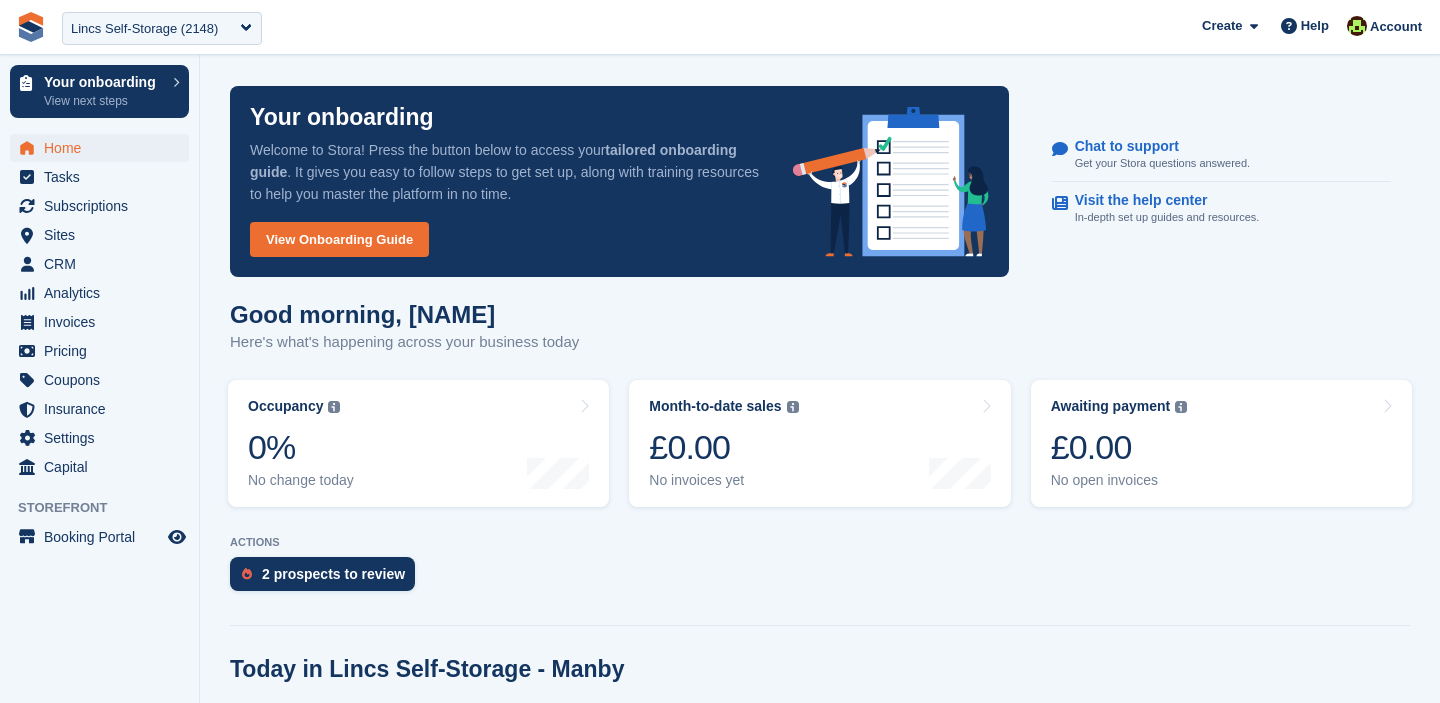 scroll, scrollTop: 0, scrollLeft: 0, axis: both 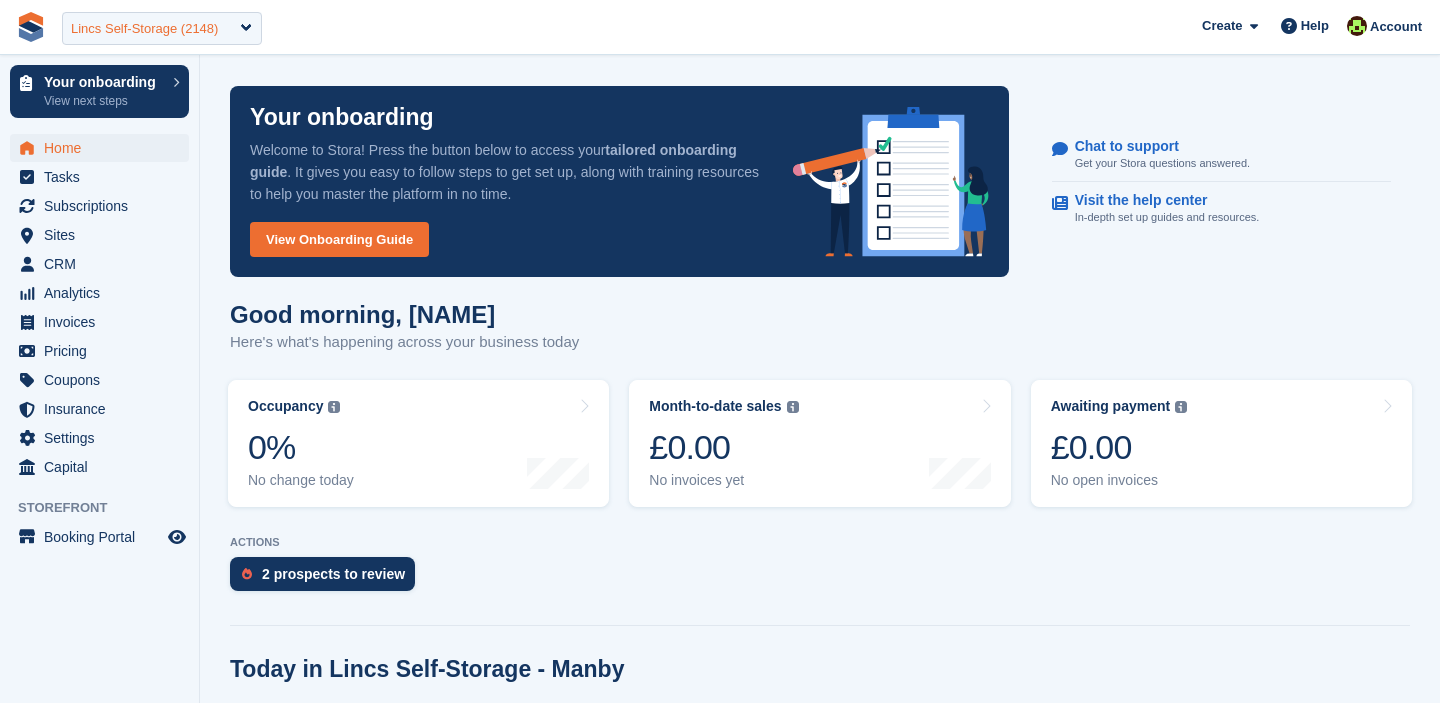 click on "Lincs Self-Storage (2148)" at bounding box center [162, 28] 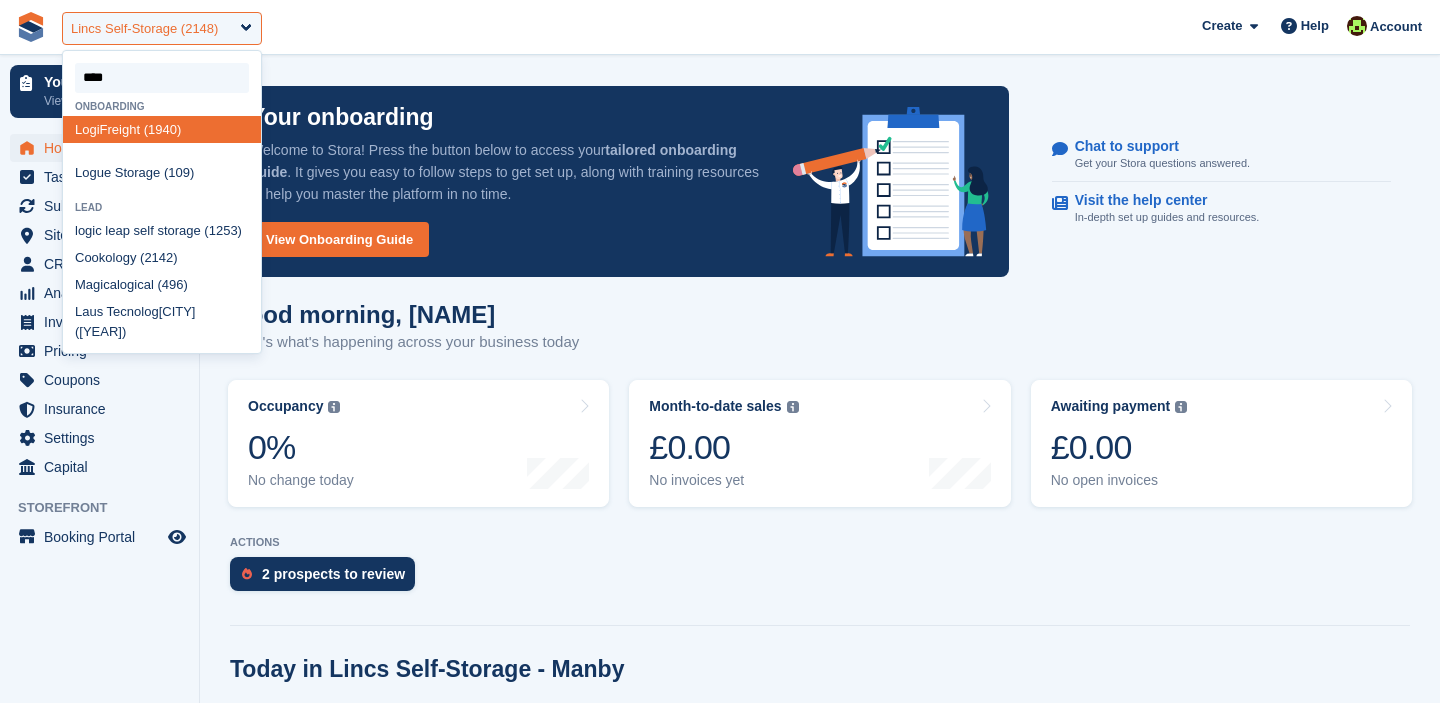 type on "*****" 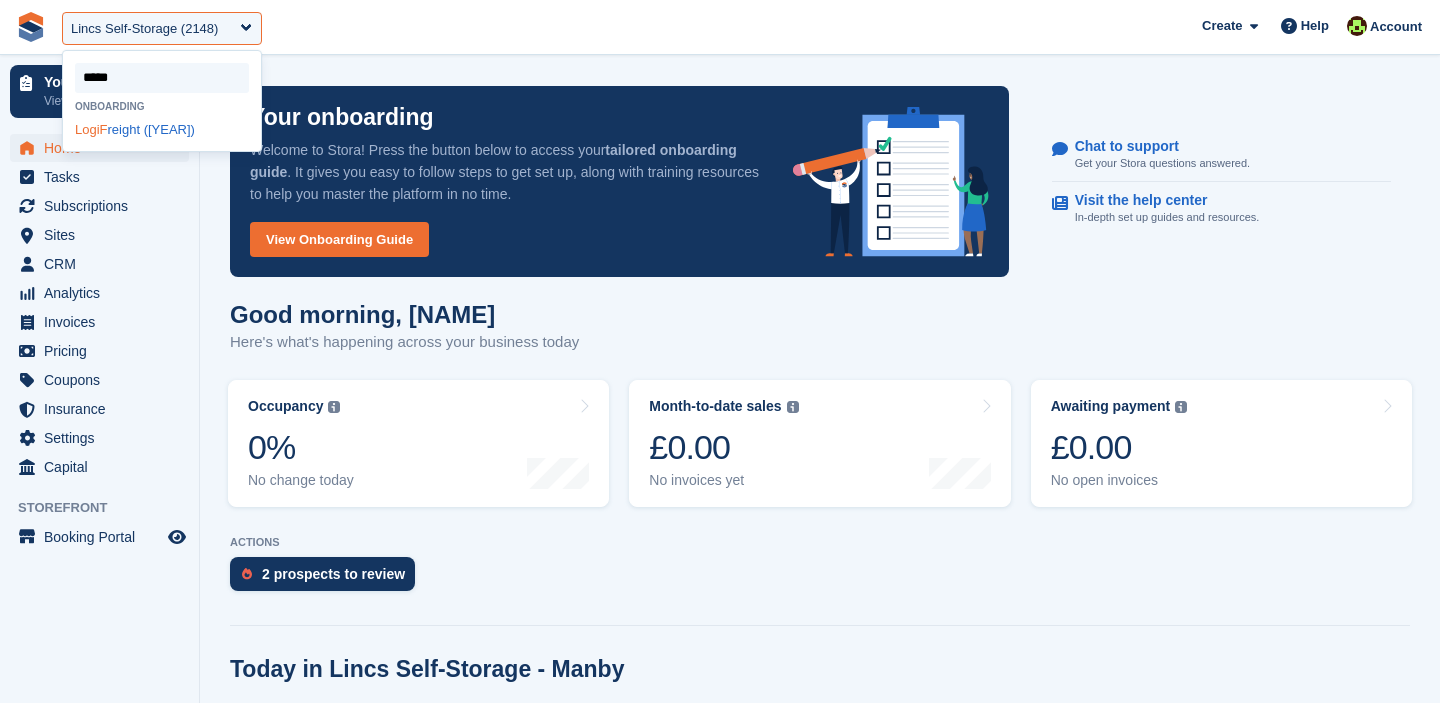 click on "LogiF reight (1940)" at bounding box center [162, 129] 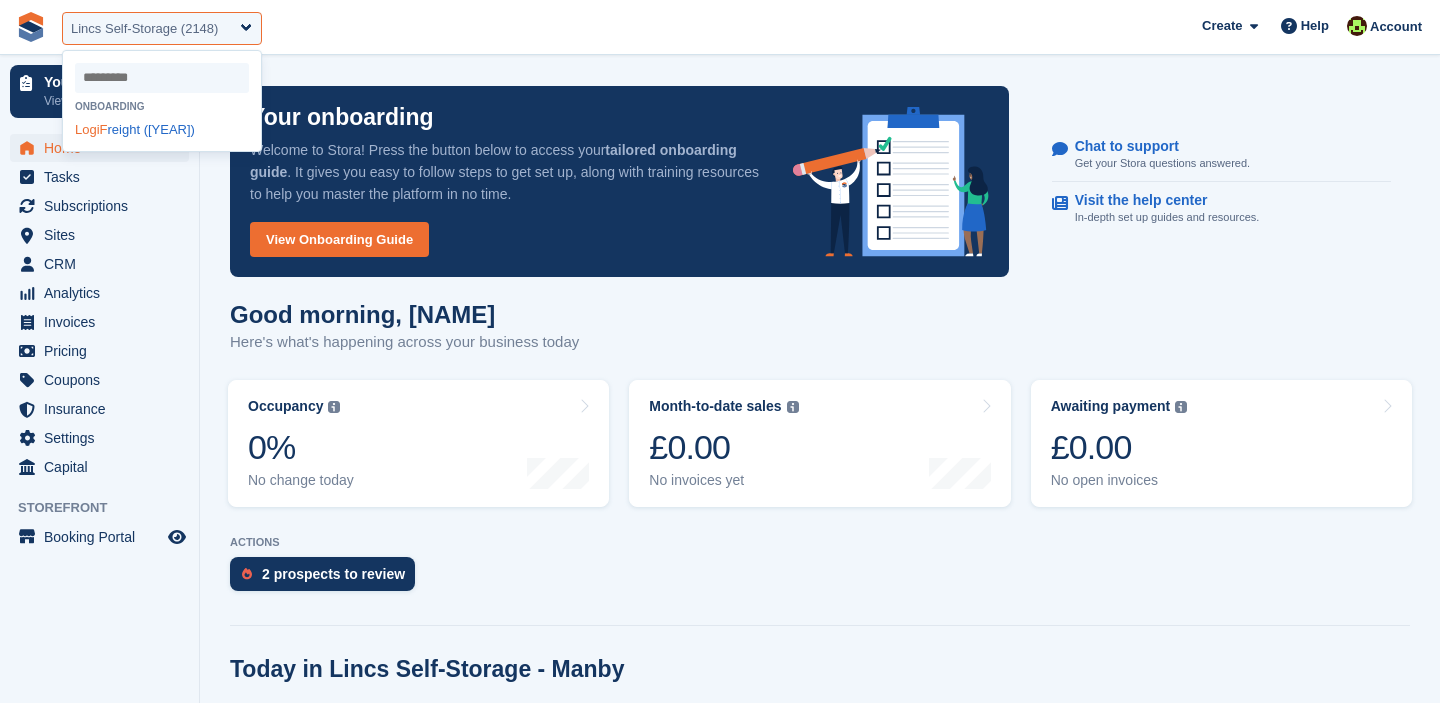 select on "****" 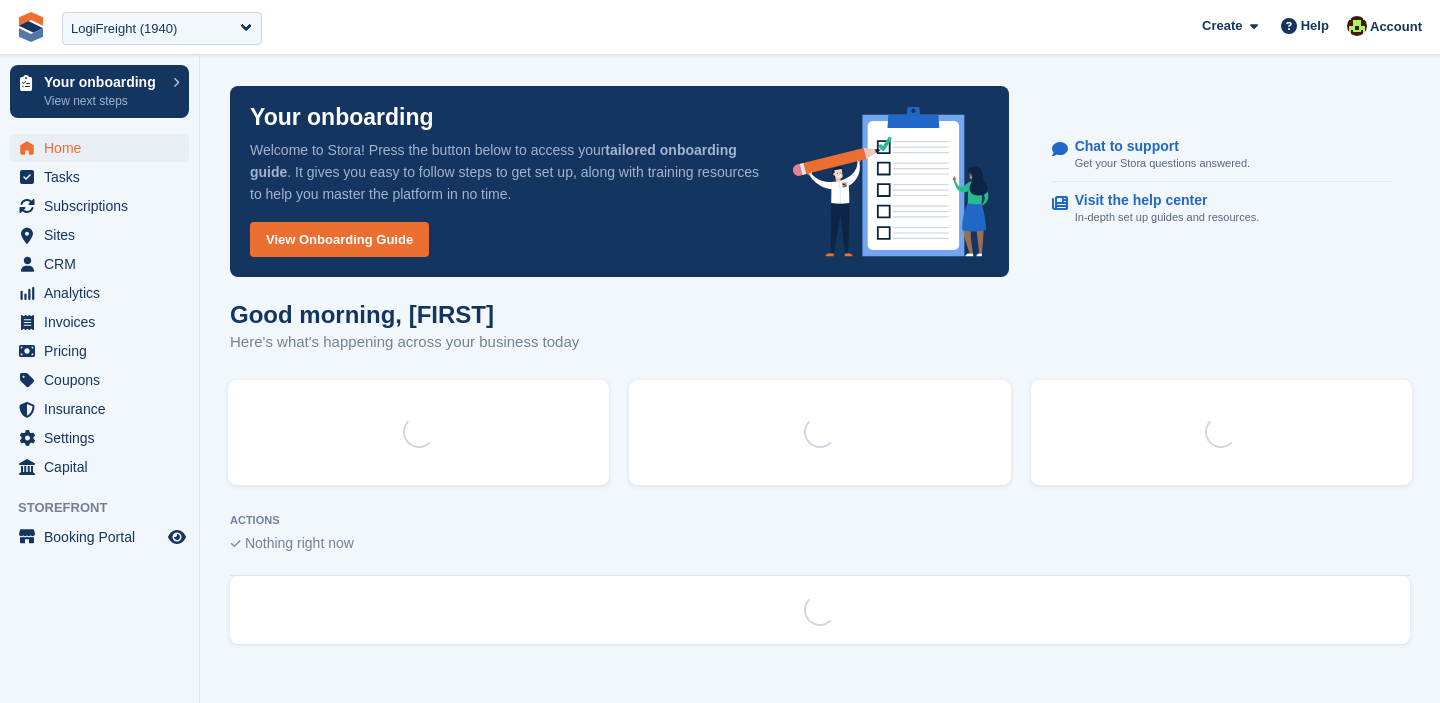 scroll, scrollTop: 0, scrollLeft: 0, axis: both 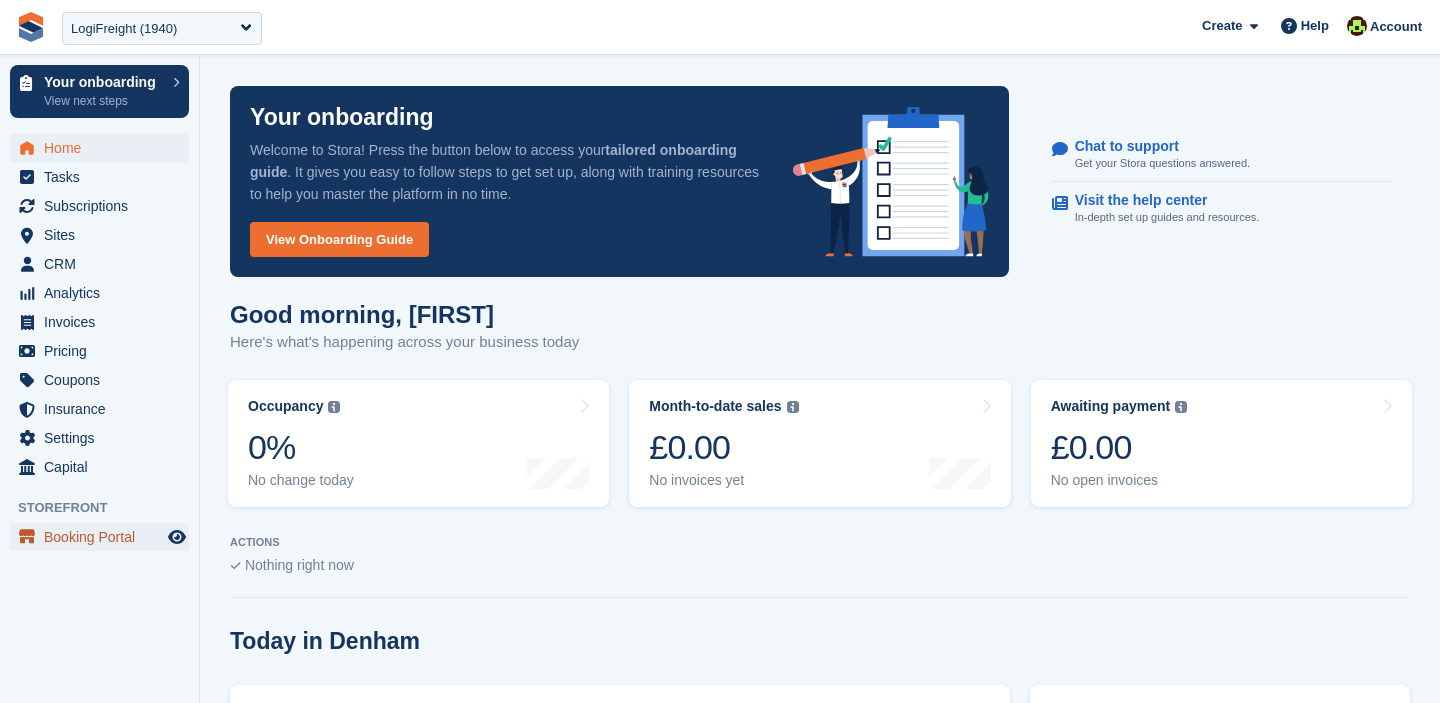 click on "Booking Portal" at bounding box center [104, 537] 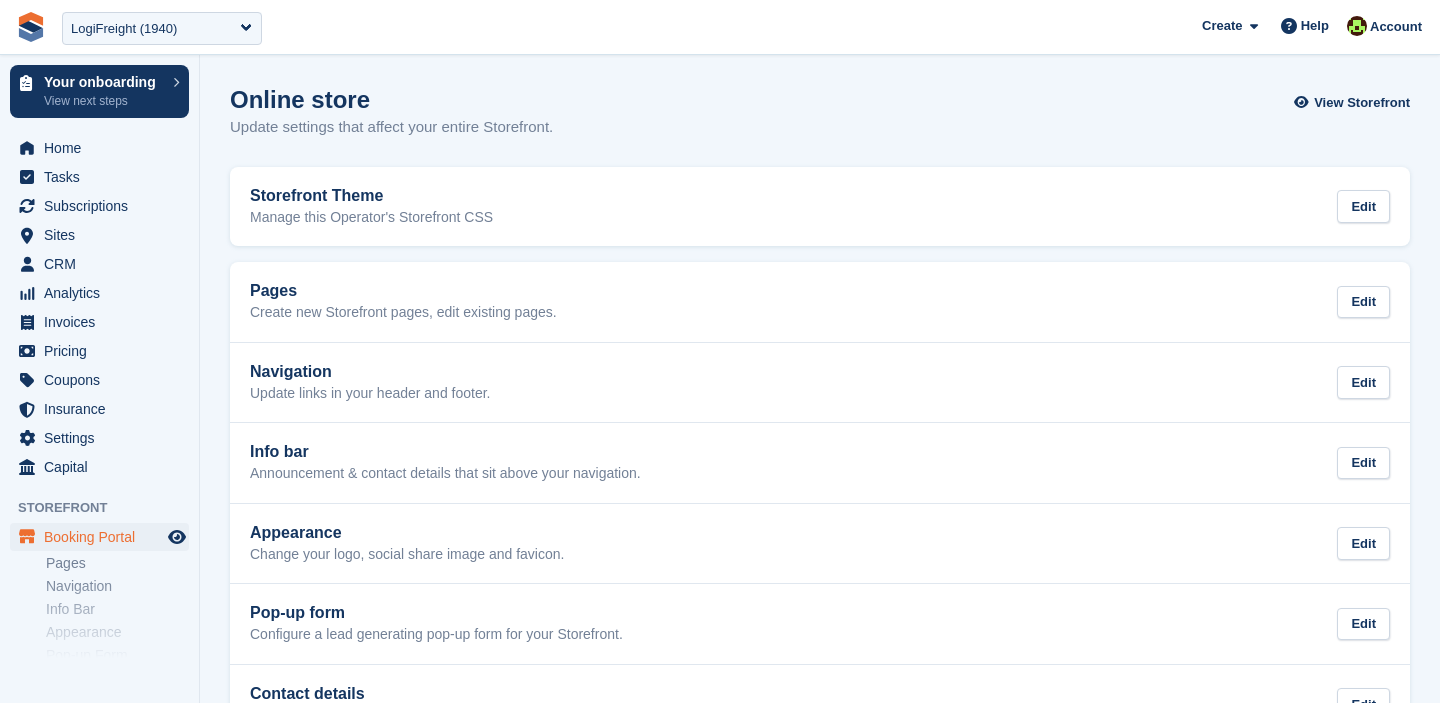 scroll, scrollTop: 0, scrollLeft: 0, axis: both 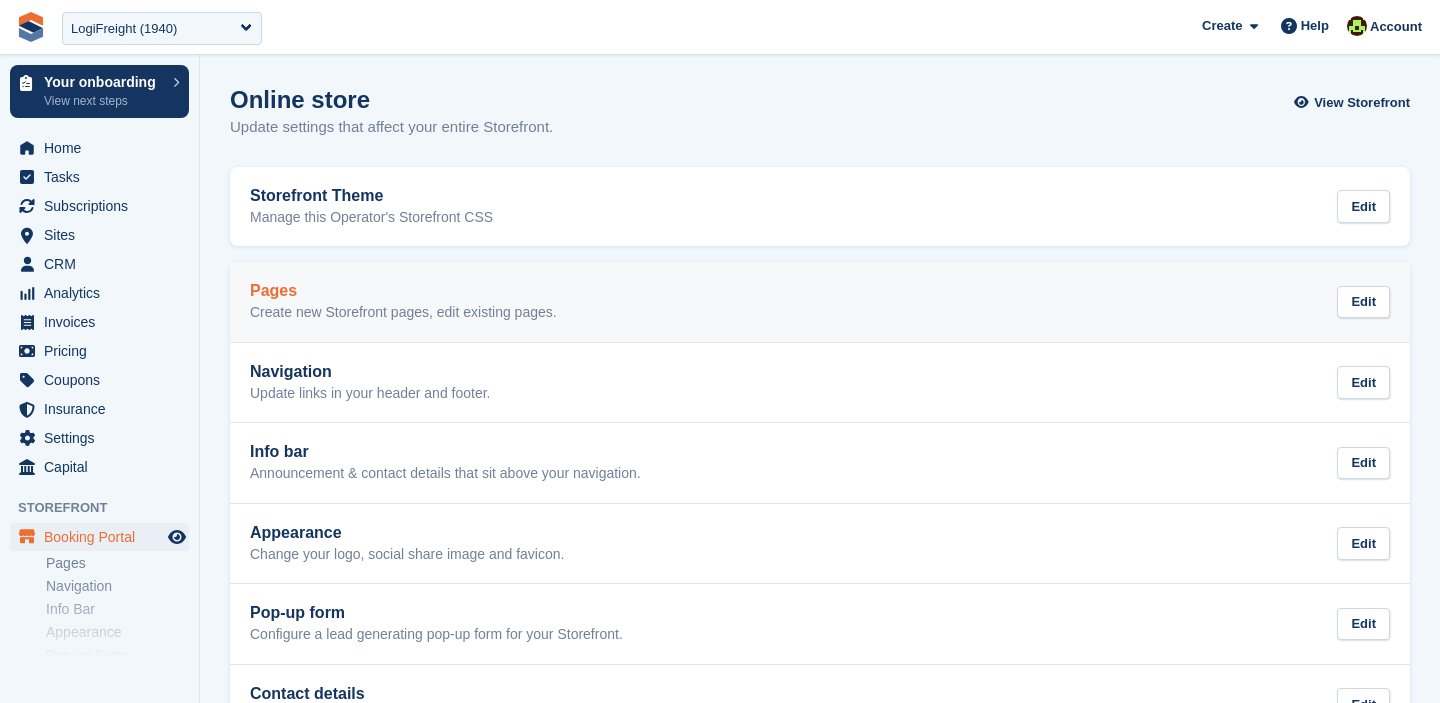 click on "Pages" at bounding box center (403, 291) 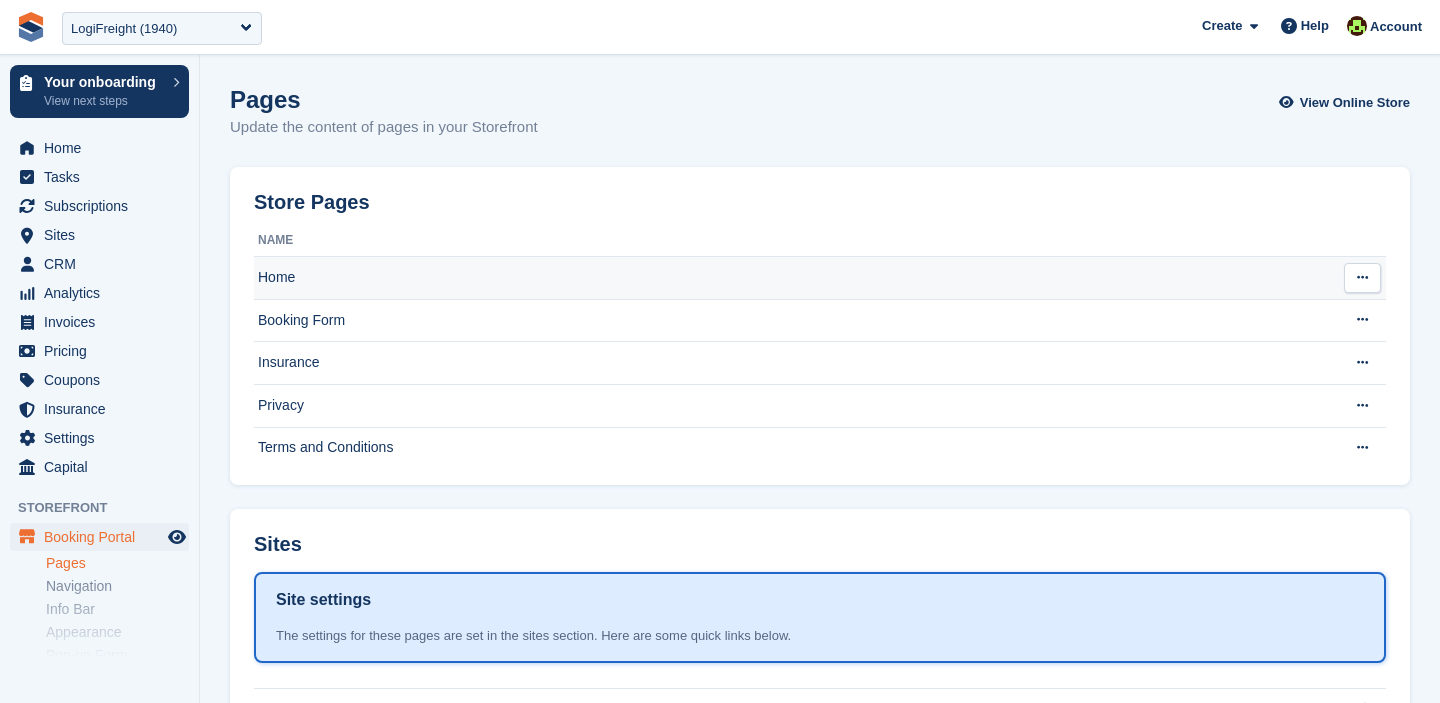 click on "Home" at bounding box center (791, 278) 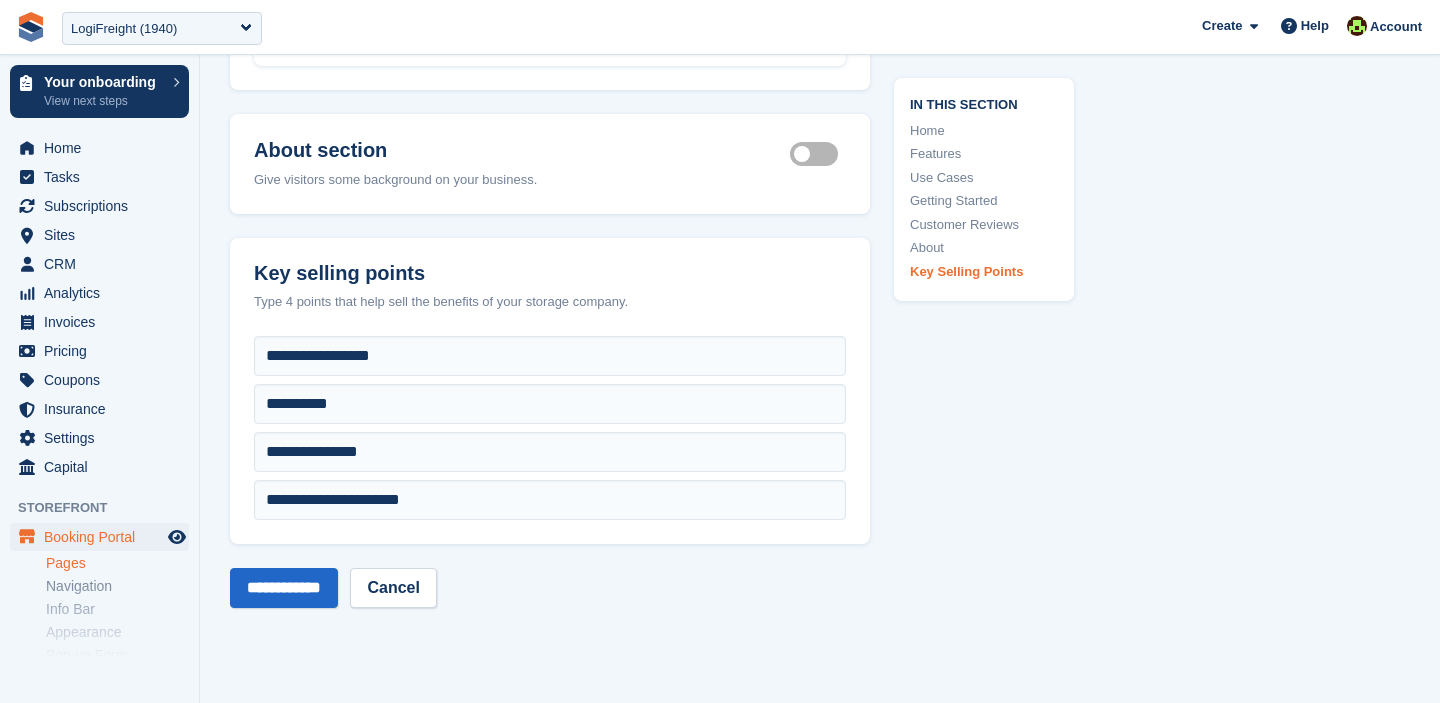 scroll, scrollTop: 6445, scrollLeft: 0, axis: vertical 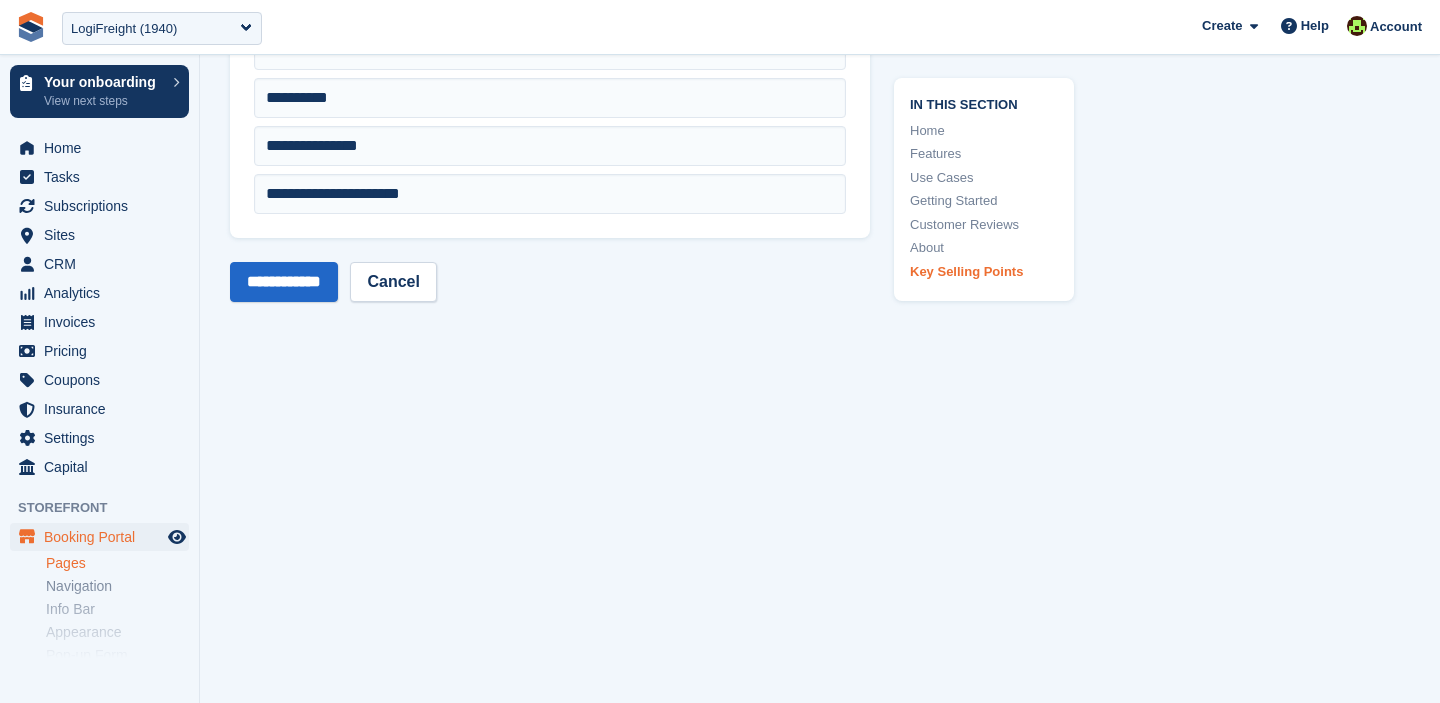 click on "Pages" at bounding box center (117, 563) 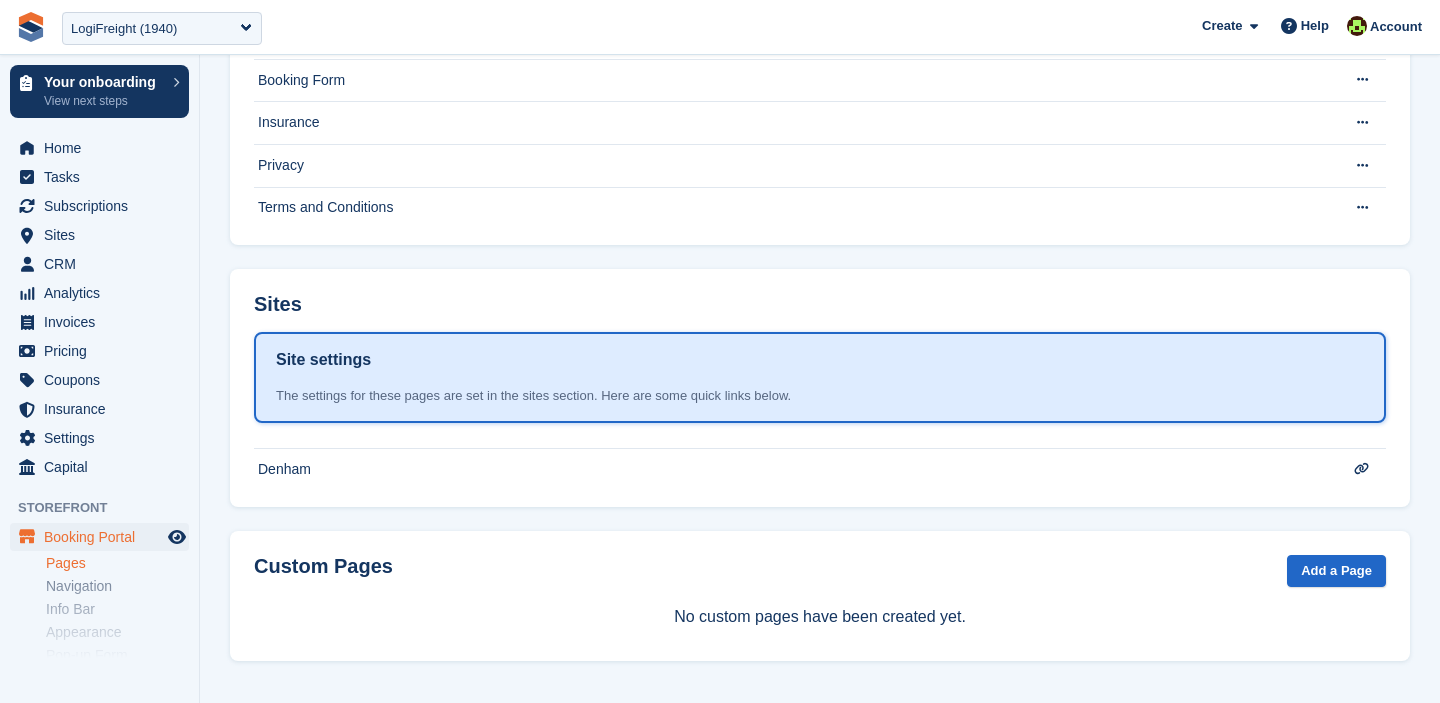scroll, scrollTop: 0, scrollLeft: 0, axis: both 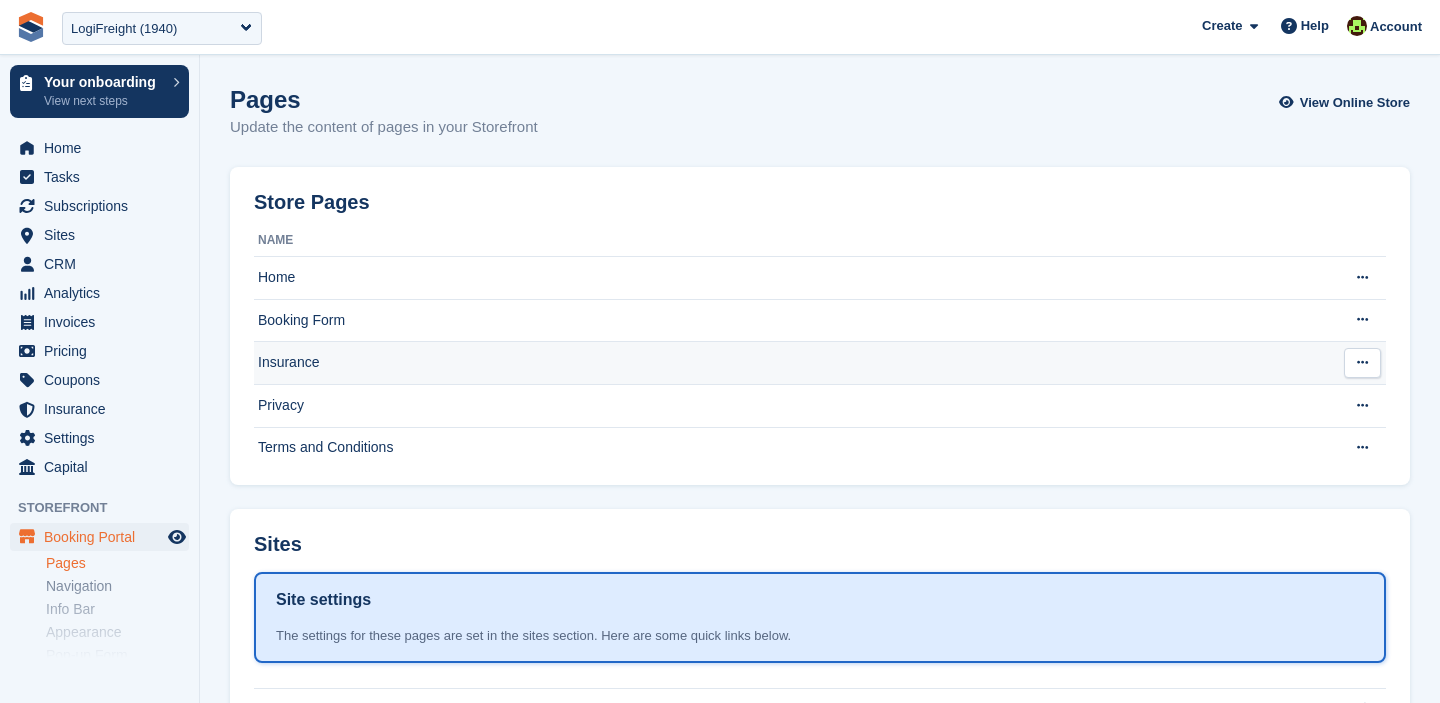 click on "Insurance" at bounding box center [791, 363] 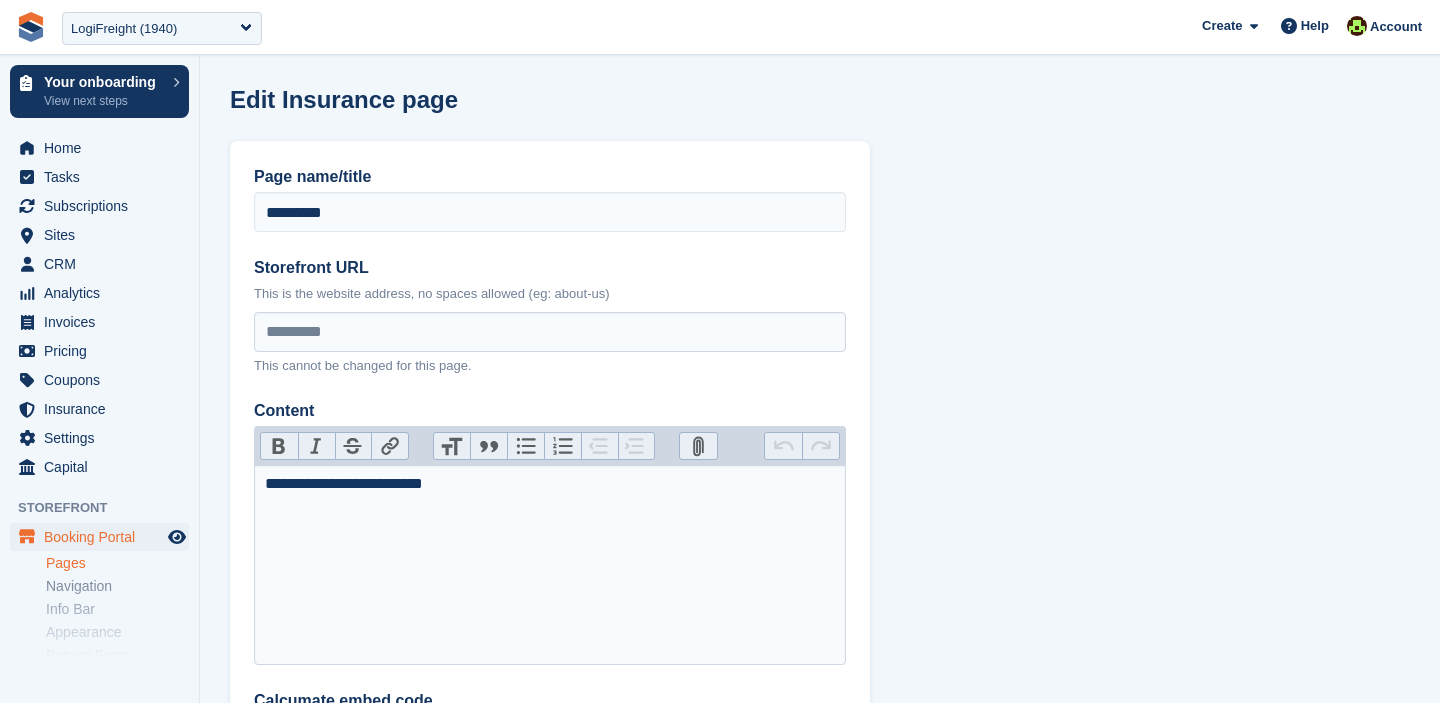 scroll, scrollTop: 0, scrollLeft: 0, axis: both 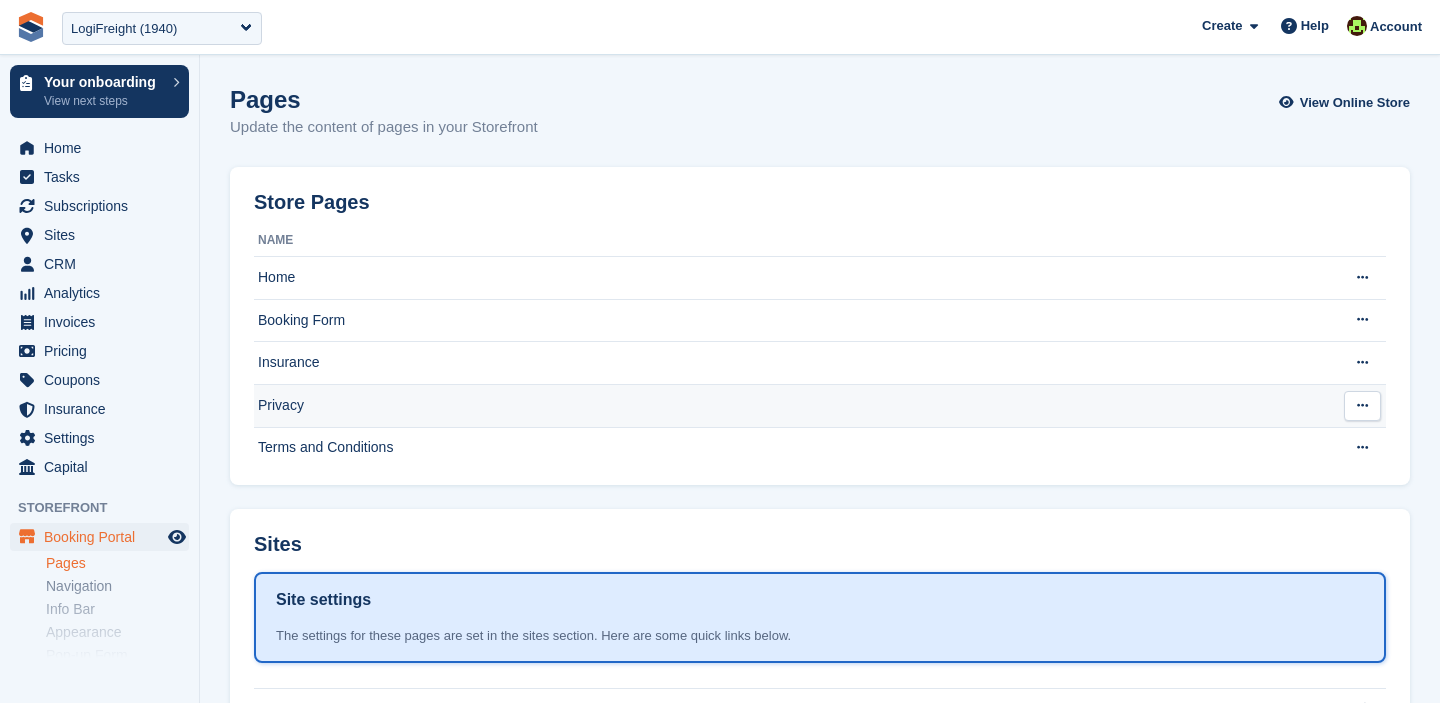 click on "Privacy" at bounding box center [791, 405] 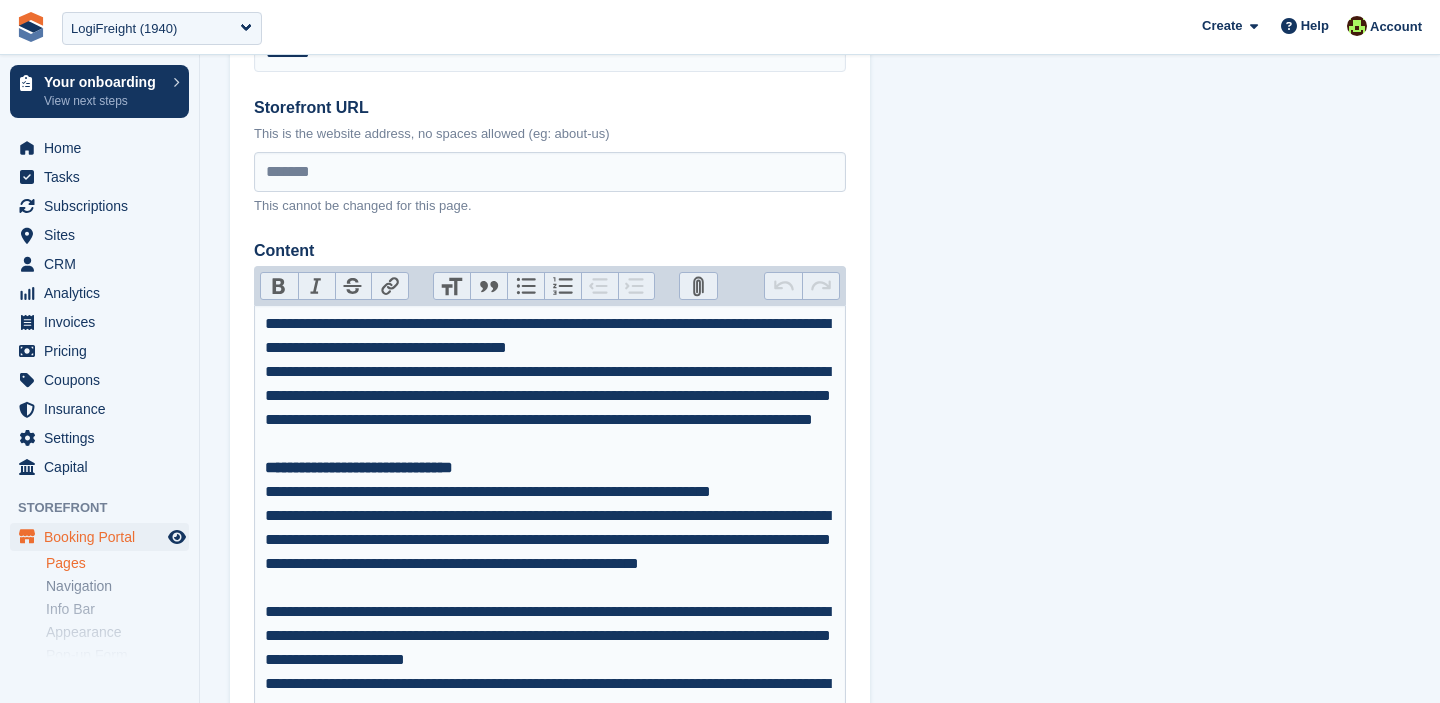 scroll, scrollTop: 199, scrollLeft: 0, axis: vertical 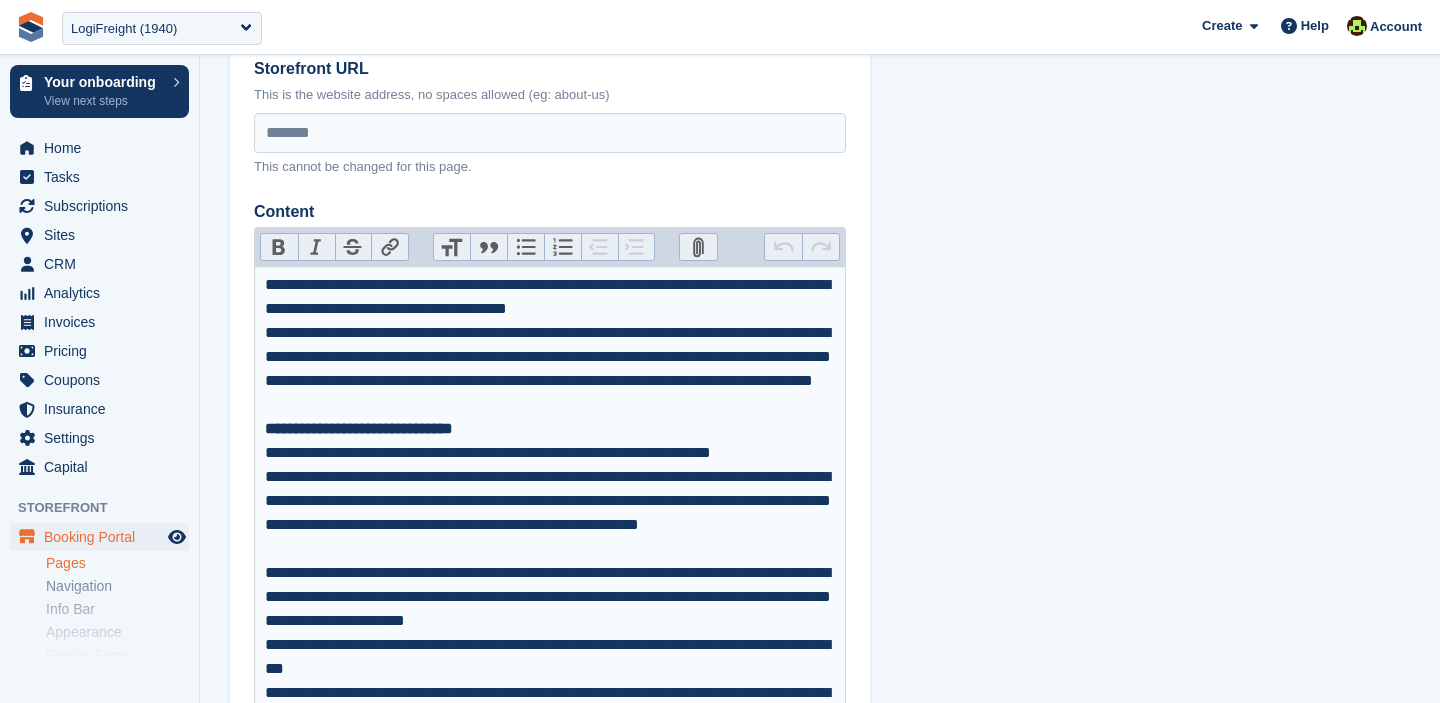 click on "Pages" at bounding box center (117, 563) 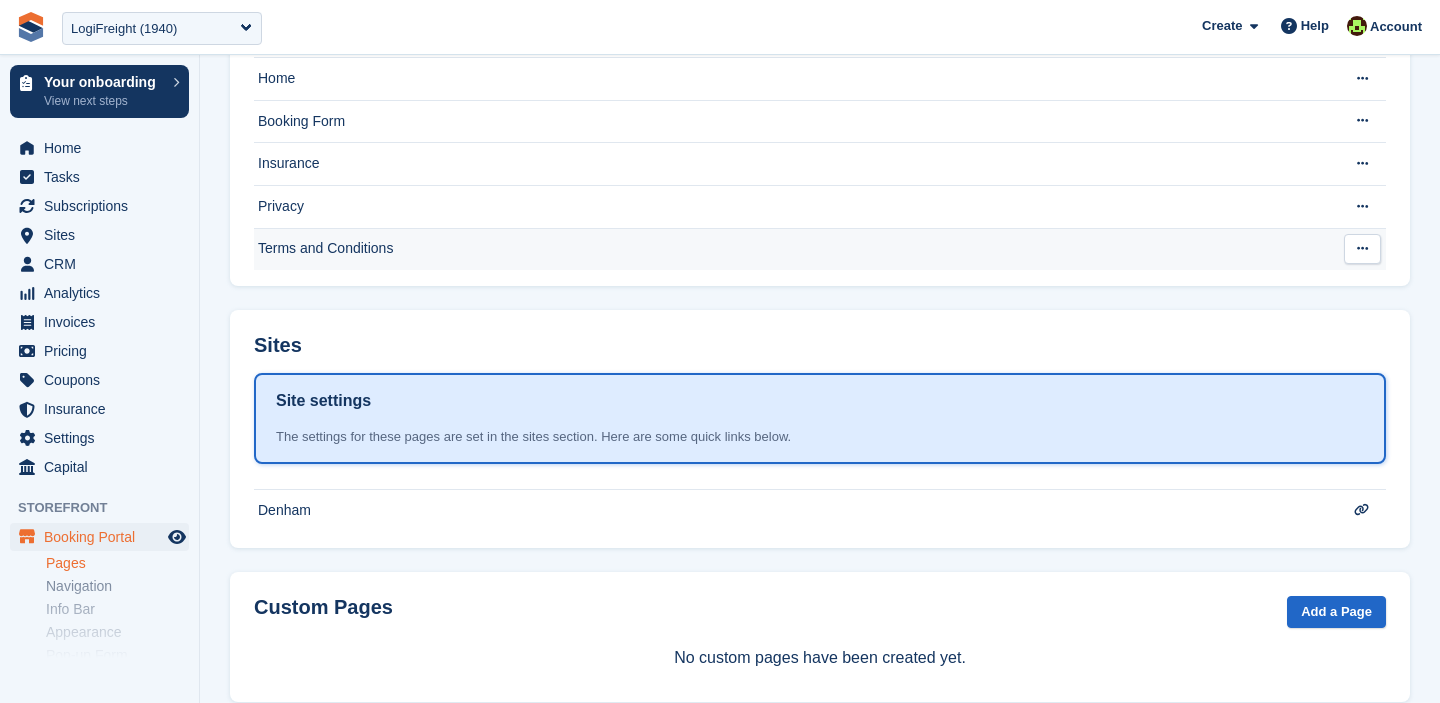 scroll, scrollTop: 0, scrollLeft: 0, axis: both 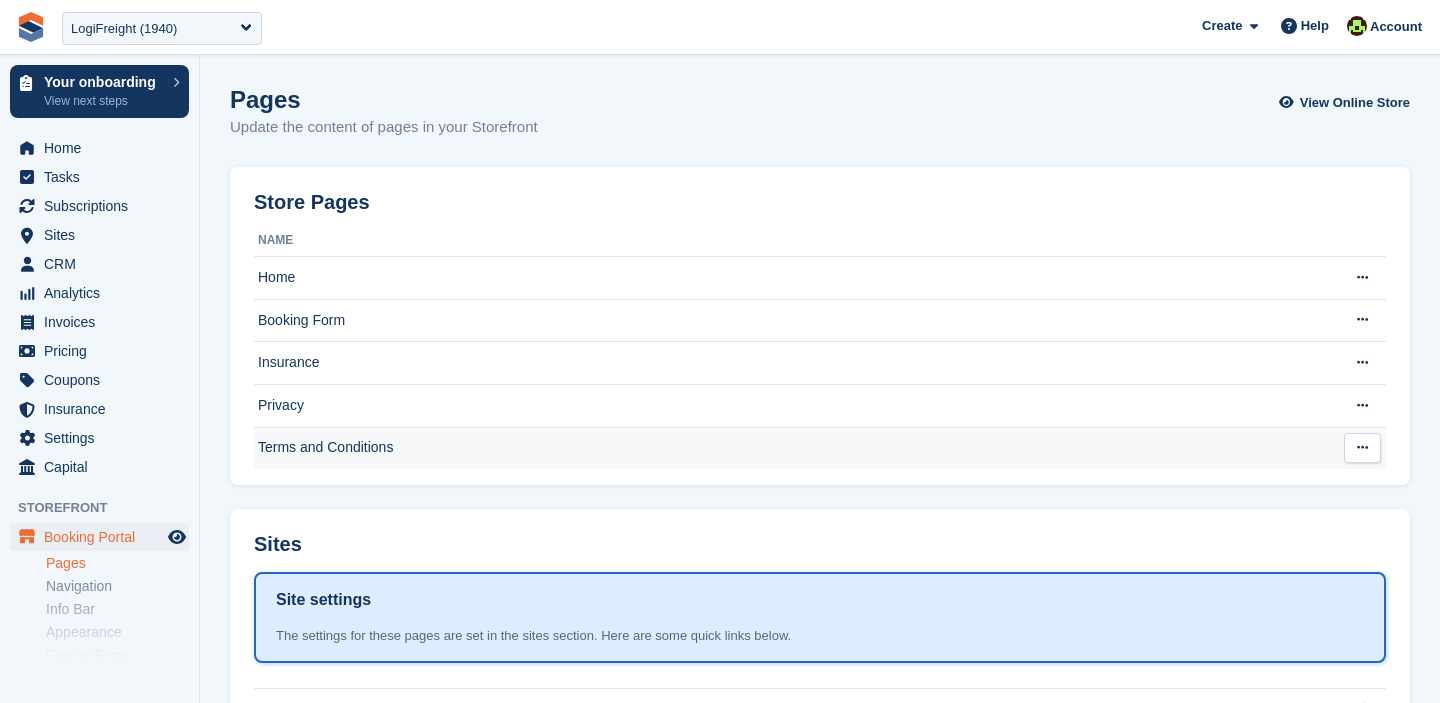 click on "Terms and Conditions" at bounding box center [791, 448] 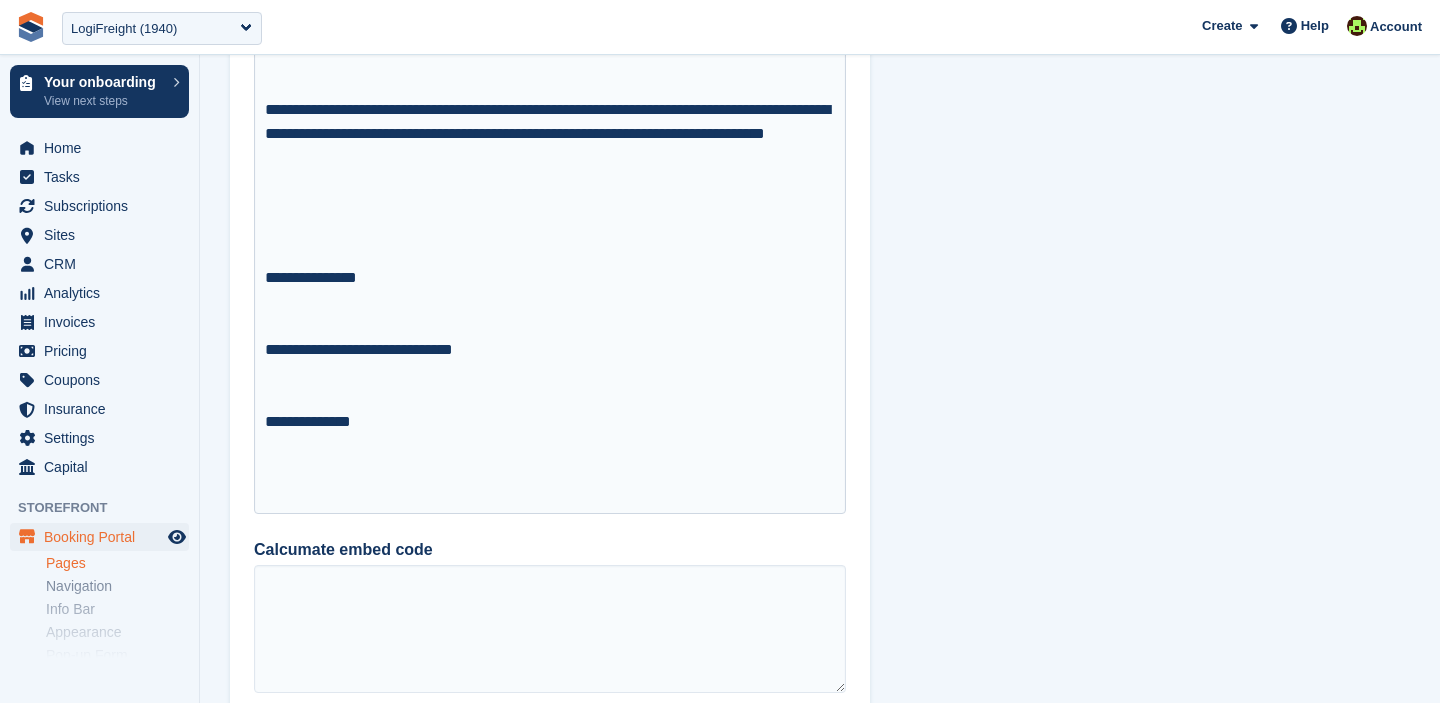 scroll, scrollTop: 5251, scrollLeft: 0, axis: vertical 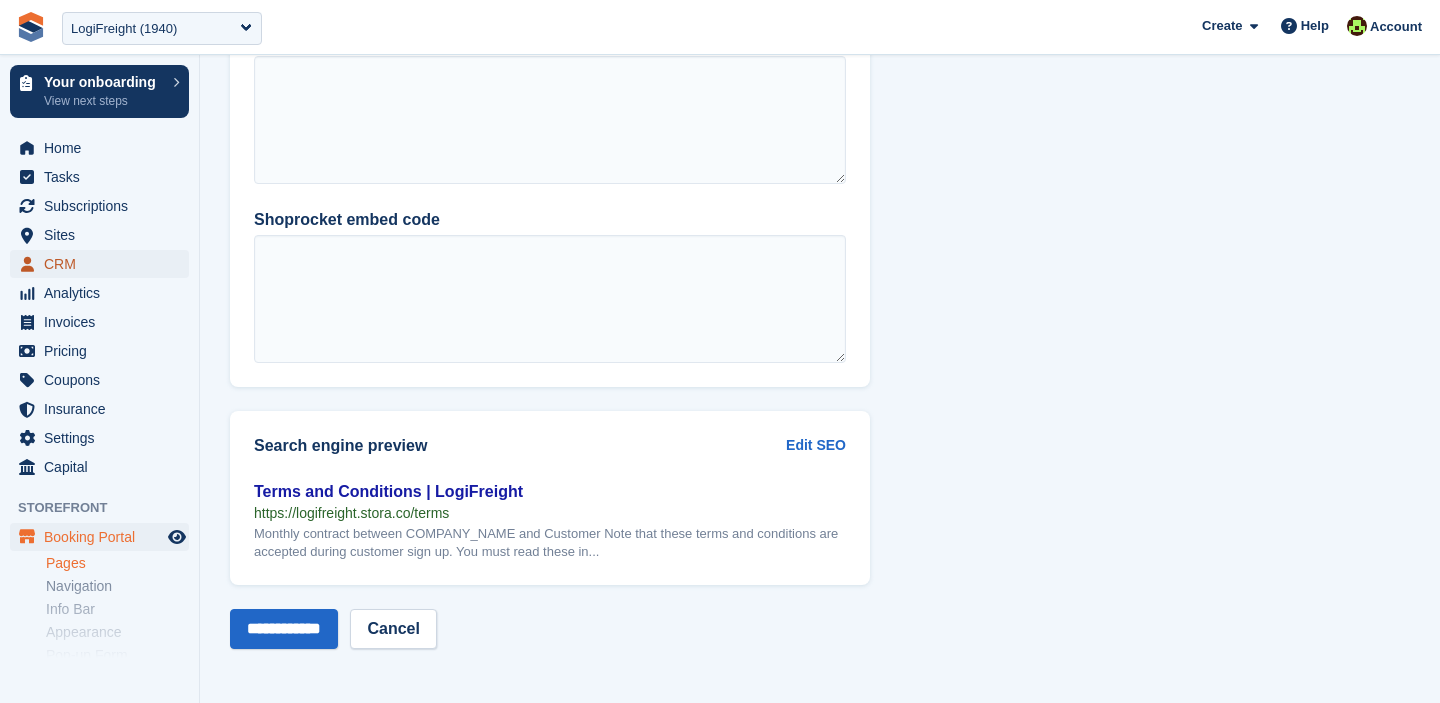 click on "CRM" at bounding box center [104, 264] 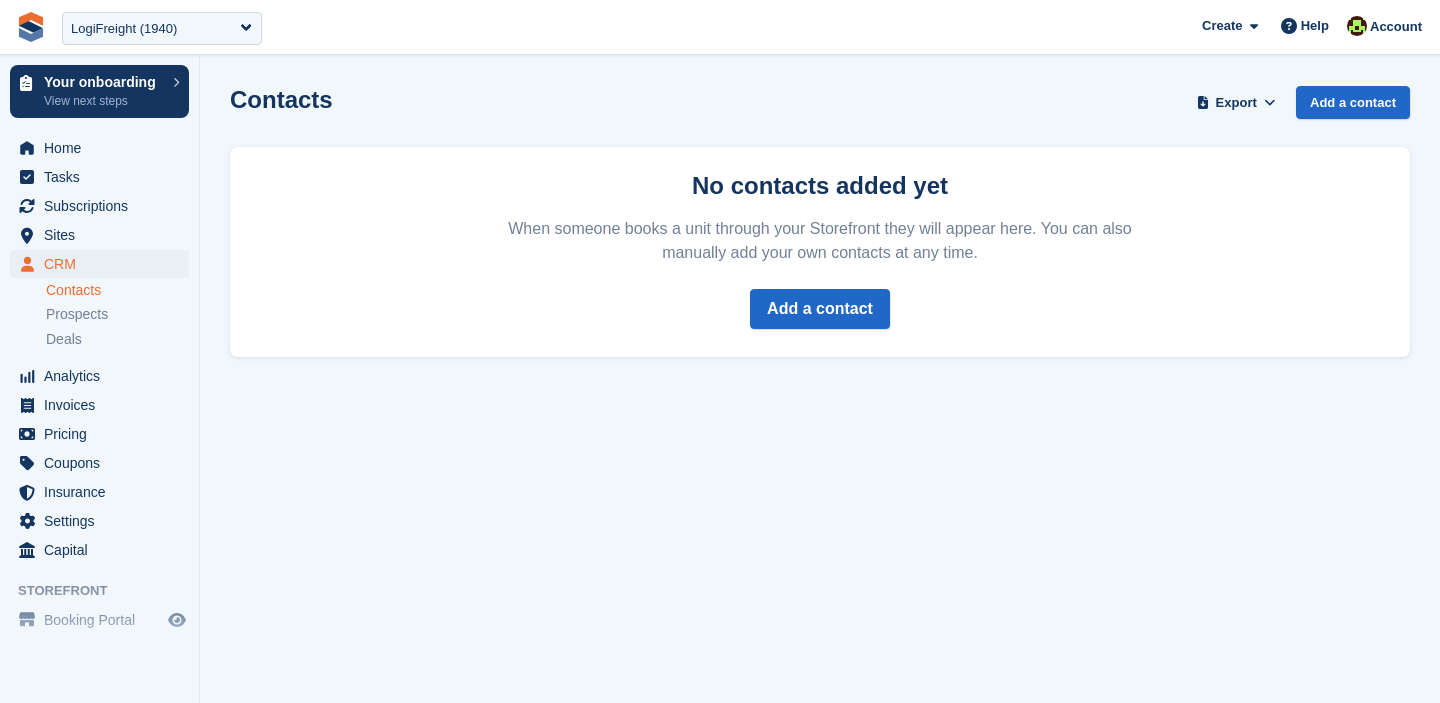 scroll, scrollTop: 0, scrollLeft: 0, axis: both 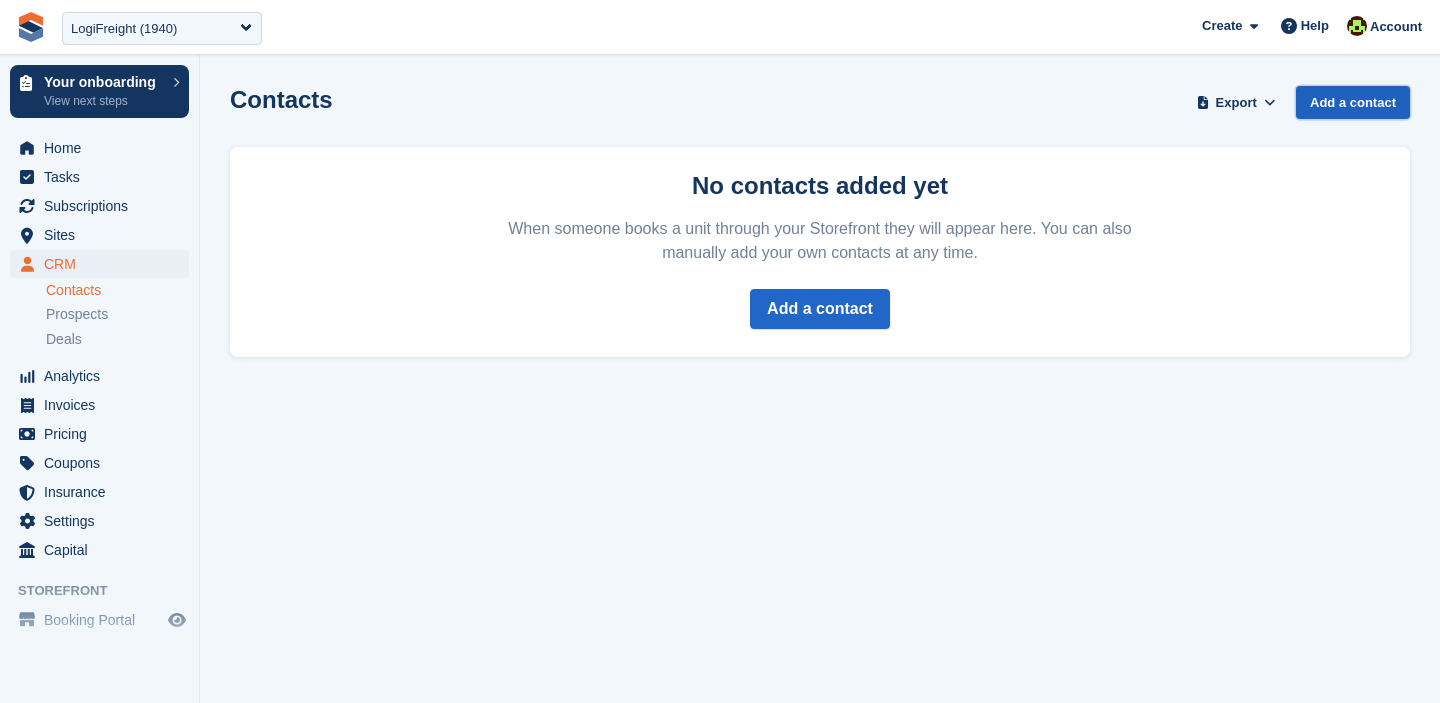 click on "Add a contact" at bounding box center (1353, 102) 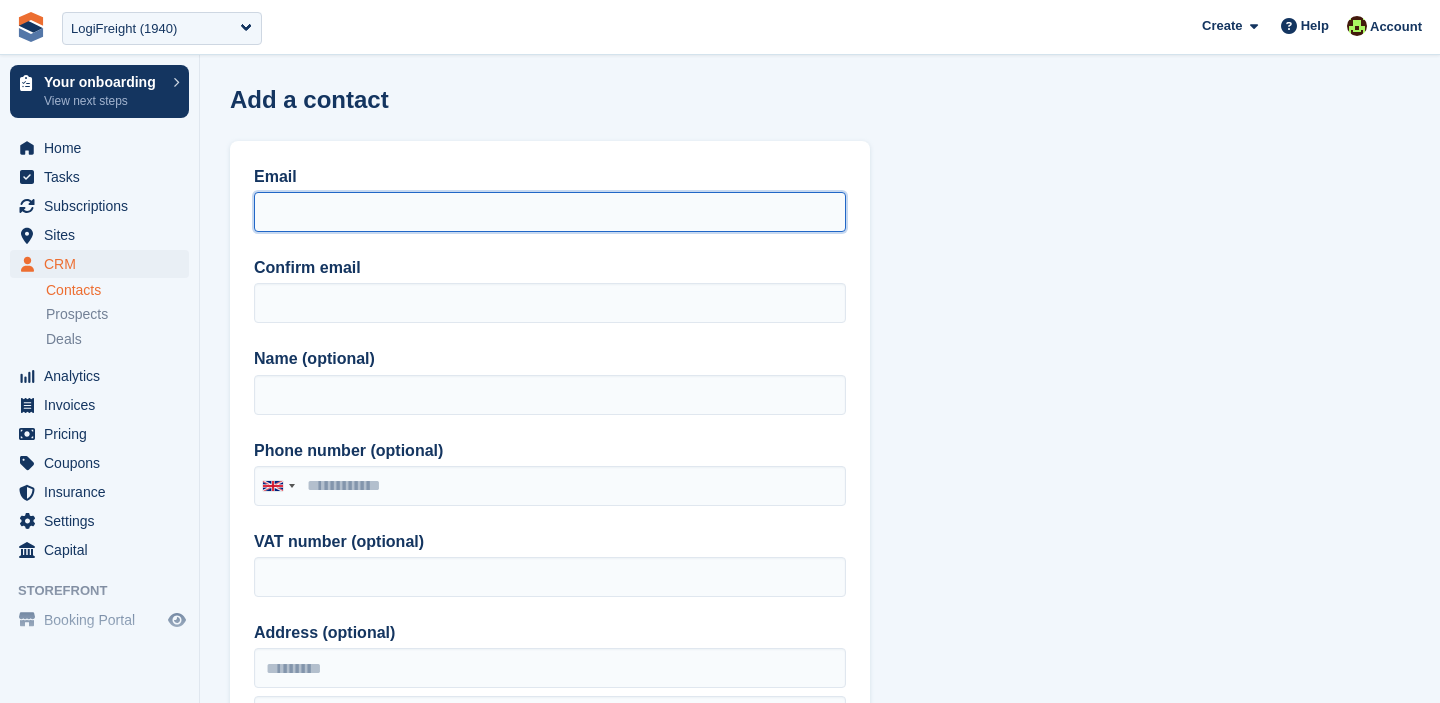 click on "Email" at bounding box center [550, 212] 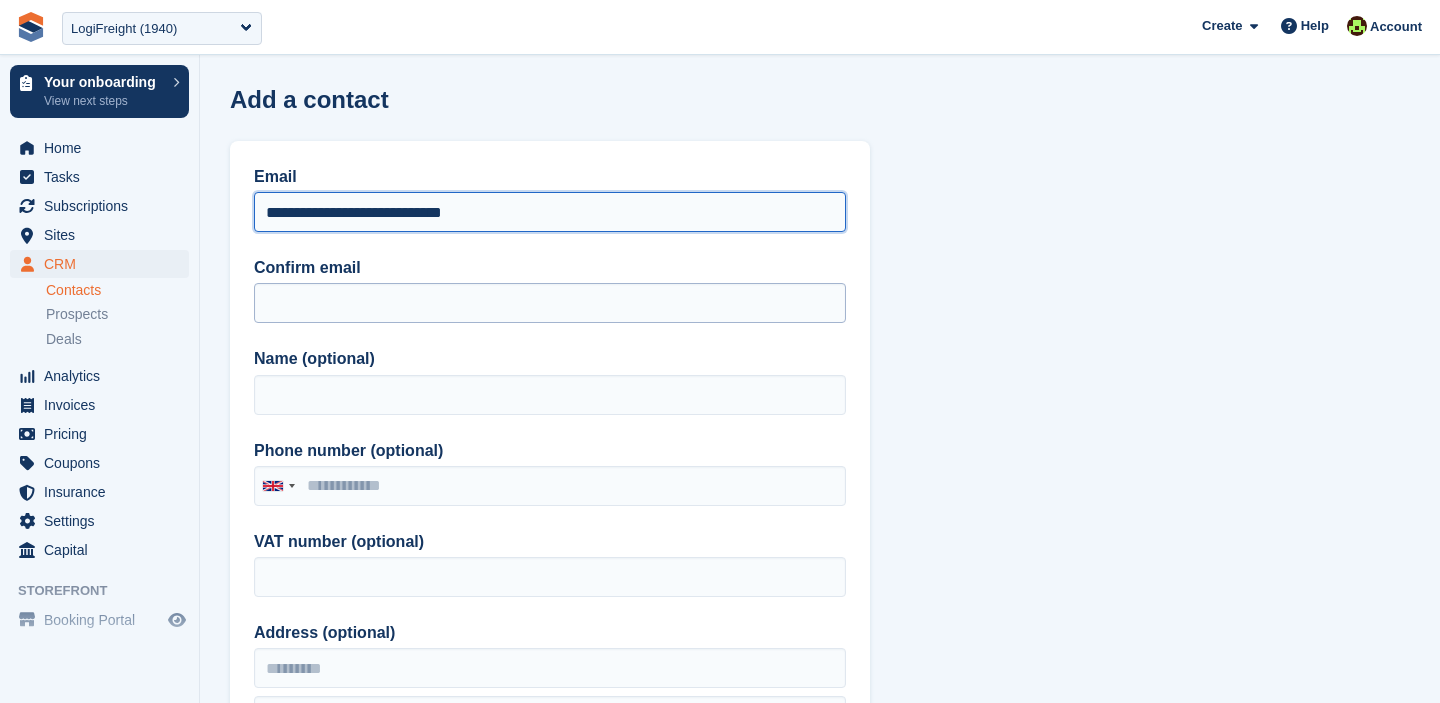 type on "**********" 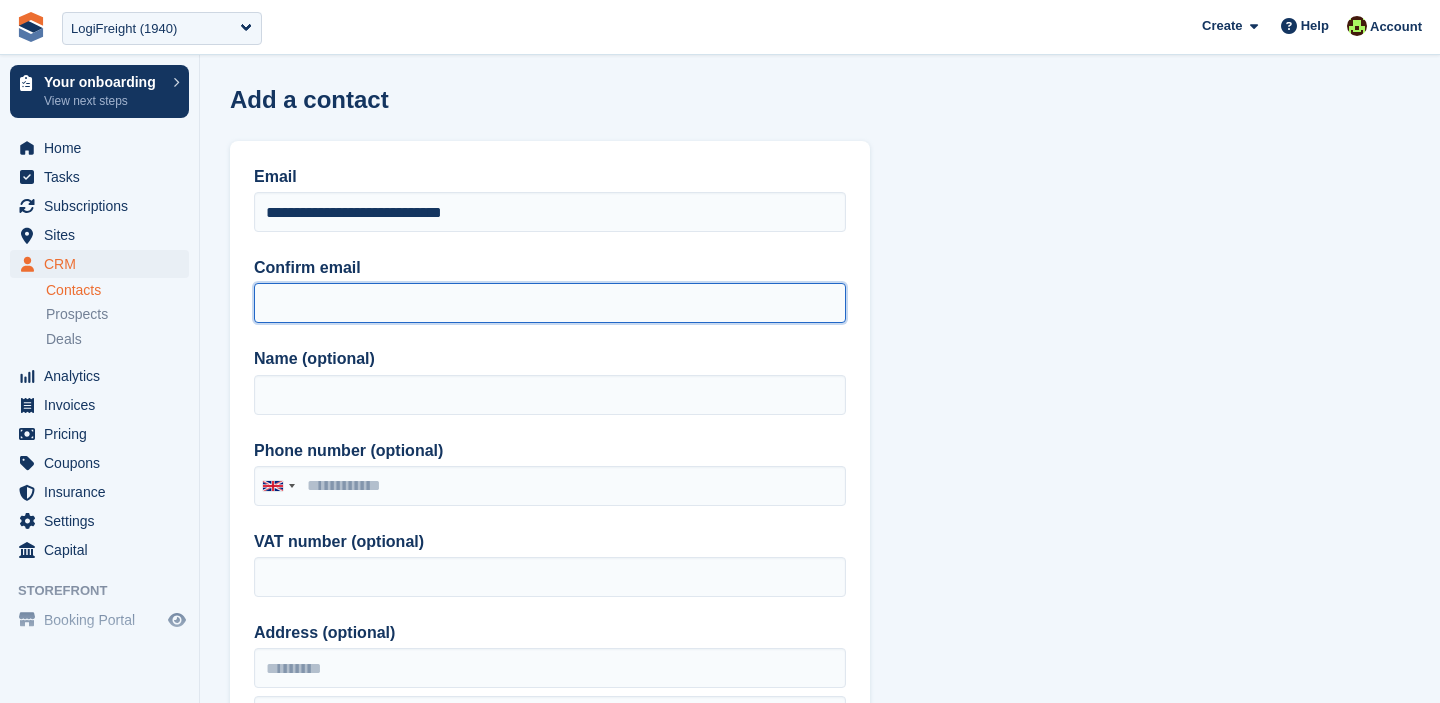 click on "Confirm email" at bounding box center [550, 303] 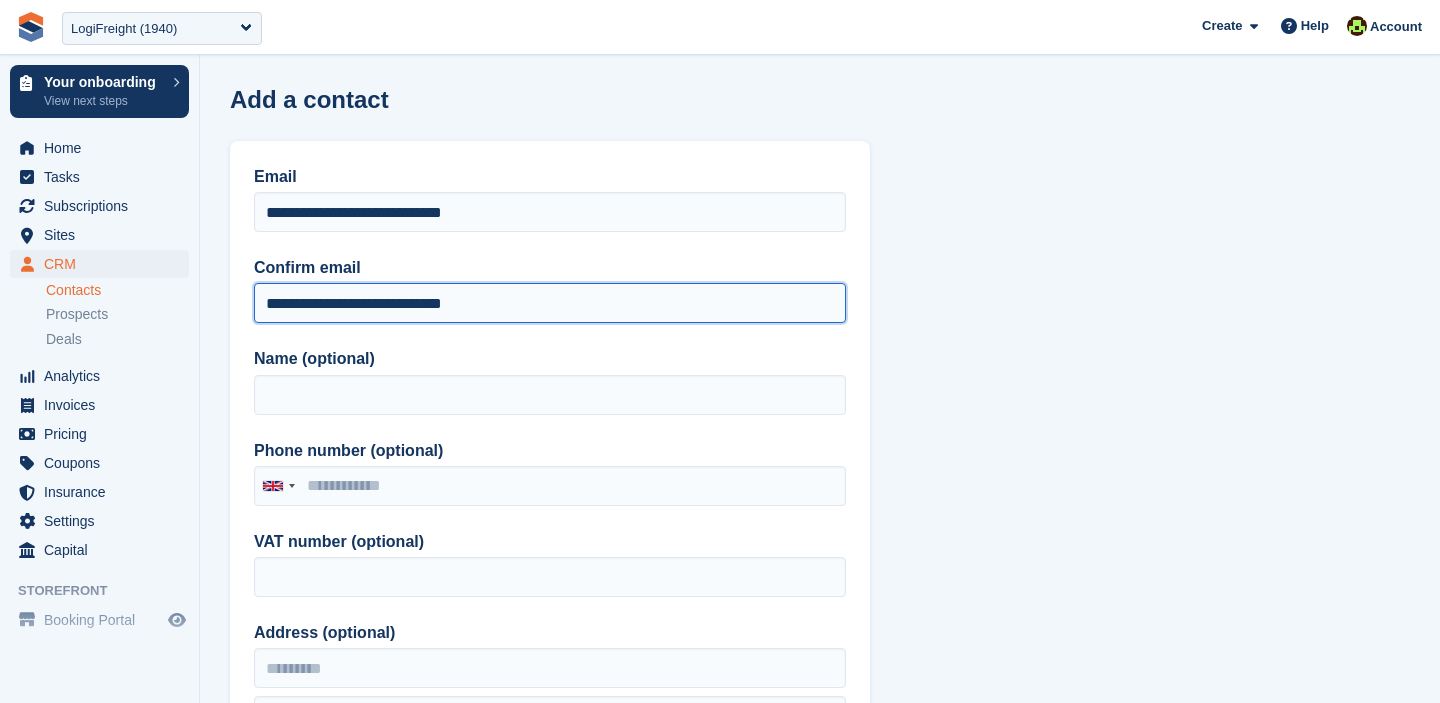 type on "**********" 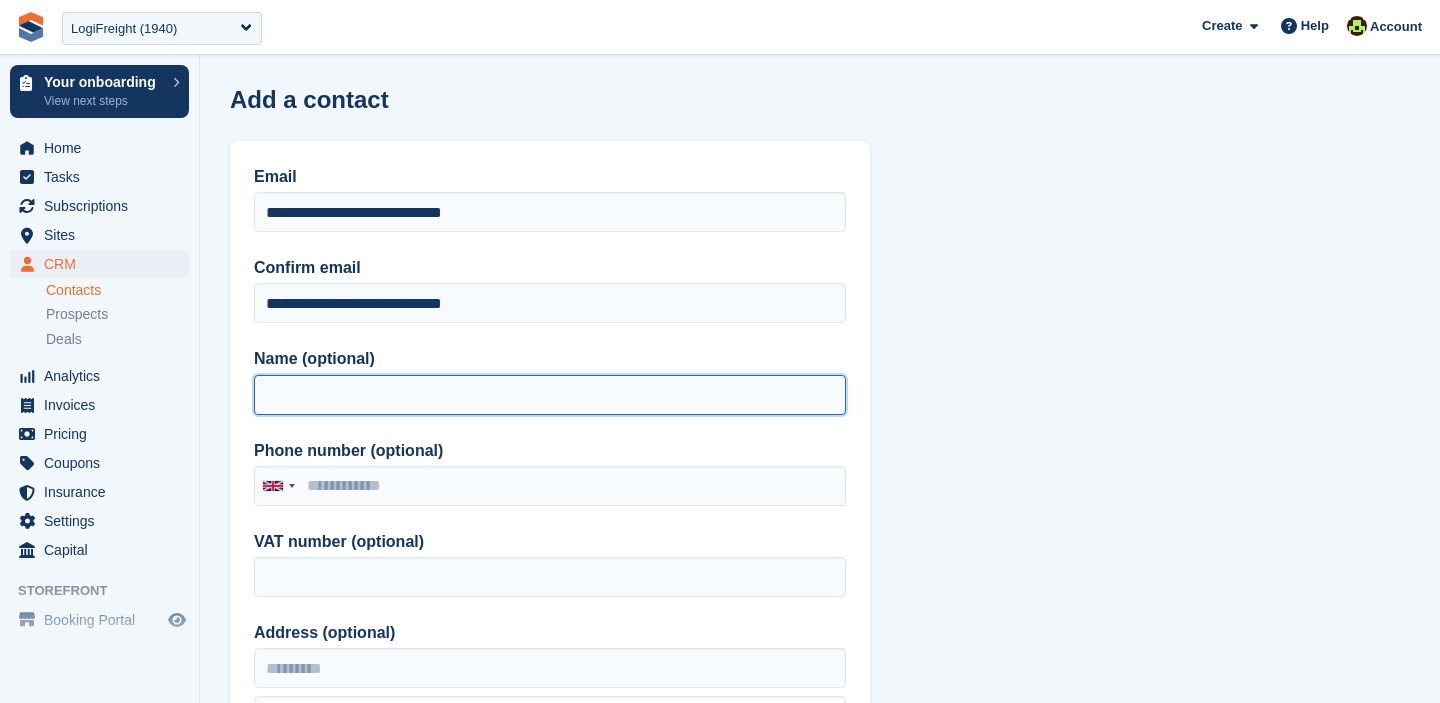 click on "Name (optional)" at bounding box center [550, 395] 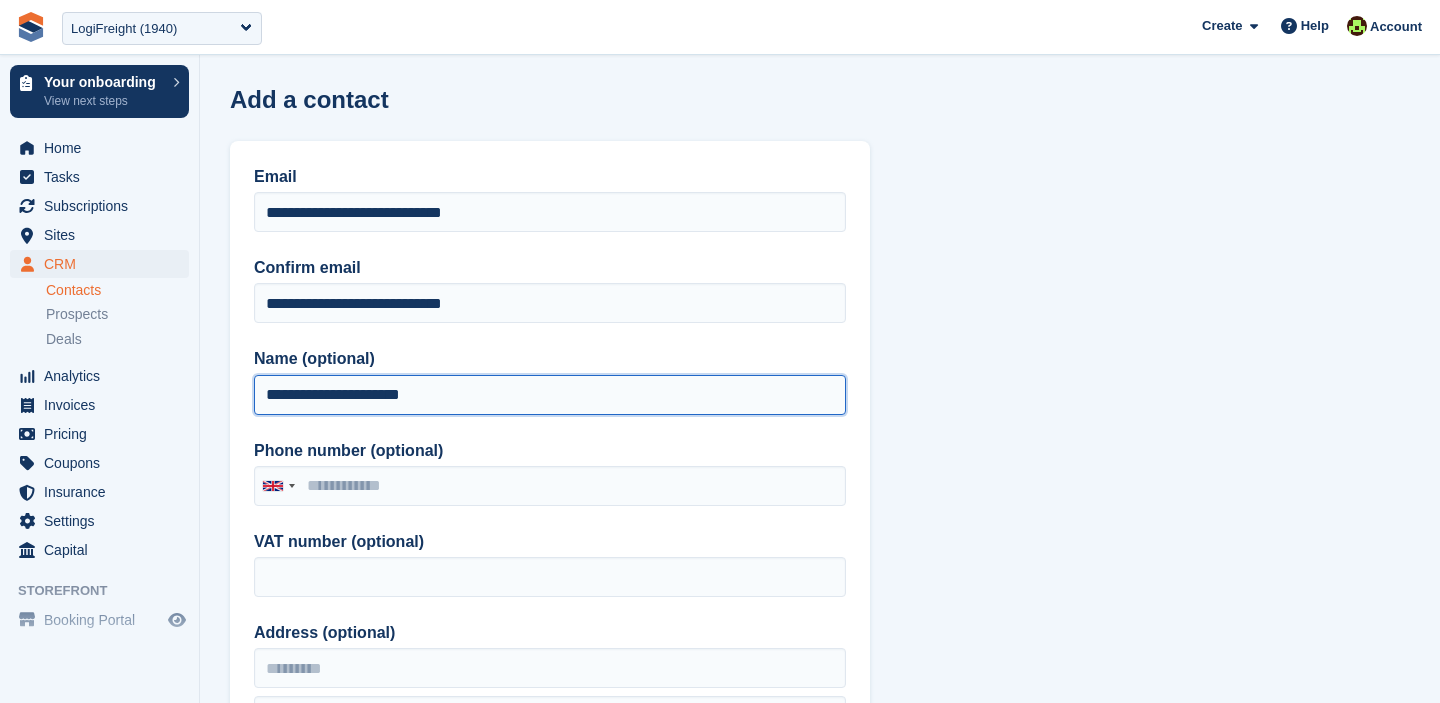 type on "**********" 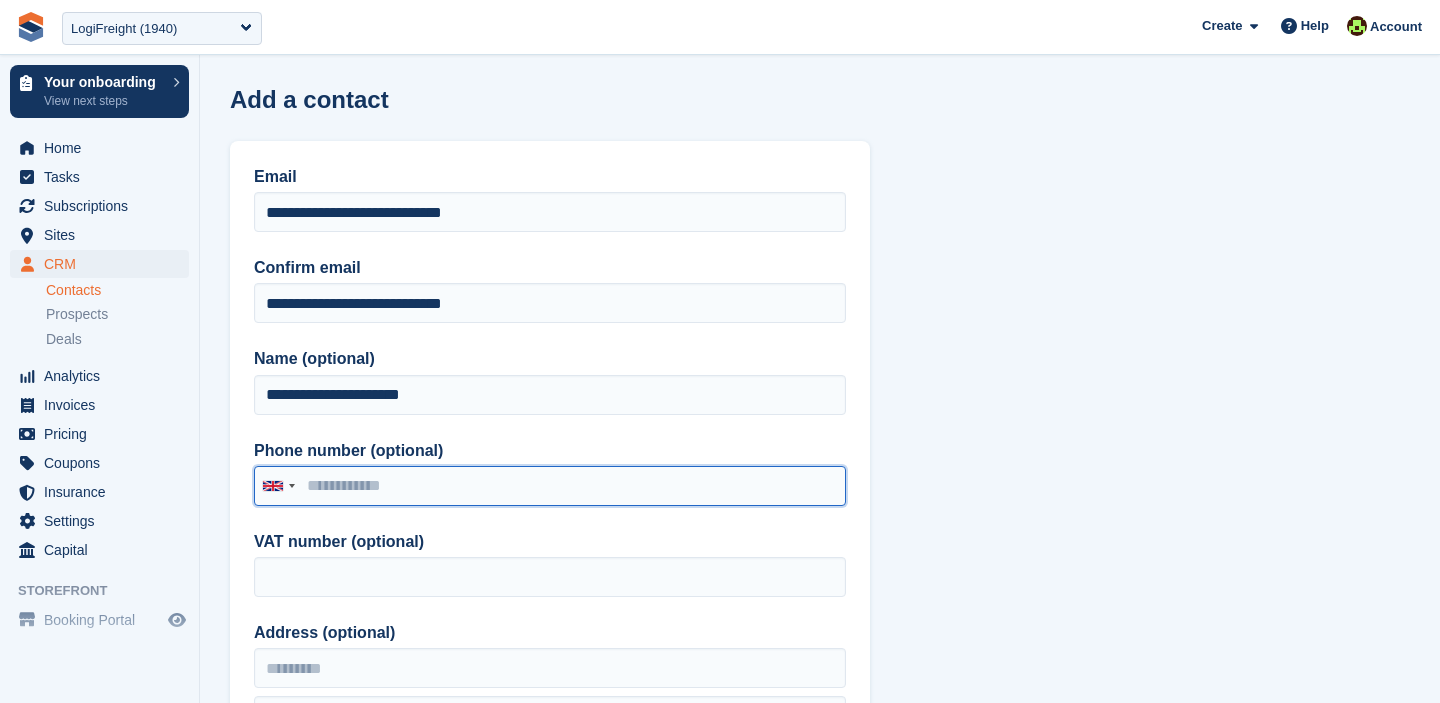 click on "Phone number (optional)" at bounding box center (550, 486) 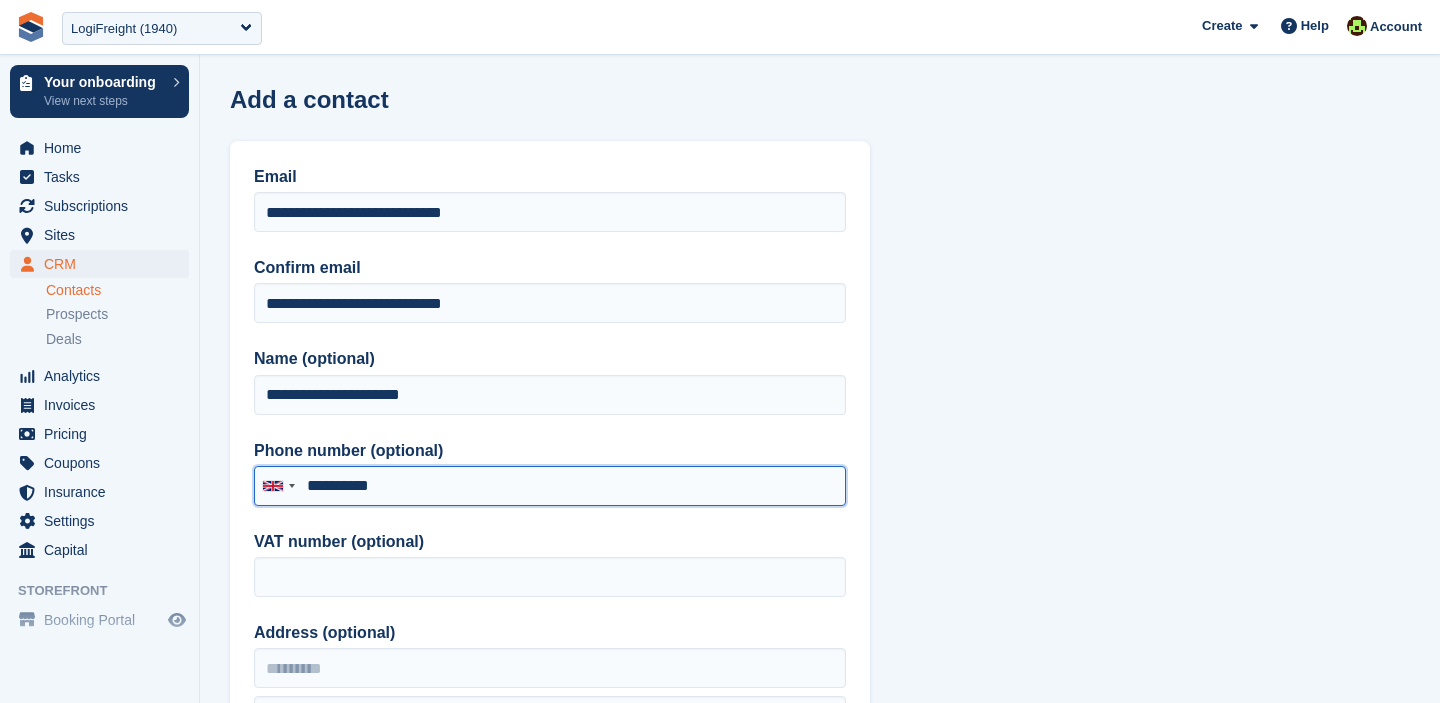 click on "**********" at bounding box center (550, 486) 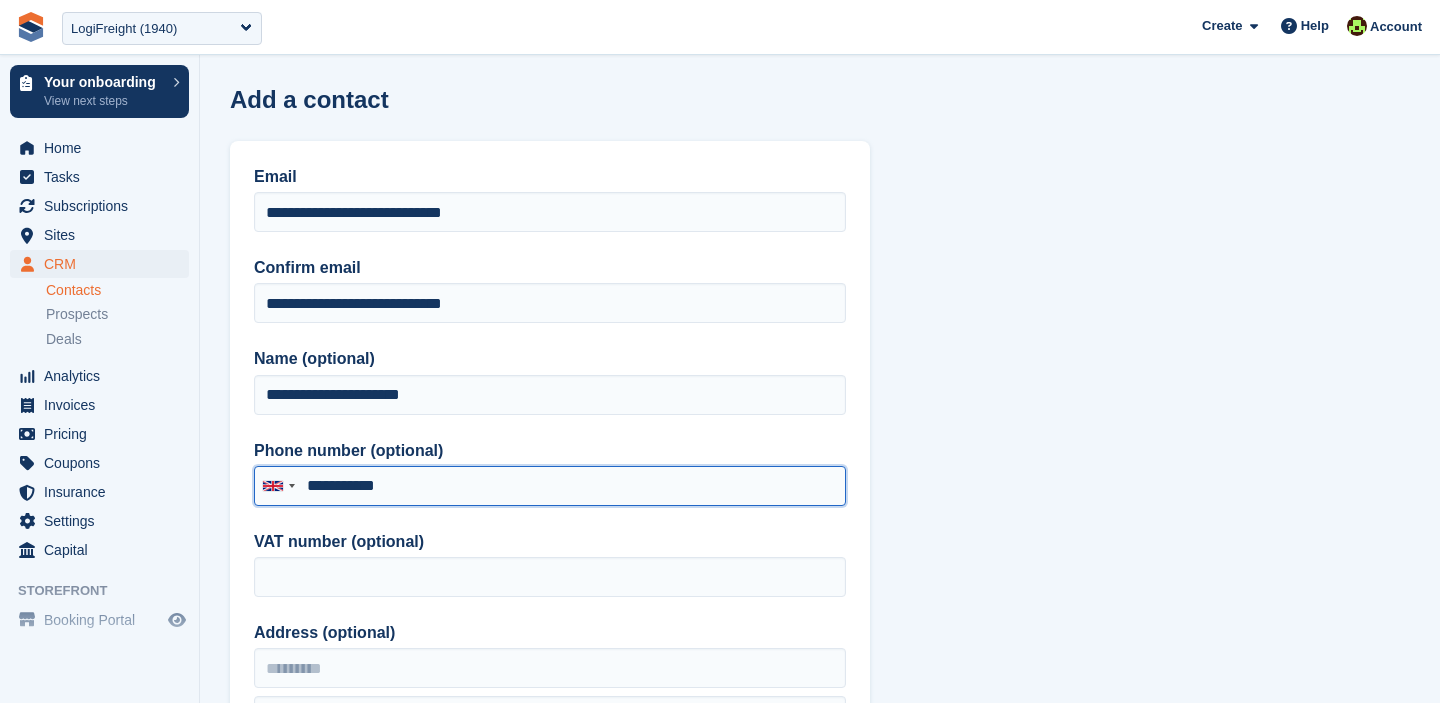 type on "**********" 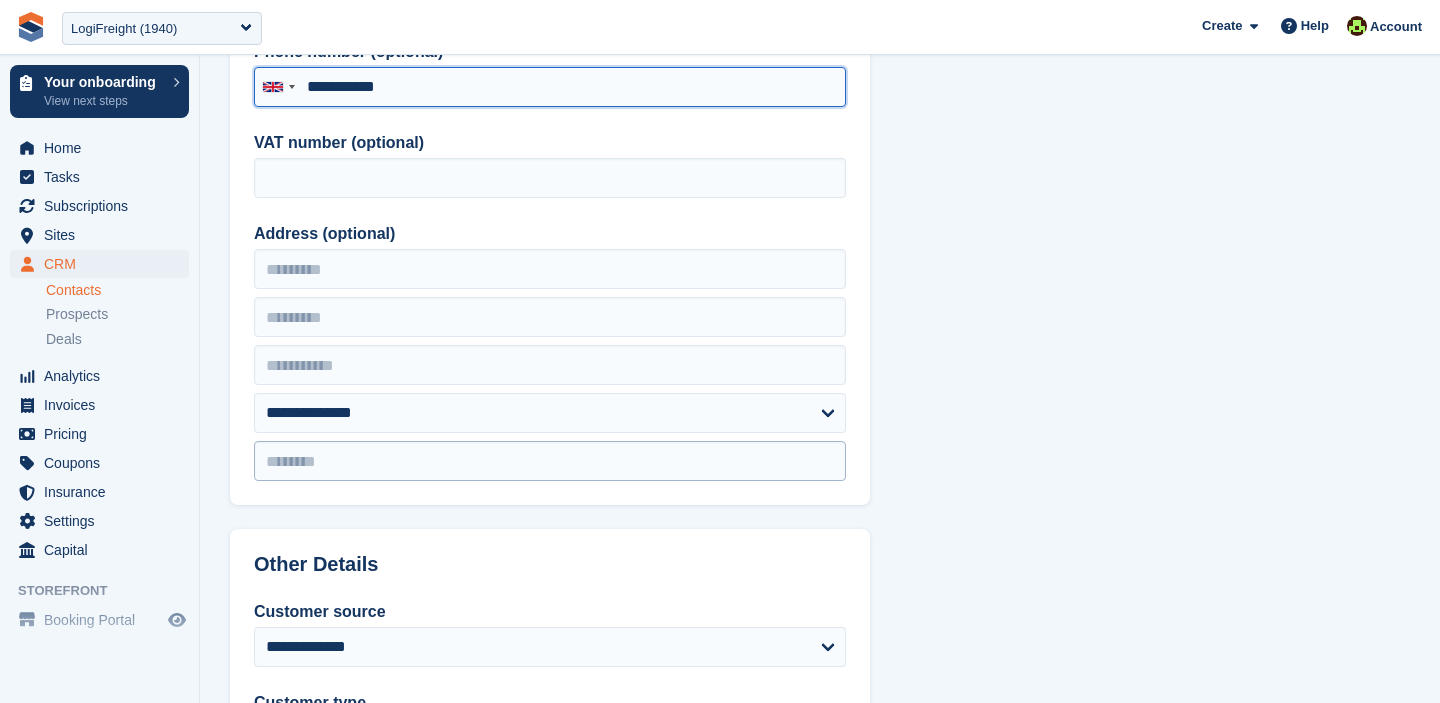 scroll, scrollTop: 426, scrollLeft: 0, axis: vertical 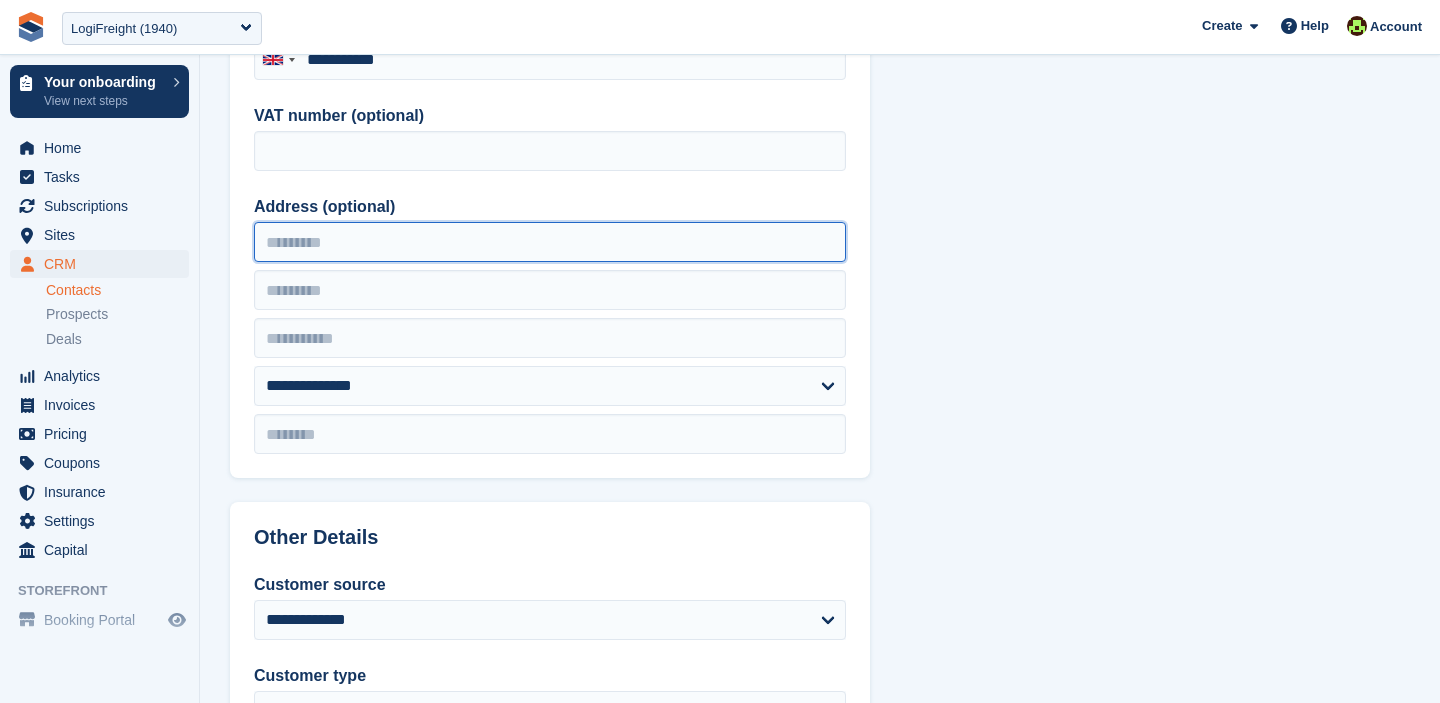 click on "Address (optional)" at bounding box center [550, 242] 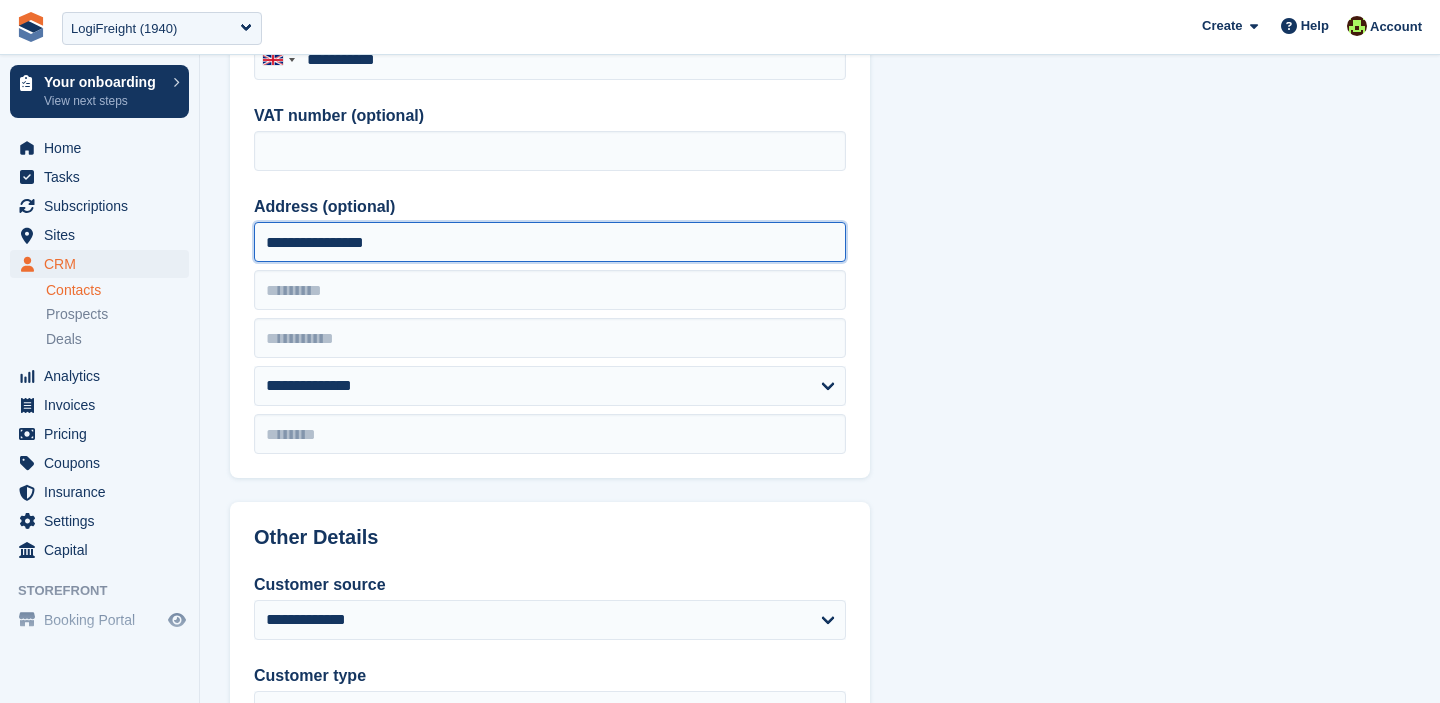 click on "**********" at bounding box center (550, 242) 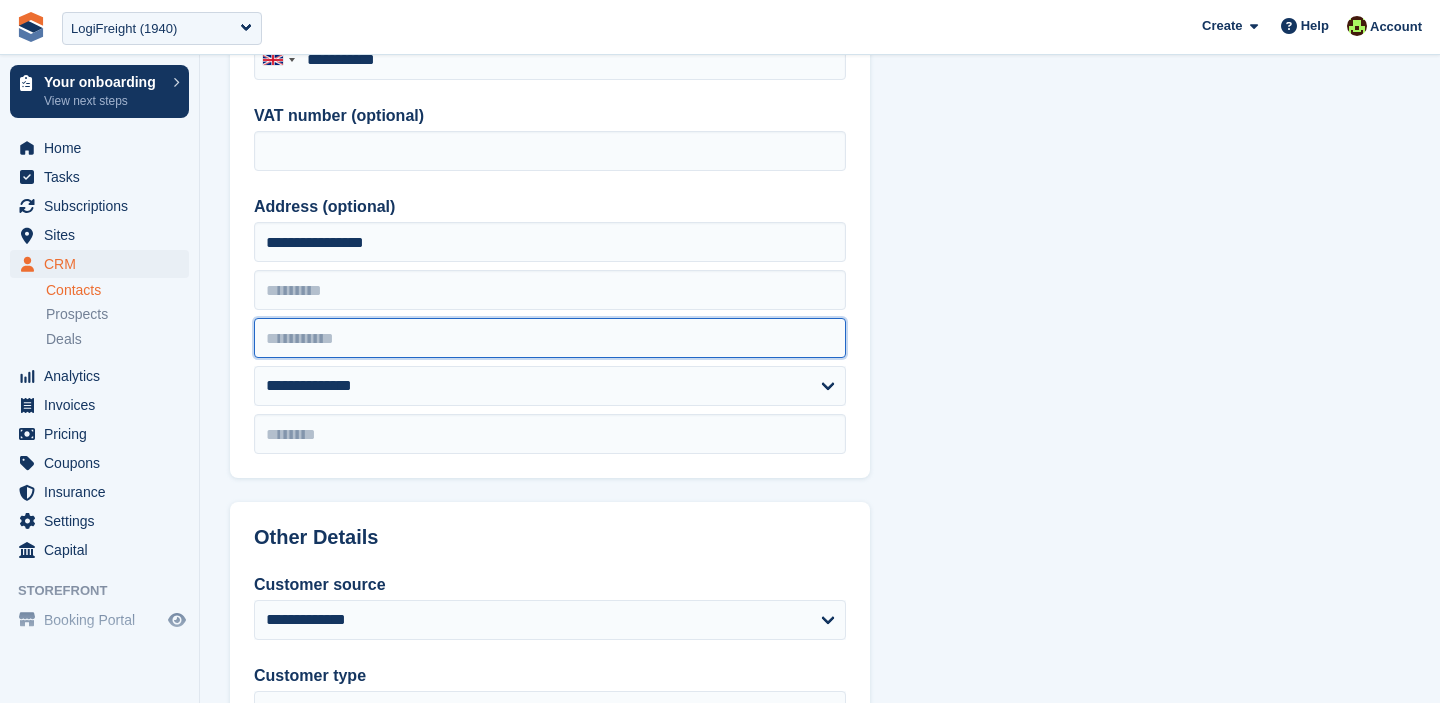 click at bounding box center [550, 338] 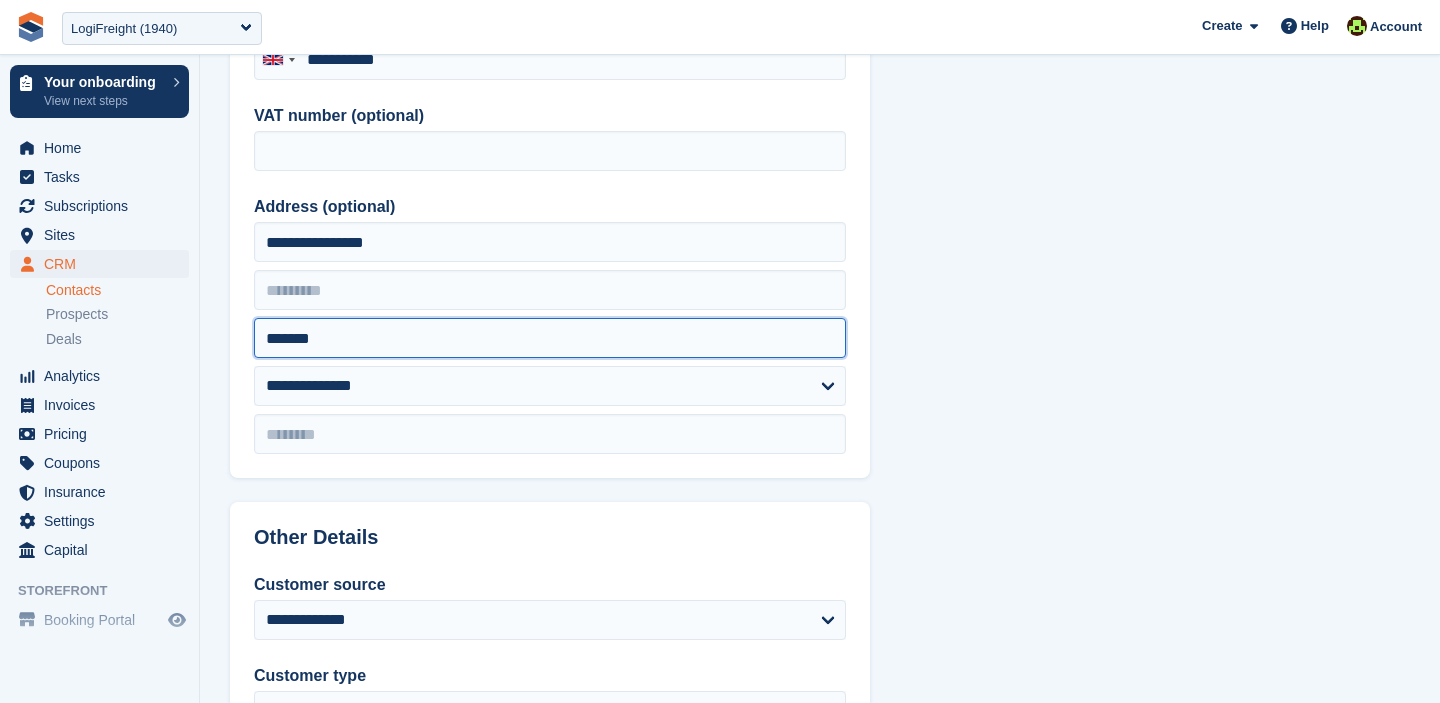 type on "*******" 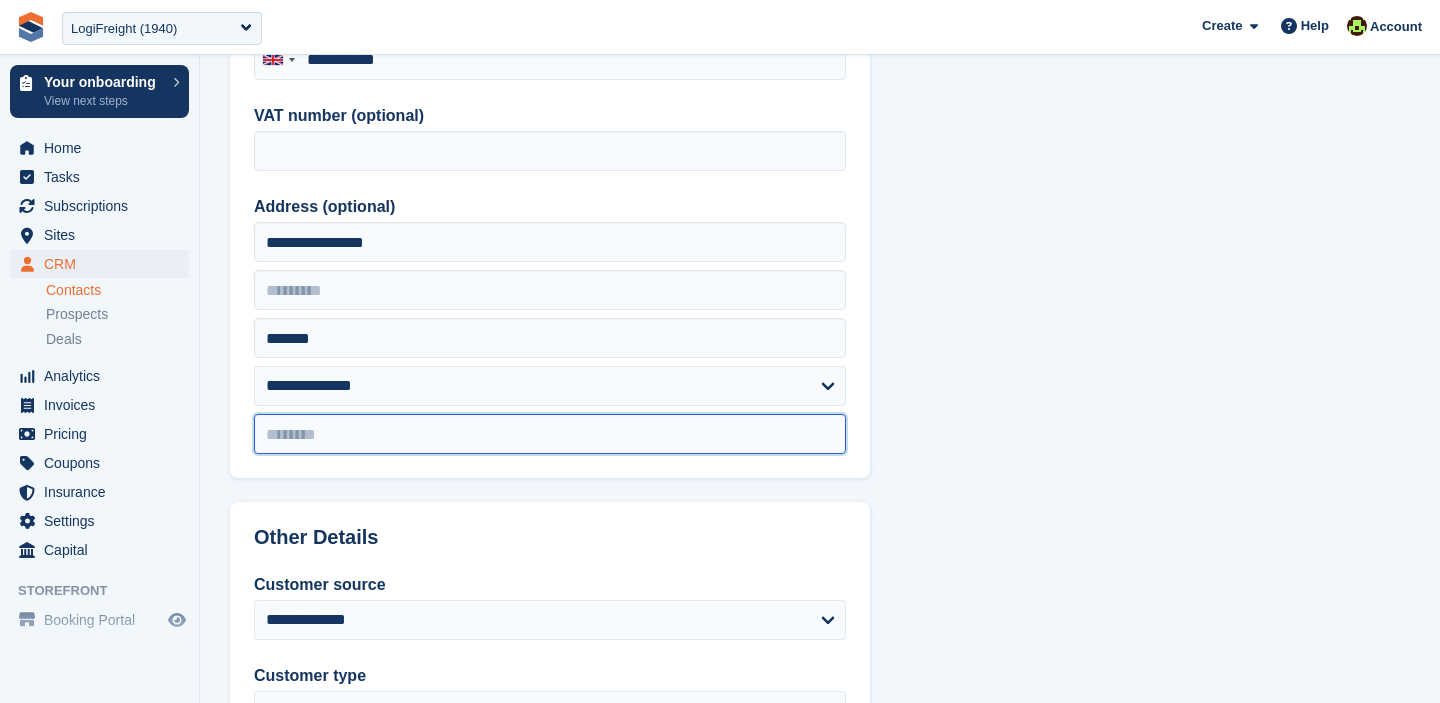 click at bounding box center (550, 434) 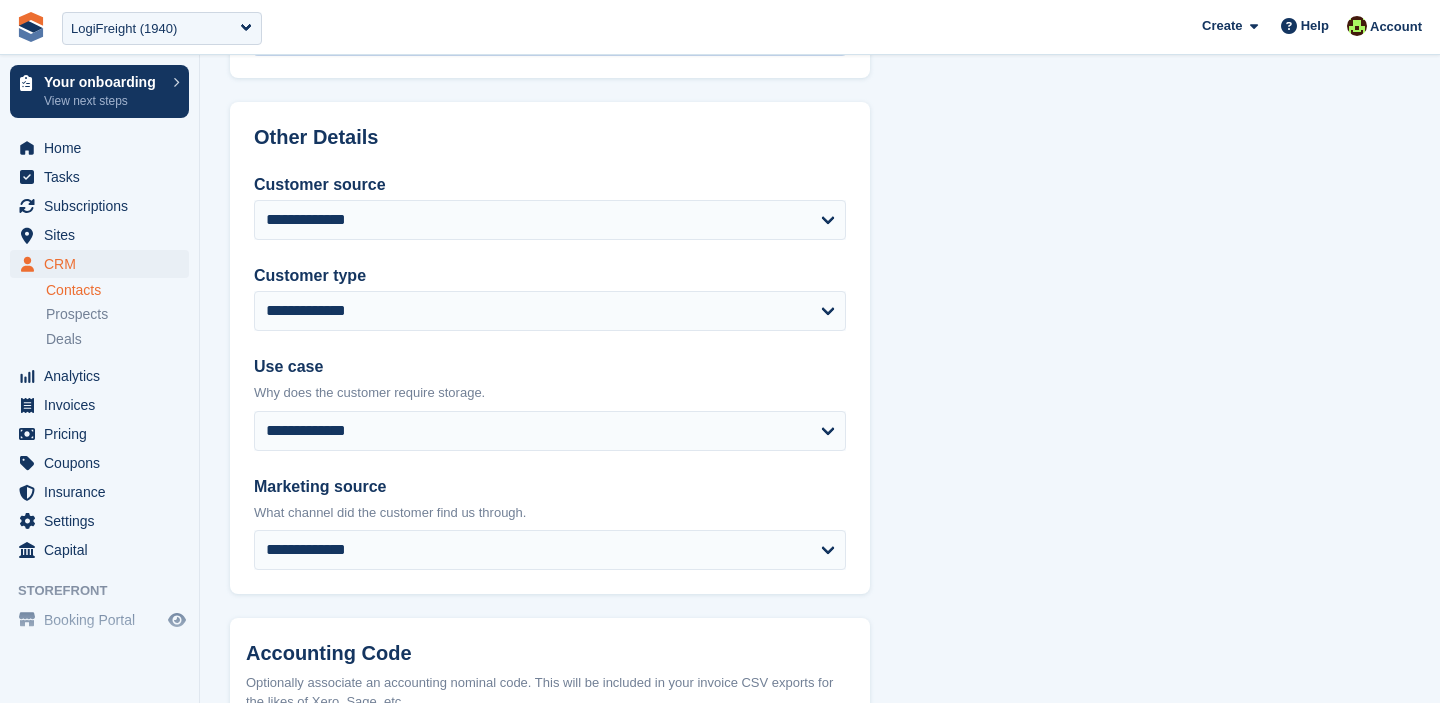 scroll, scrollTop: 835, scrollLeft: 0, axis: vertical 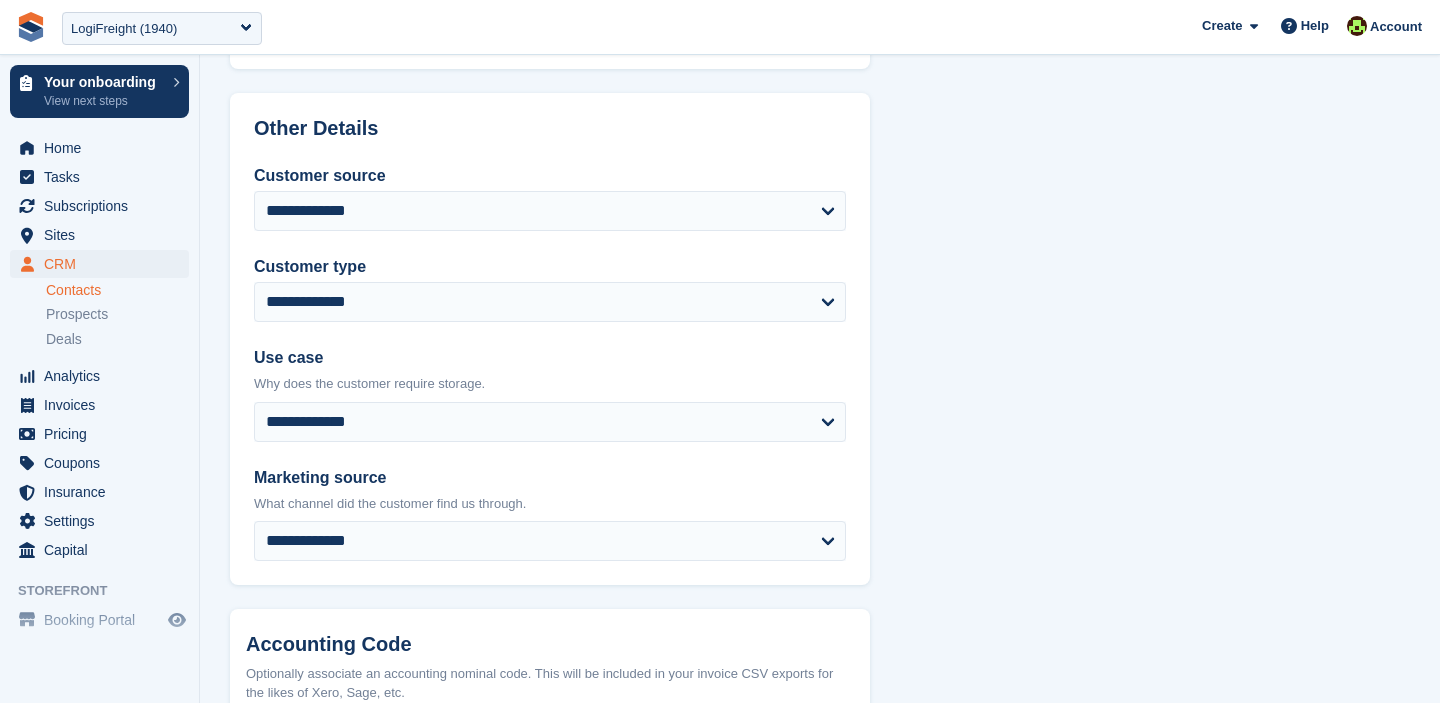 type on "*******" 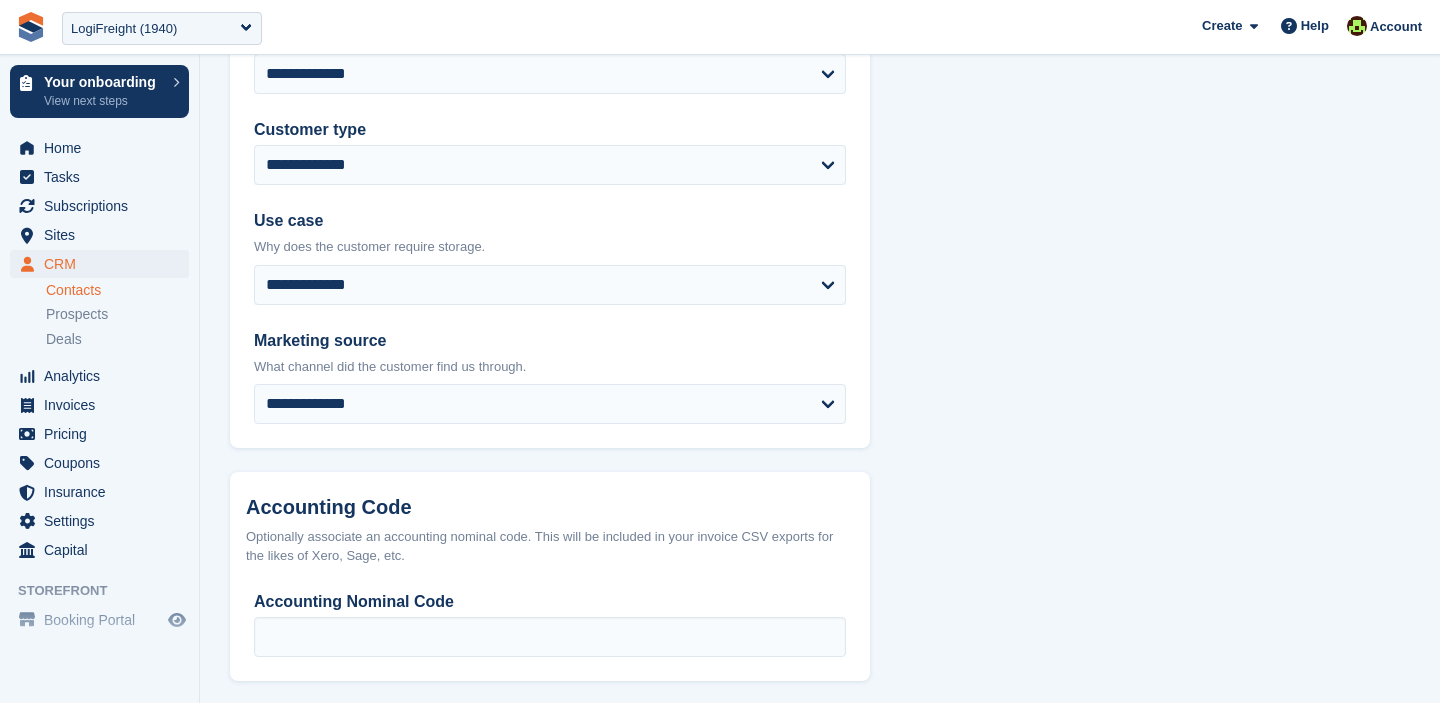 scroll, scrollTop: 977, scrollLeft: 0, axis: vertical 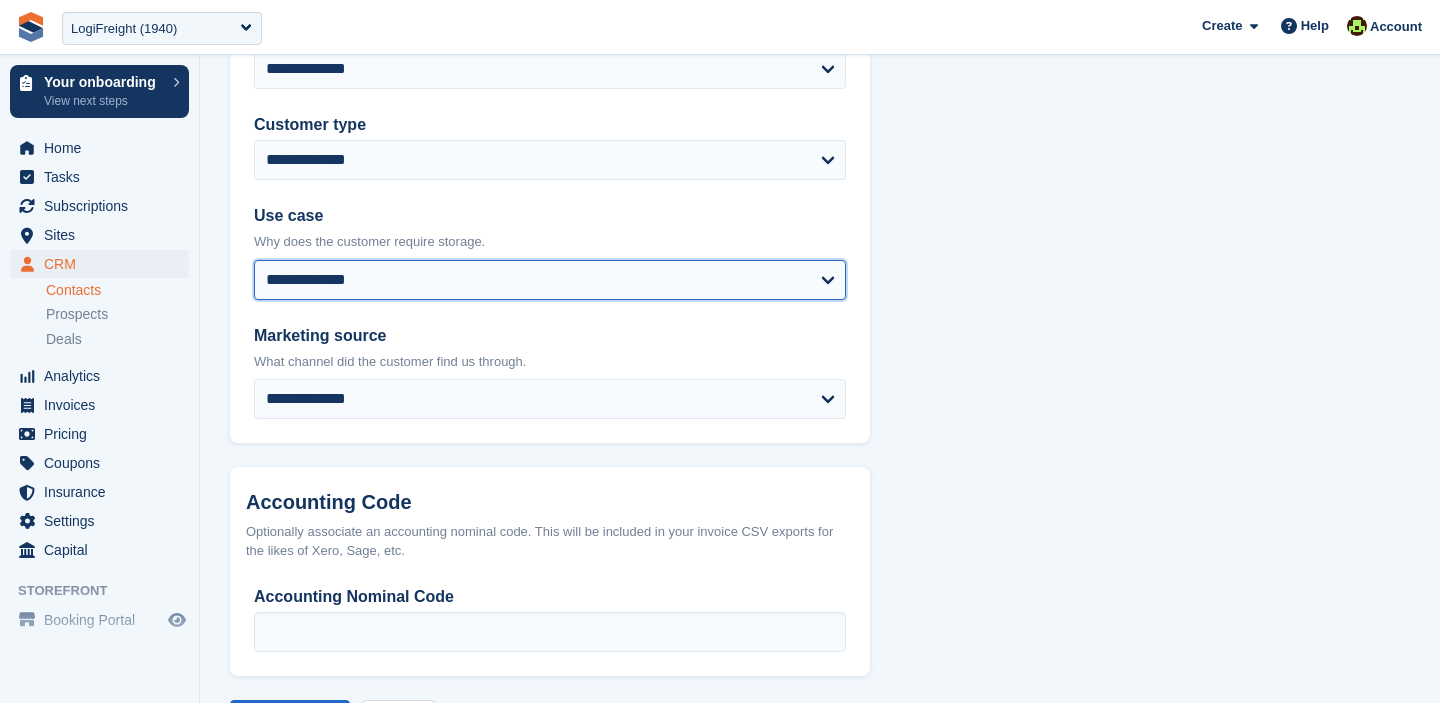 click on "**********" at bounding box center [550, 280] 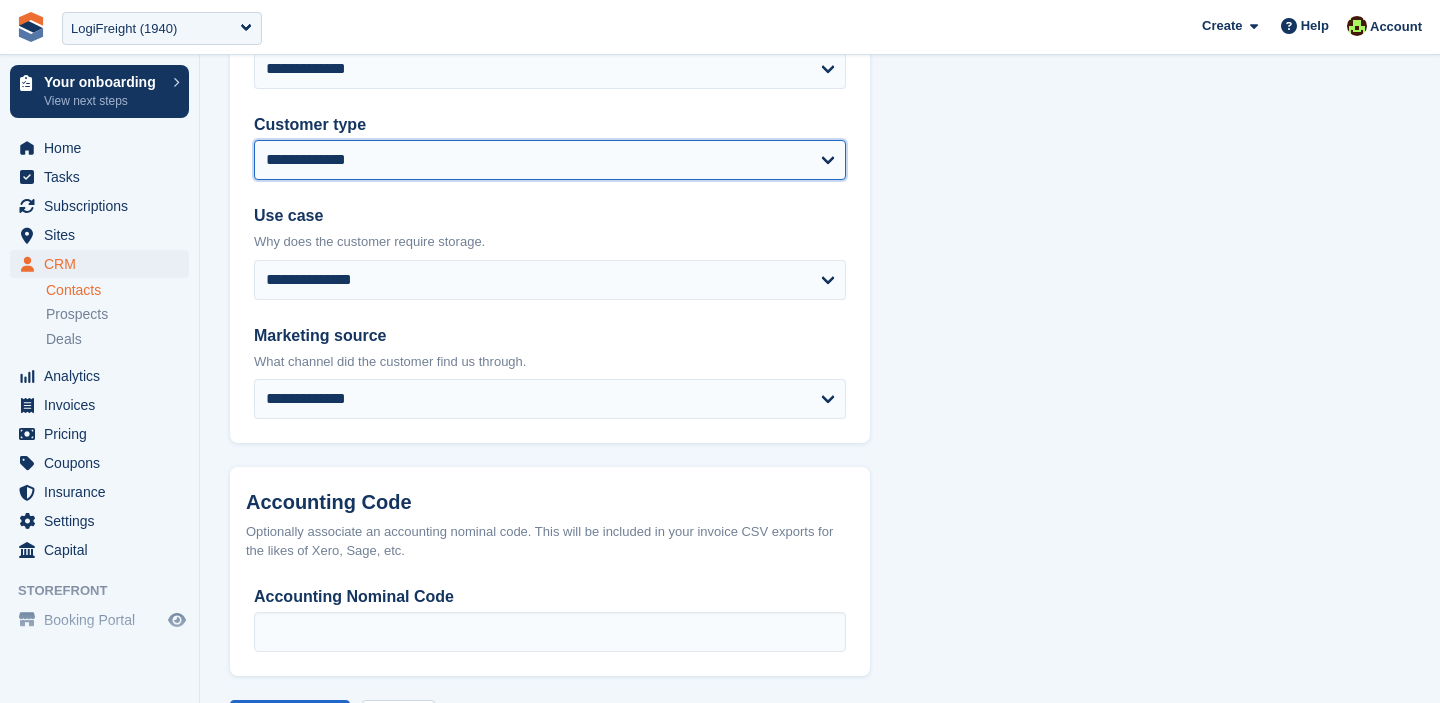 click on "**********" at bounding box center (550, 160) 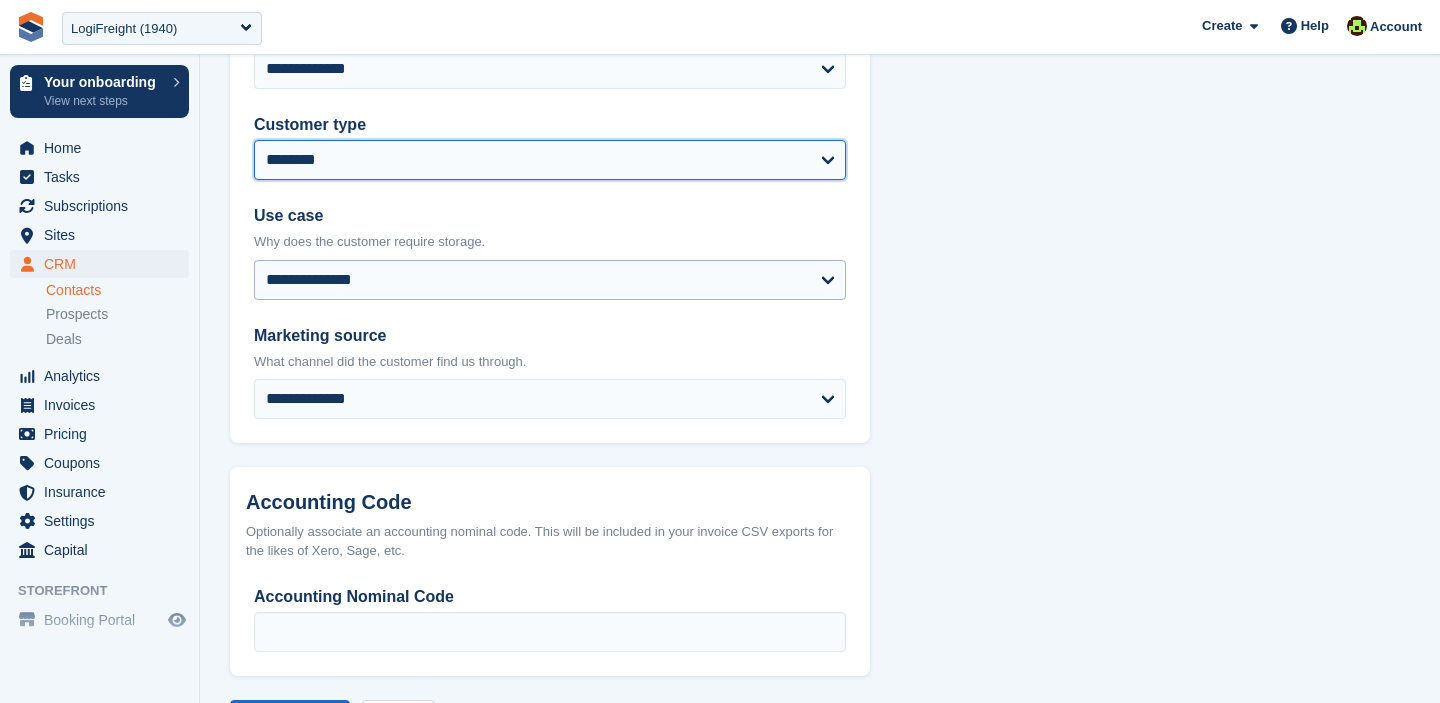 scroll, scrollTop: 953, scrollLeft: 0, axis: vertical 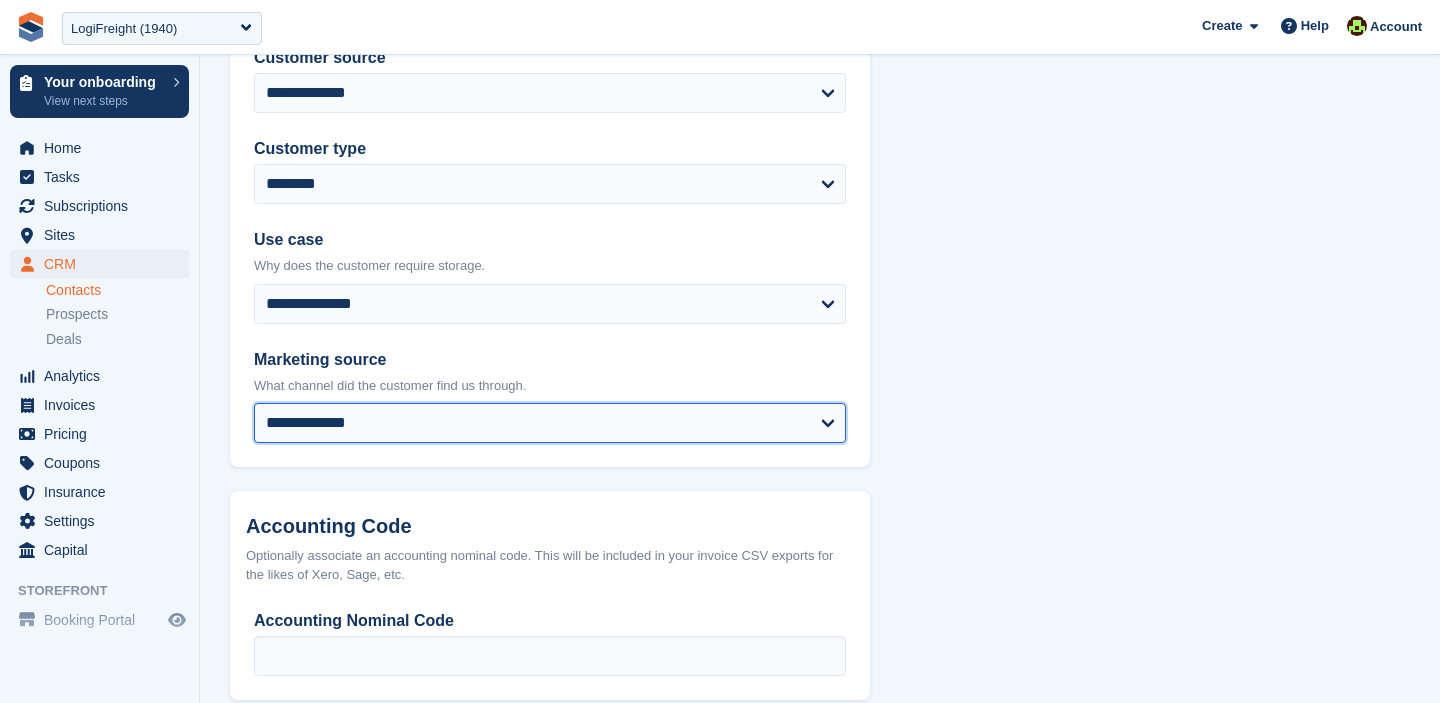 click on "**********" at bounding box center (550, 423) 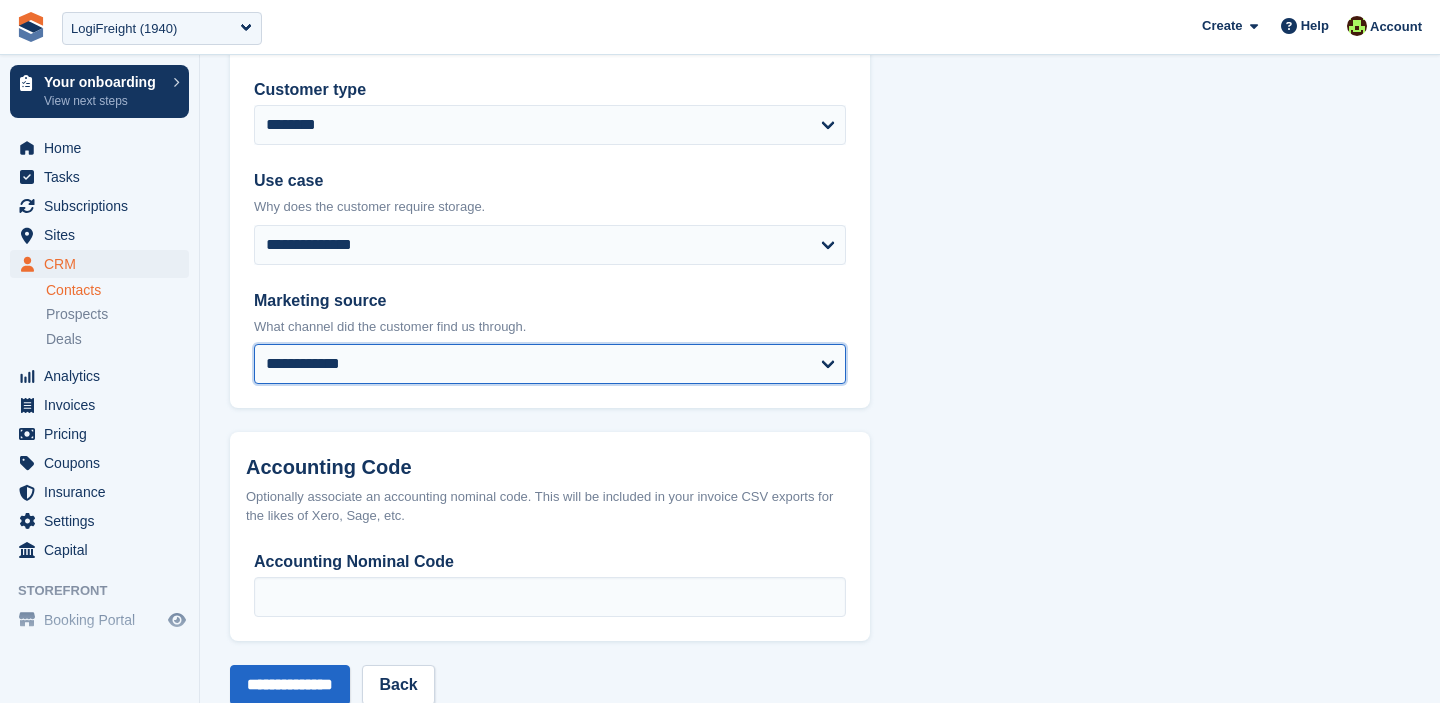 scroll, scrollTop: 1060, scrollLeft: 0, axis: vertical 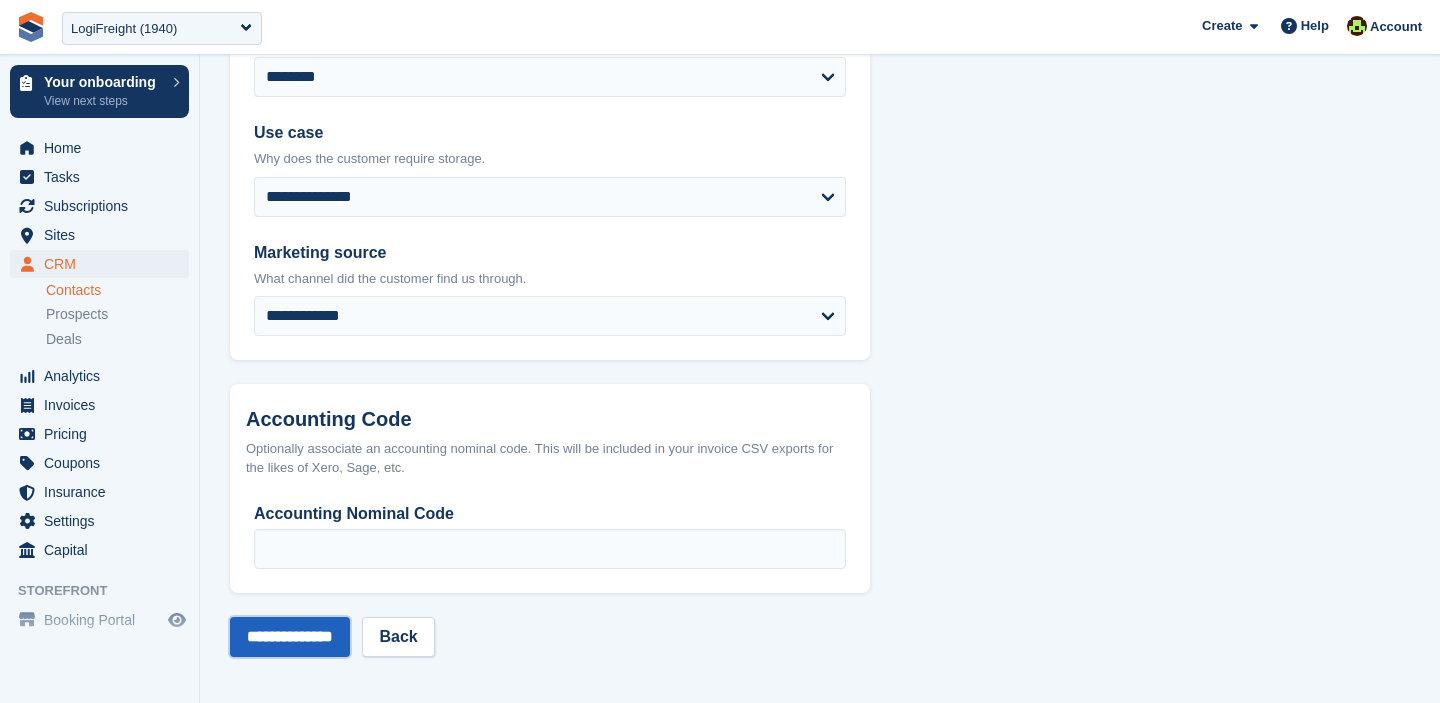 click on "**********" at bounding box center (290, 637) 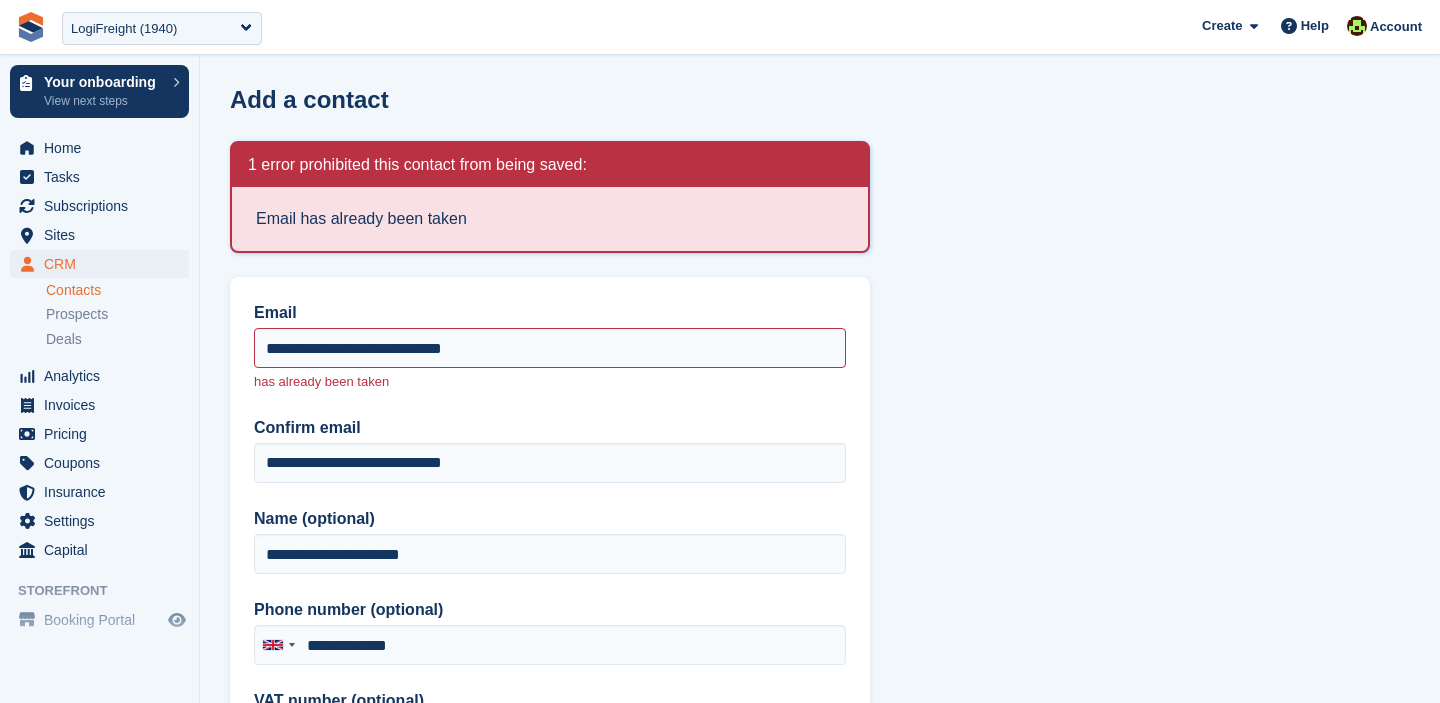 type on "**********" 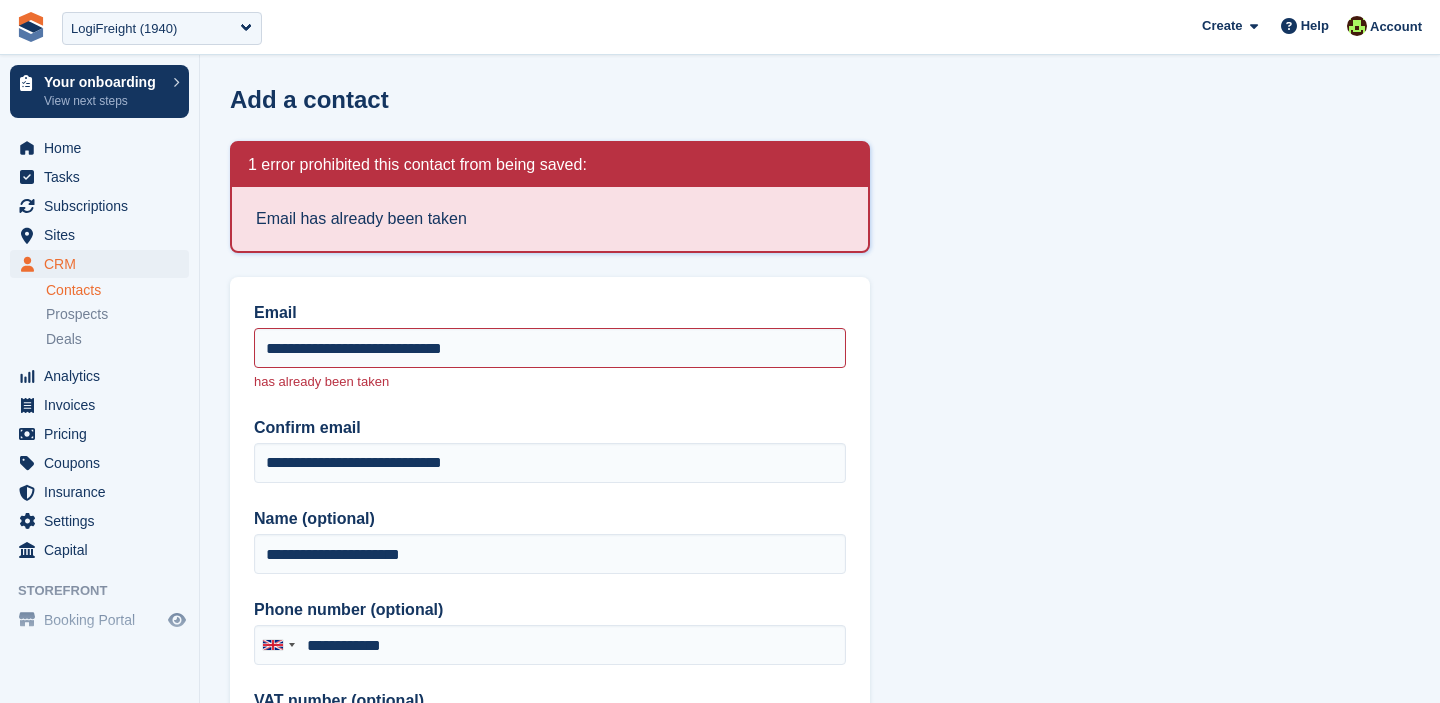 scroll, scrollTop: 0, scrollLeft: 0, axis: both 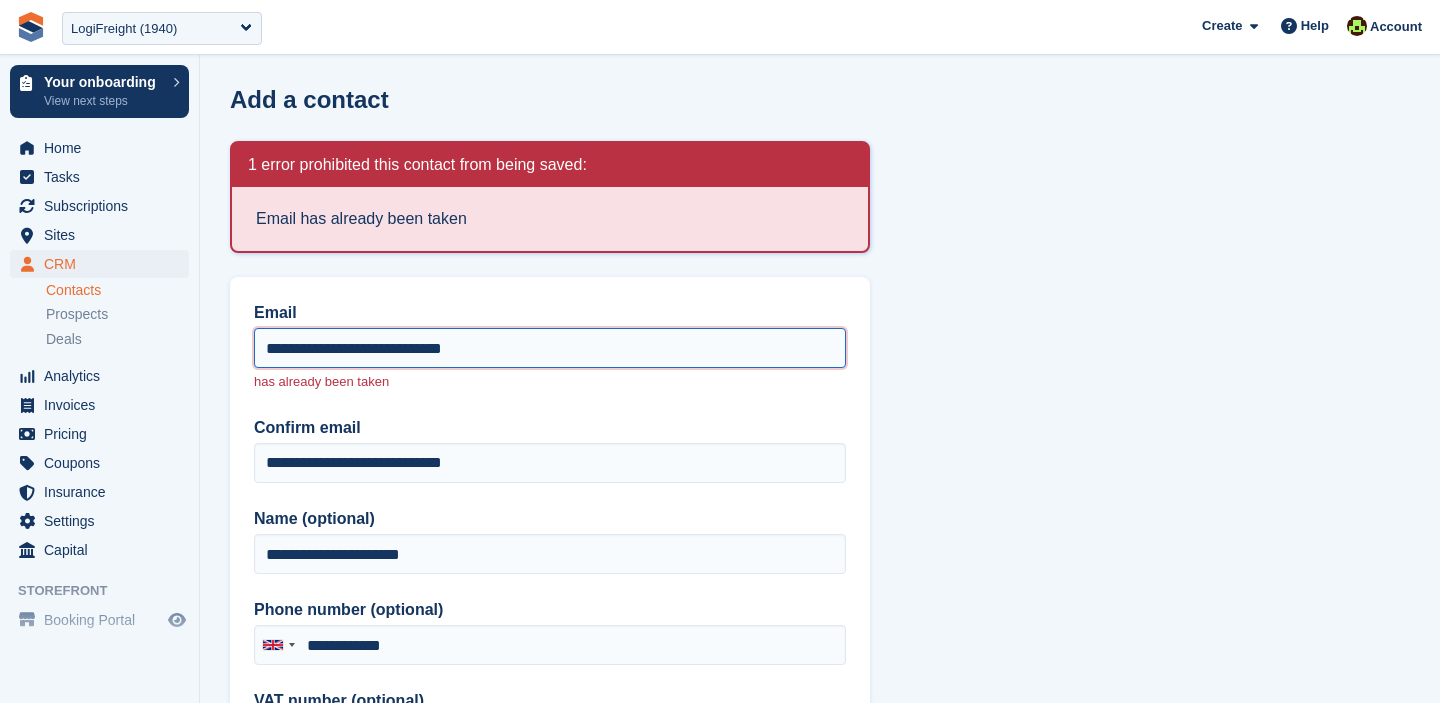 click on "**********" at bounding box center [550, 348] 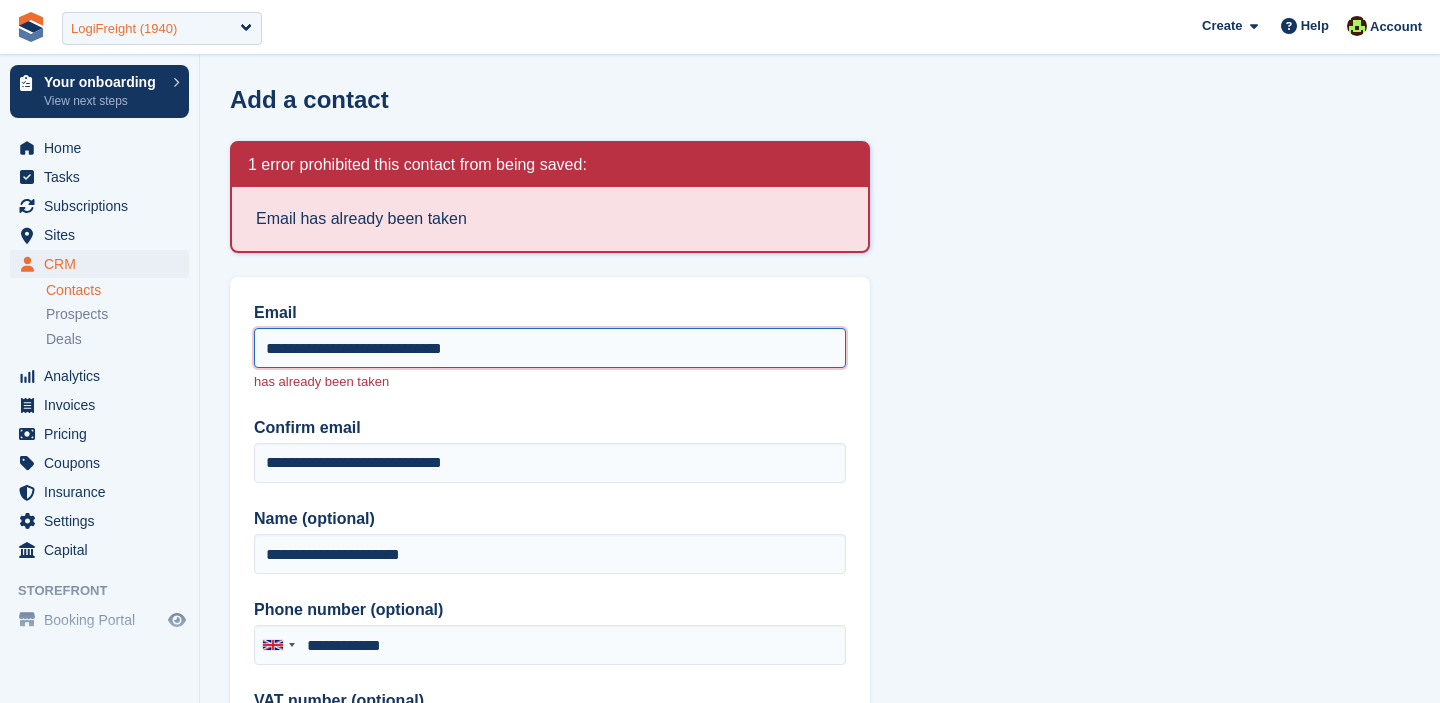 click on "LogiFreight (1940)" at bounding box center (162, 28) 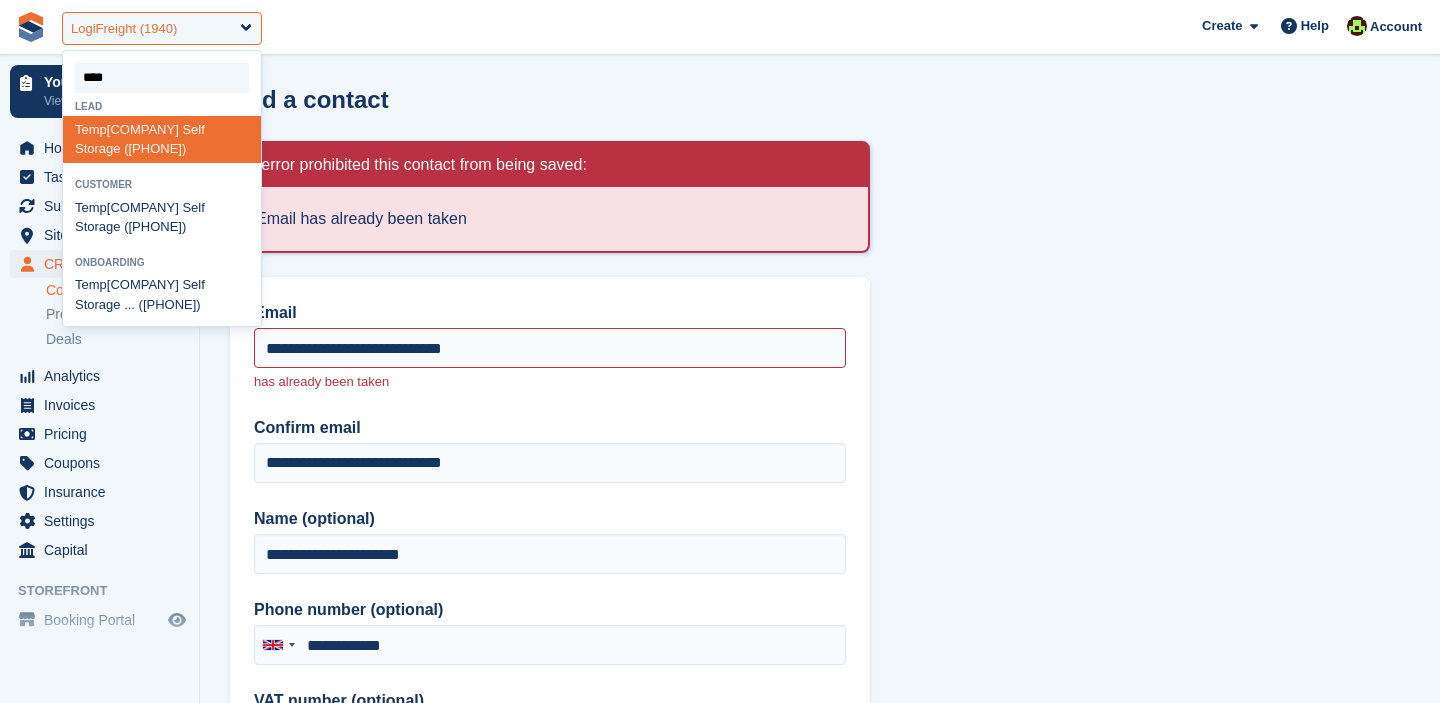 type on "*****" 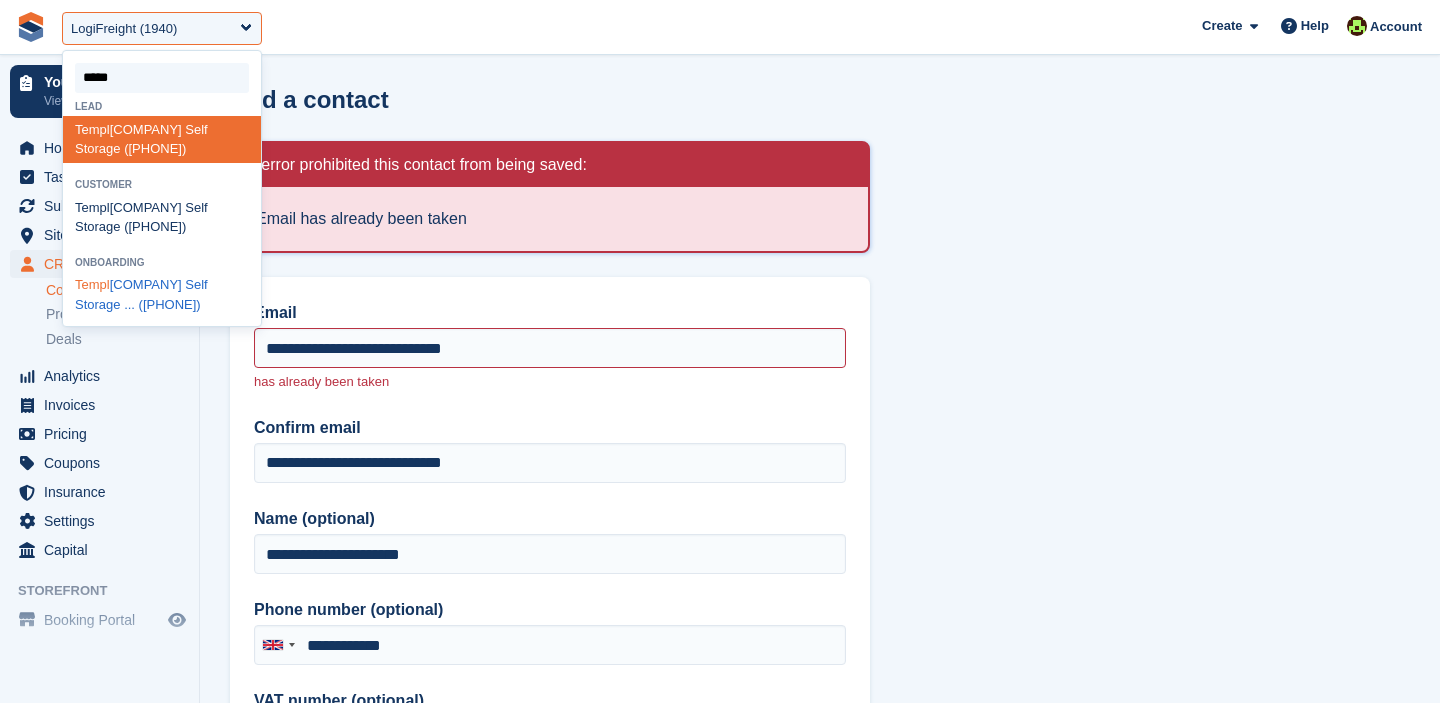 click on "Templ epatrick Self Storage ... (2127)" at bounding box center [162, 295] 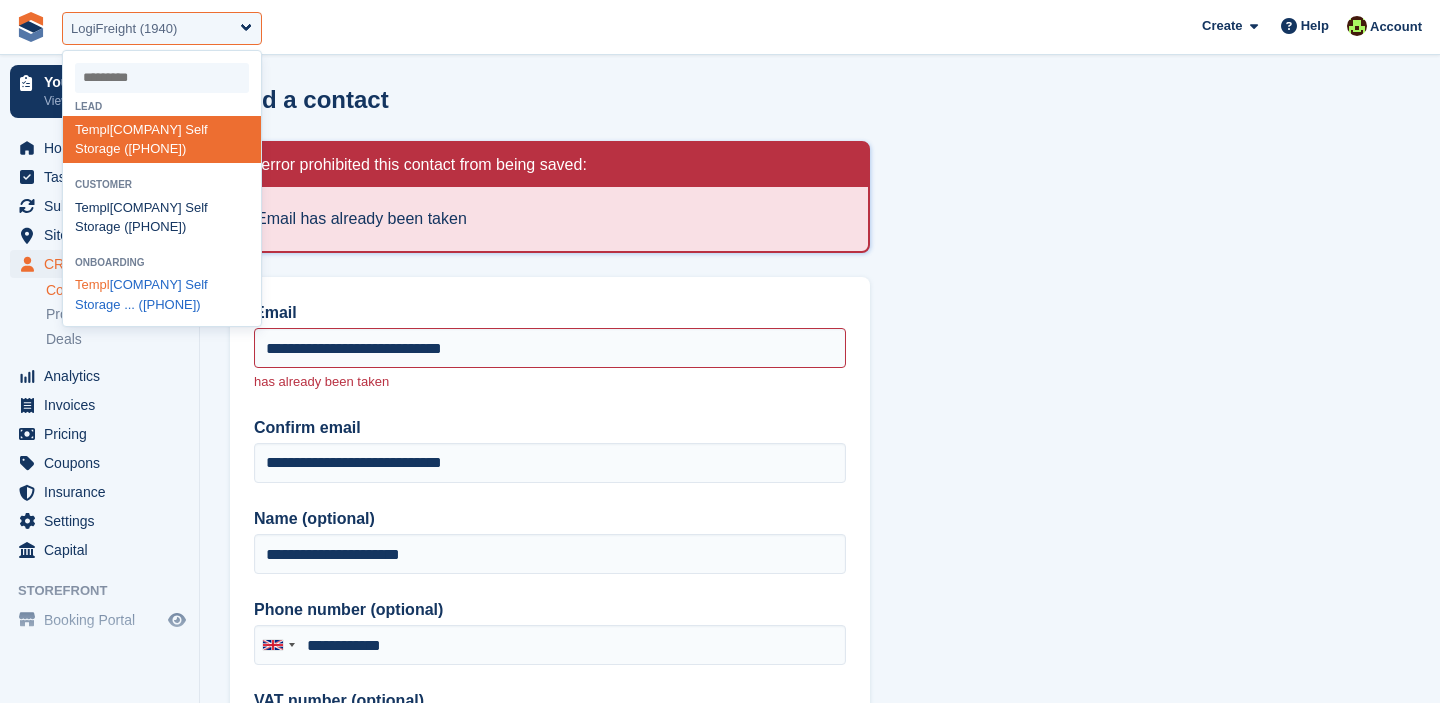 select on "****" 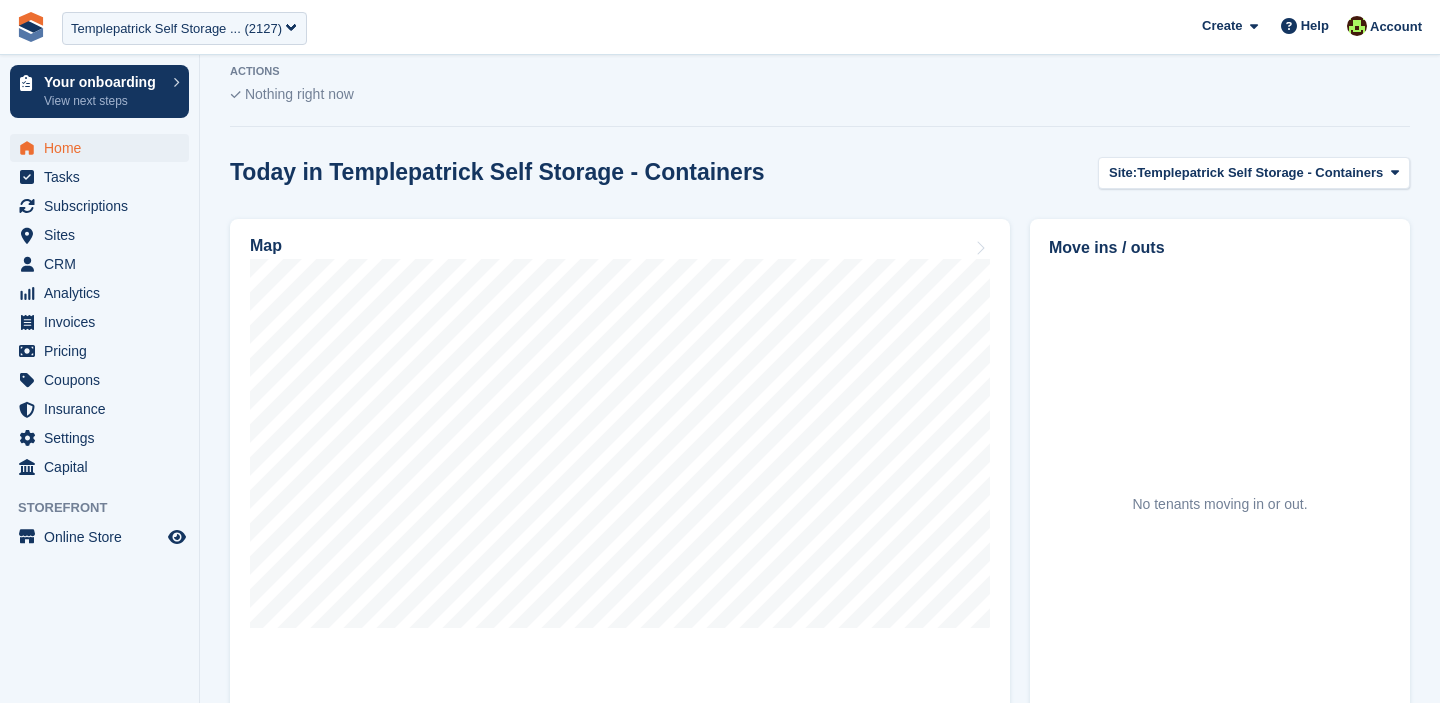 scroll, scrollTop: 734, scrollLeft: 0, axis: vertical 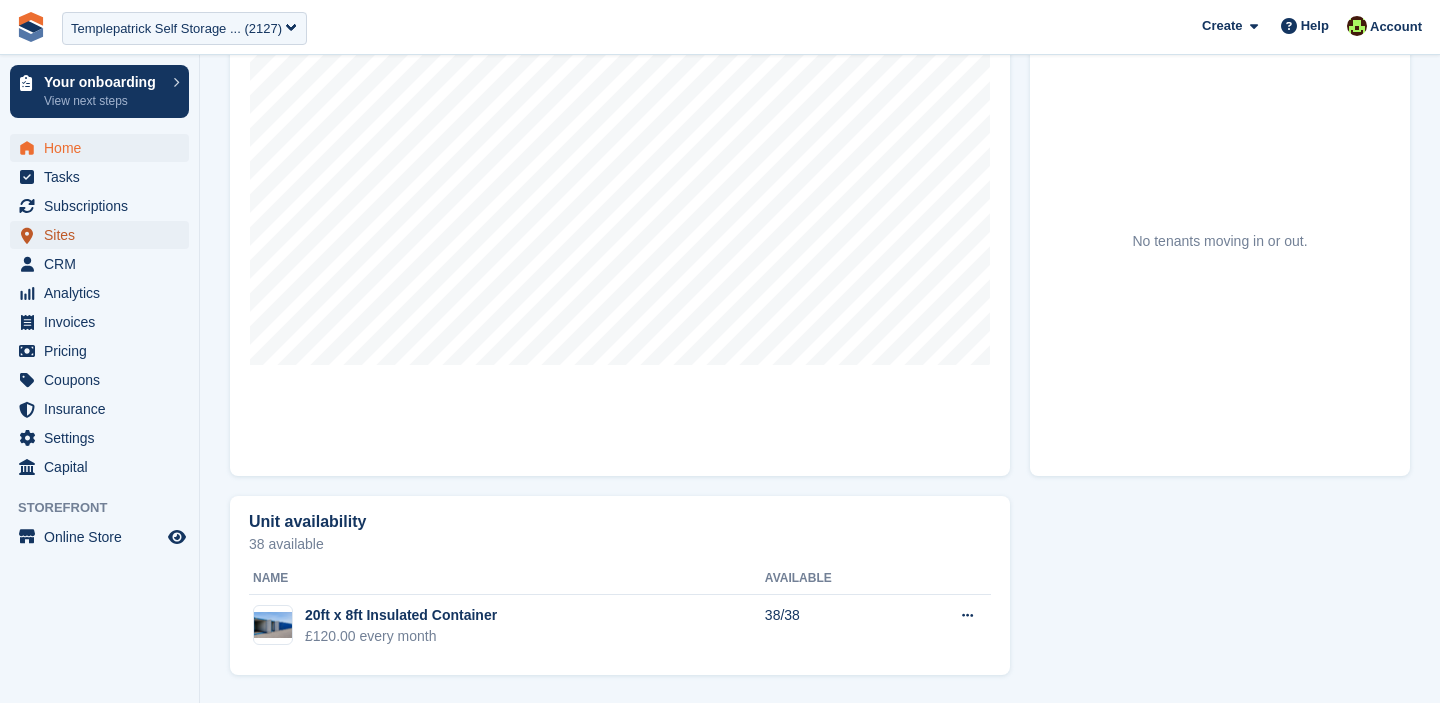 click on "Sites" at bounding box center (104, 235) 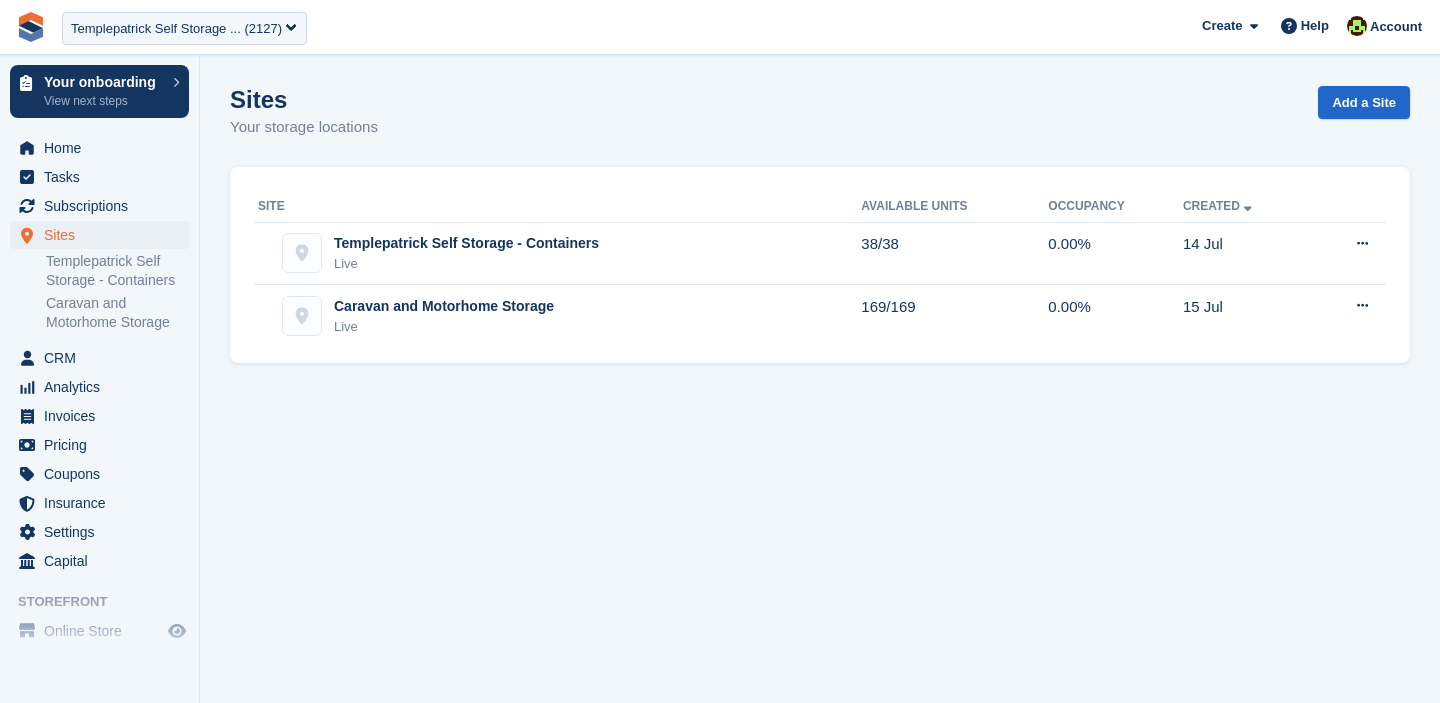 scroll, scrollTop: 0, scrollLeft: 0, axis: both 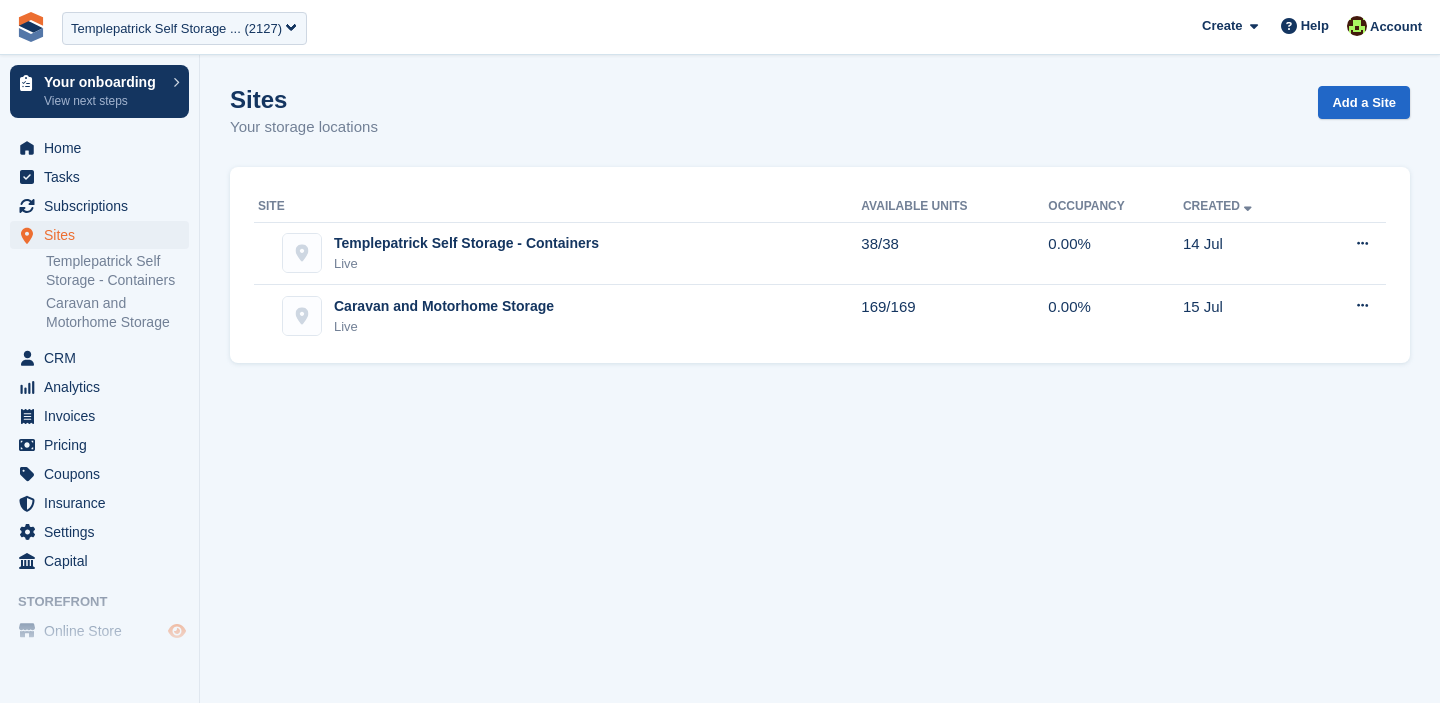 click at bounding box center (177, 631) 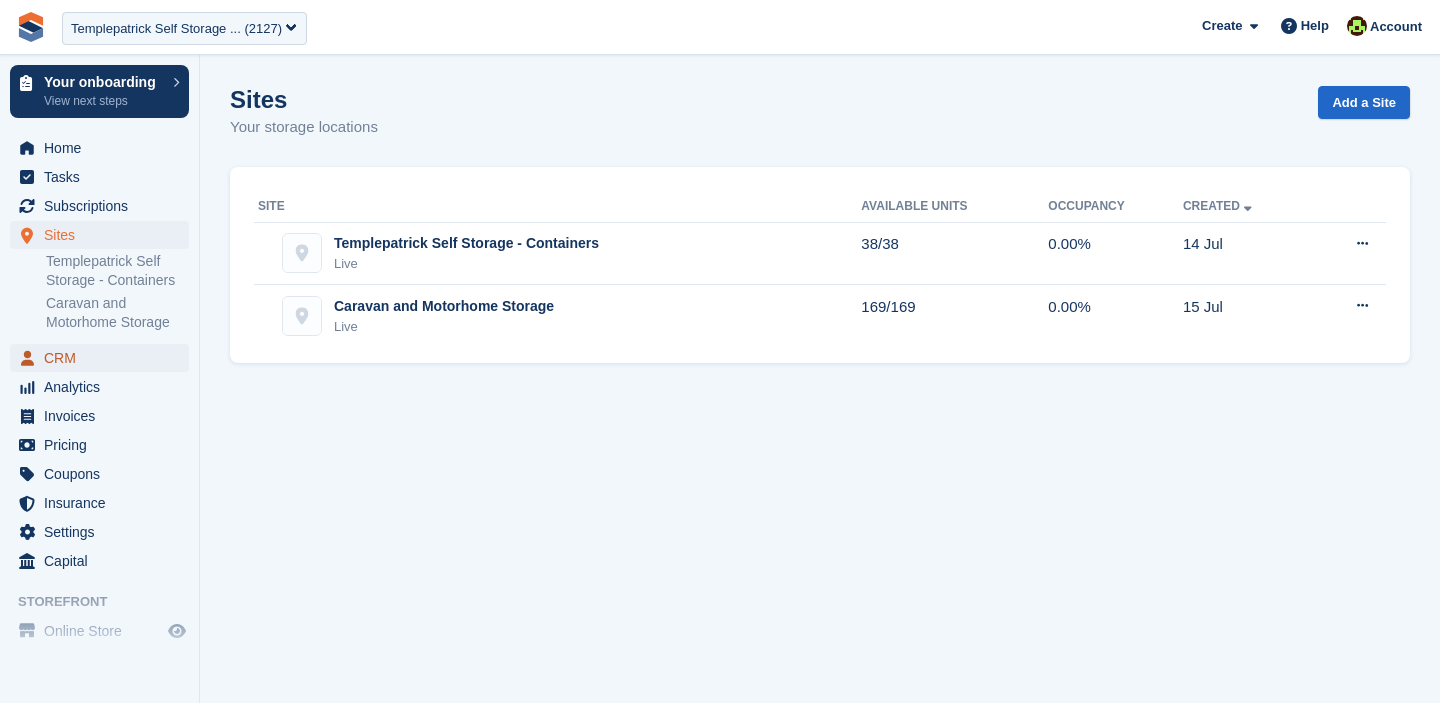 click on "CRM" at bounding box center [104, 358] 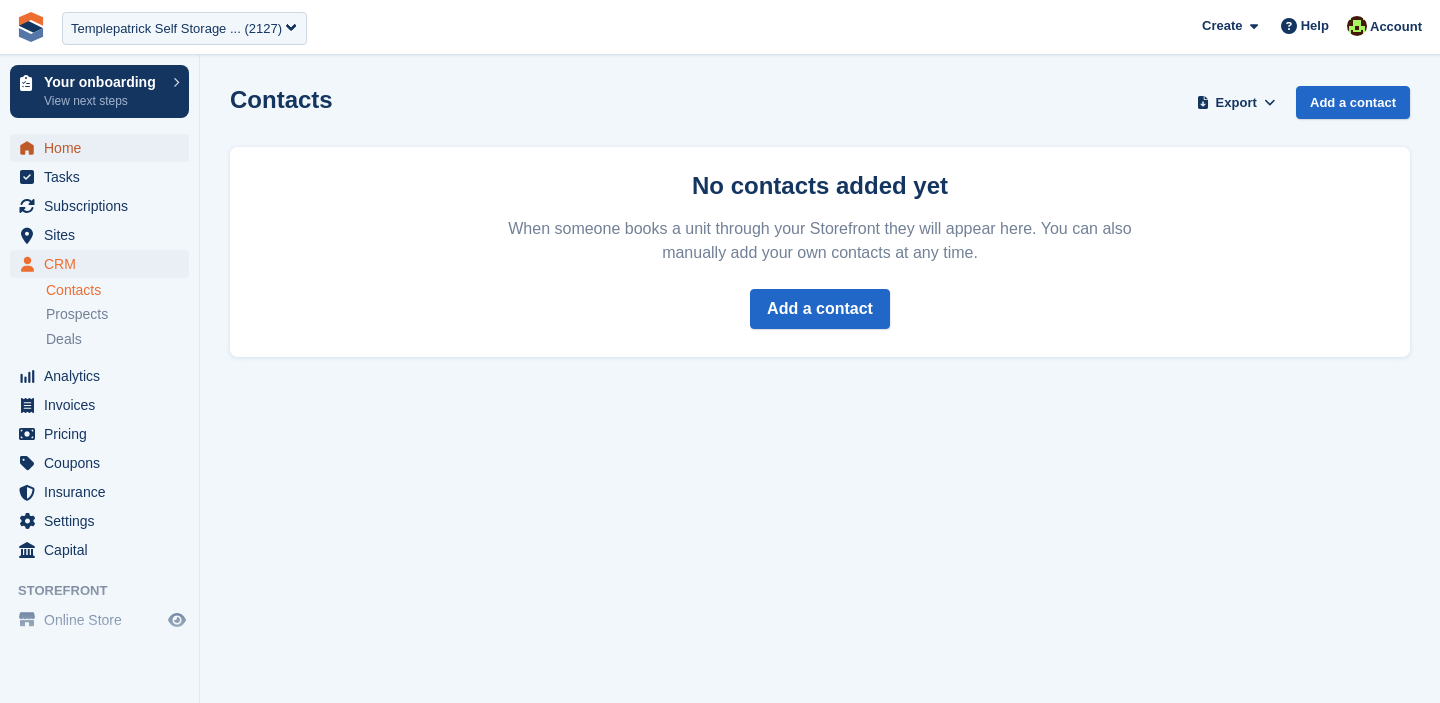 click on "Home" at bounding box center [104, 148] 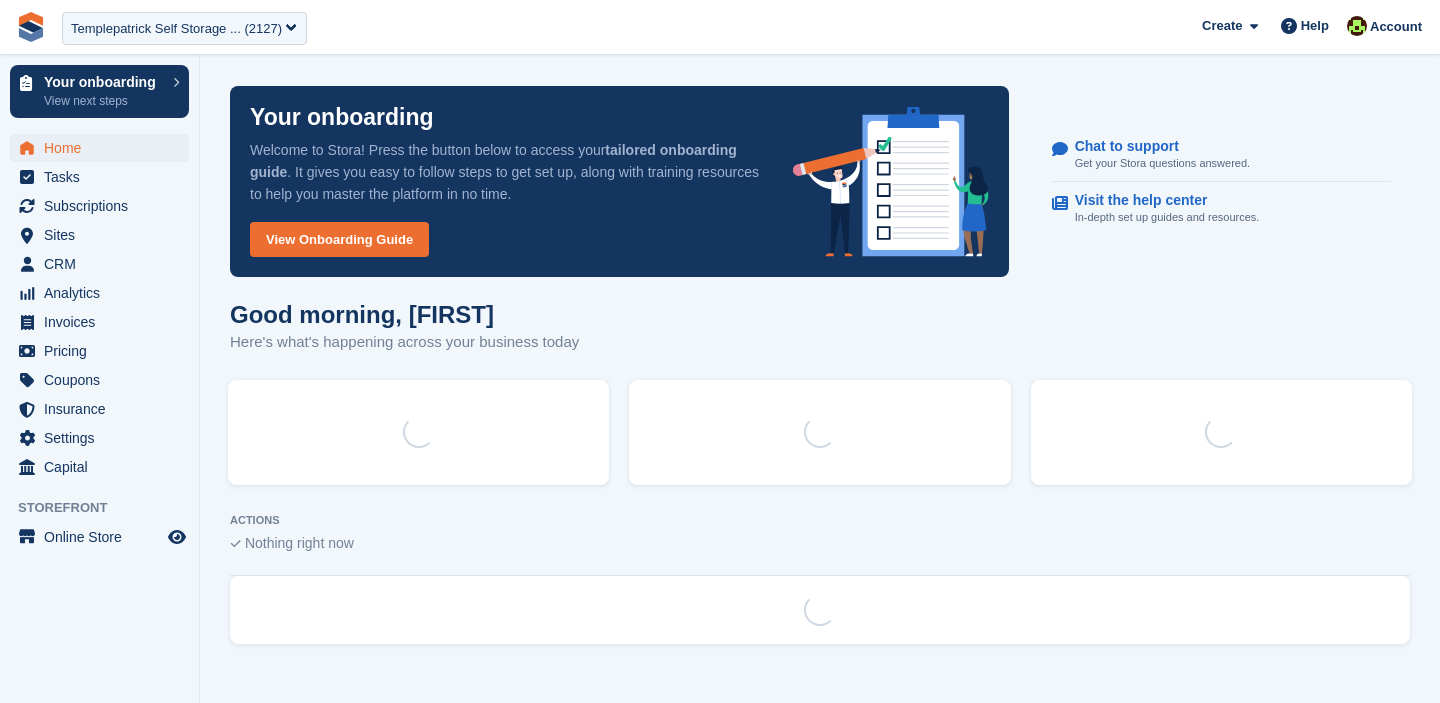 scroll, scrollTop: 0, scrollLeft: 0, axis: both 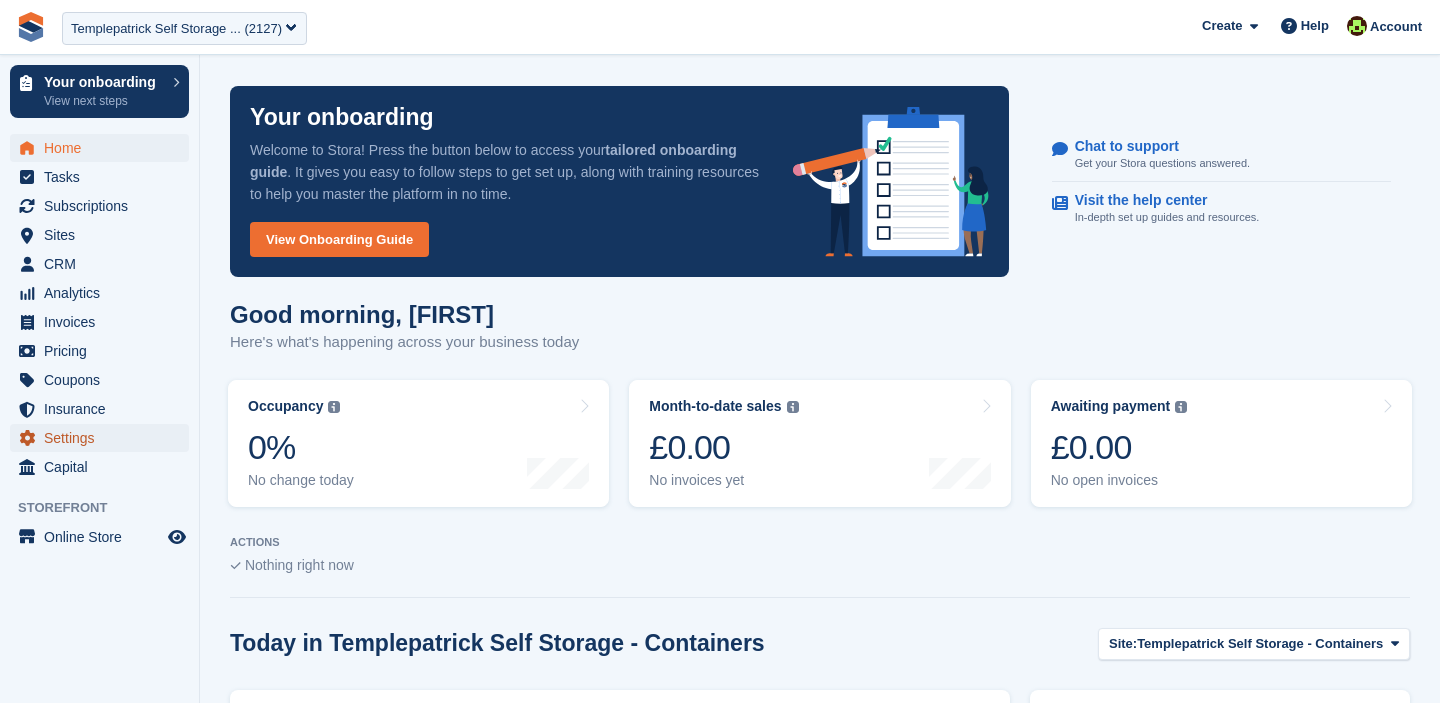 click on "Settings" at bounding box center [104, 438] 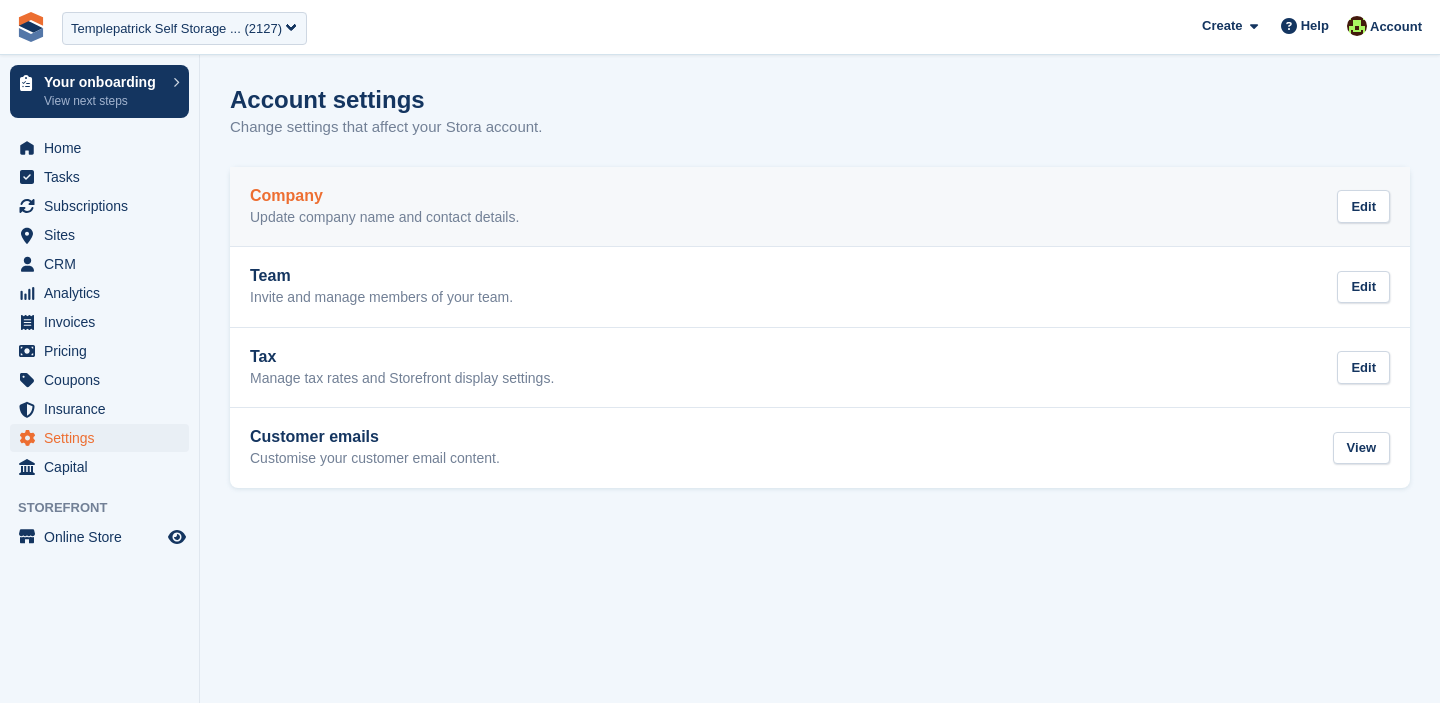 scroll, scrollTop: 0, scrollLeft: 0, axis: both 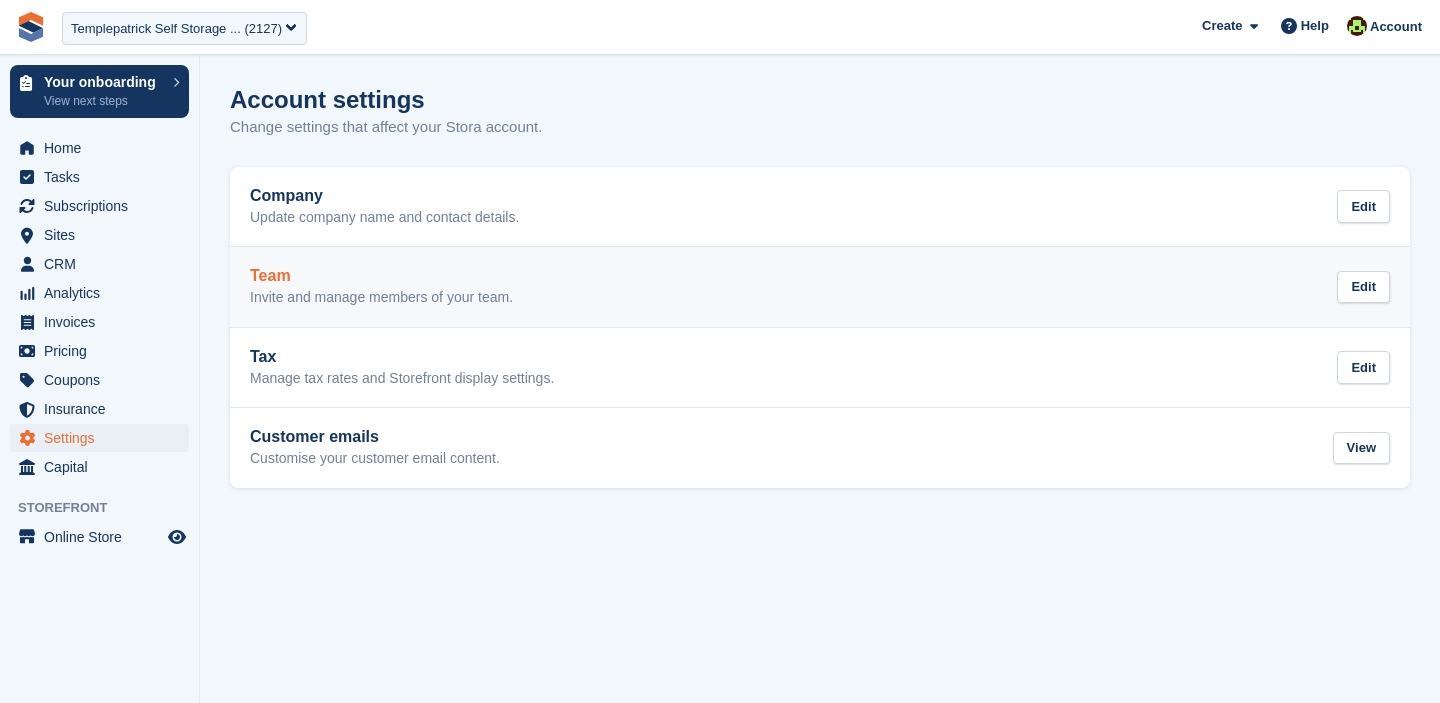 click on "Team" at bounding box center [381, 276] 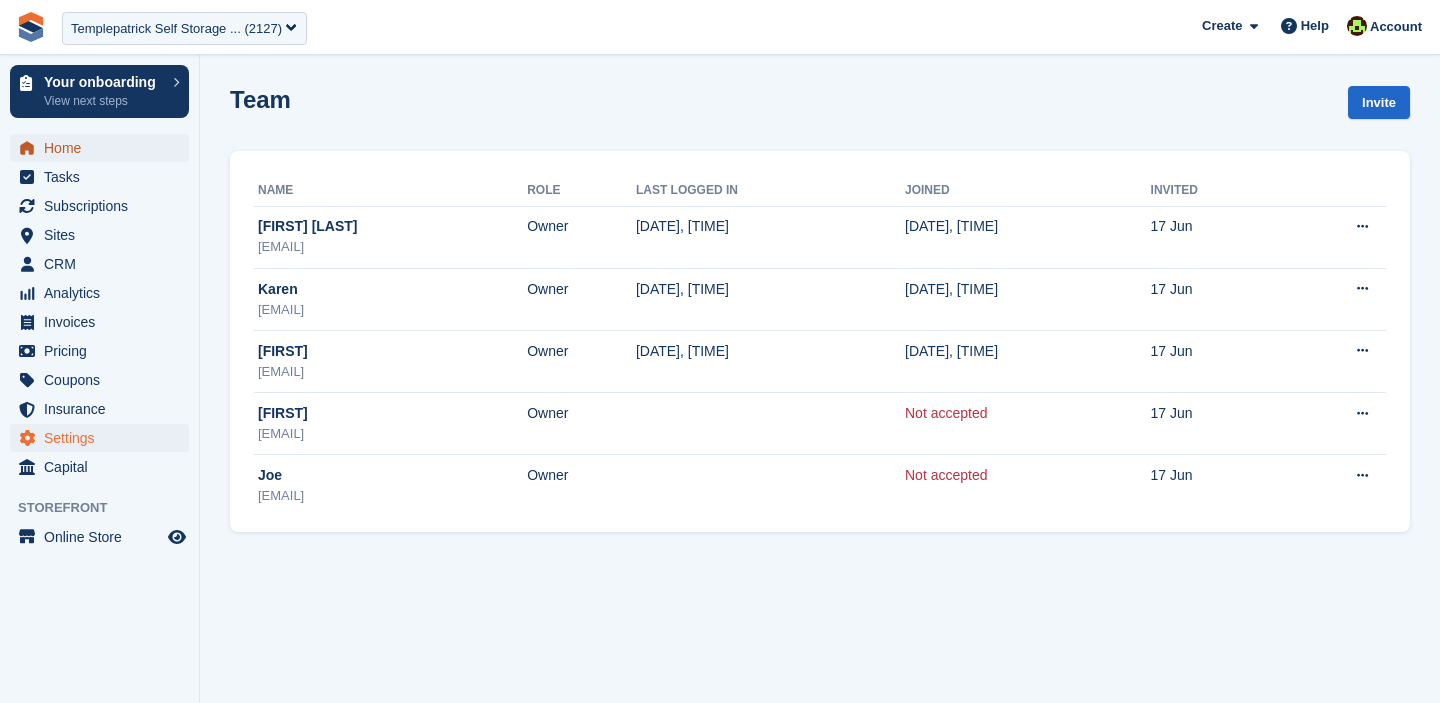click on "Home" at bounding box center (104, 148) 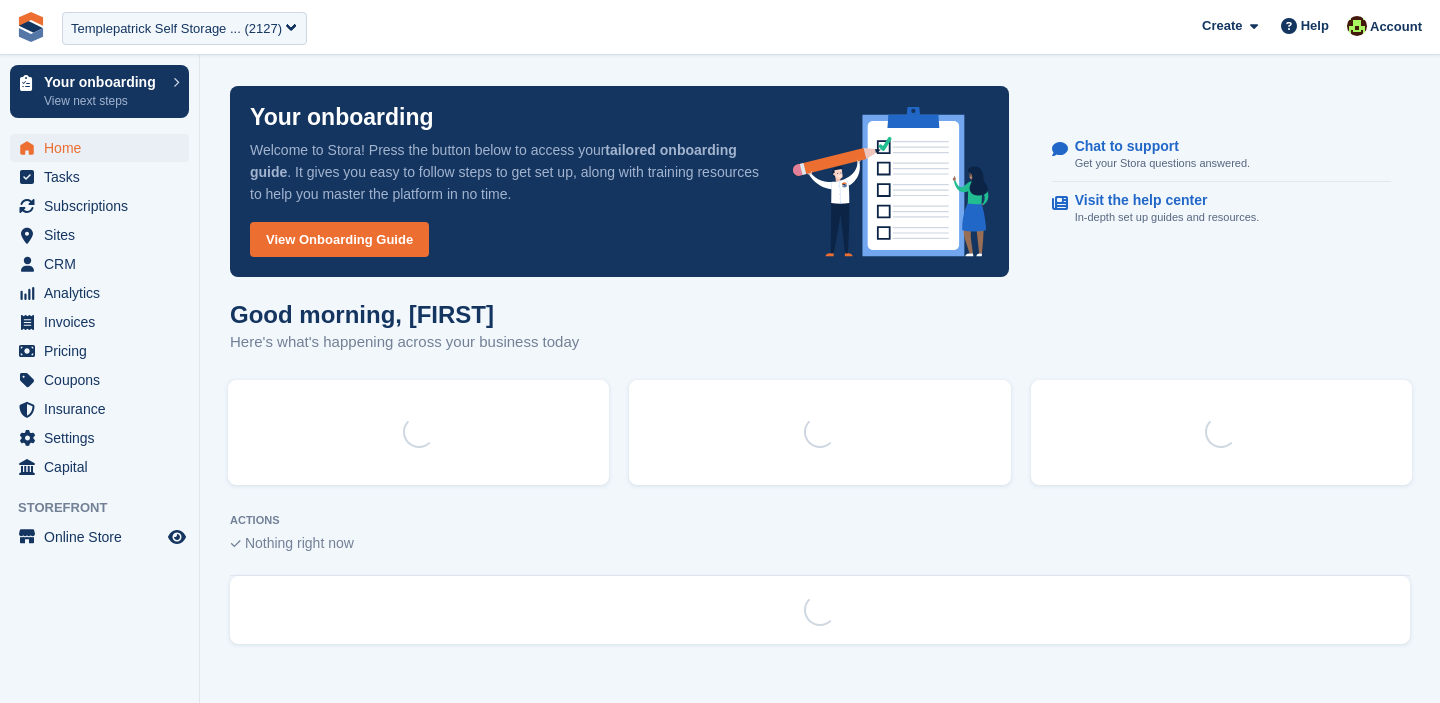 scroll, scrollTop: 0, scrollLeft: 0, axis: both 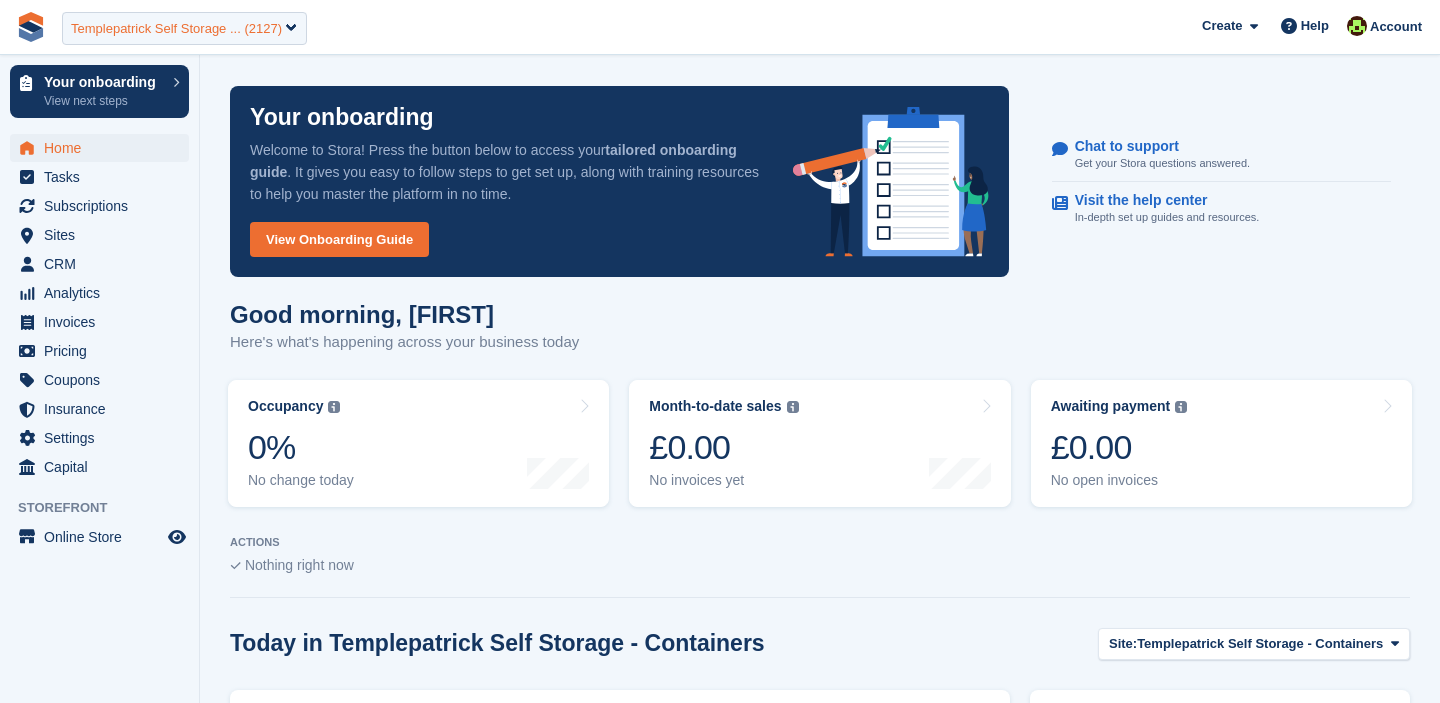 click on "Templepatrick Self Storage ... (2127)" at bounding box center [176, 29] 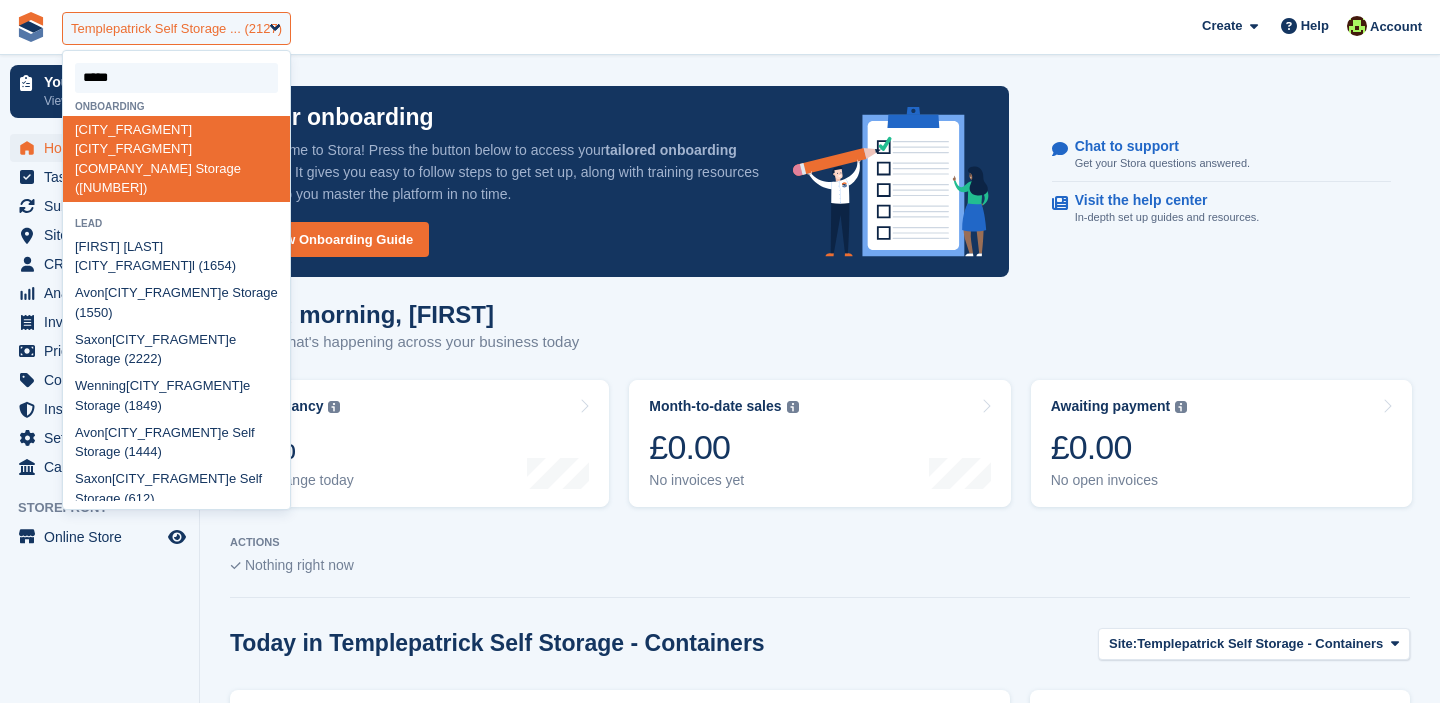 type on "******" 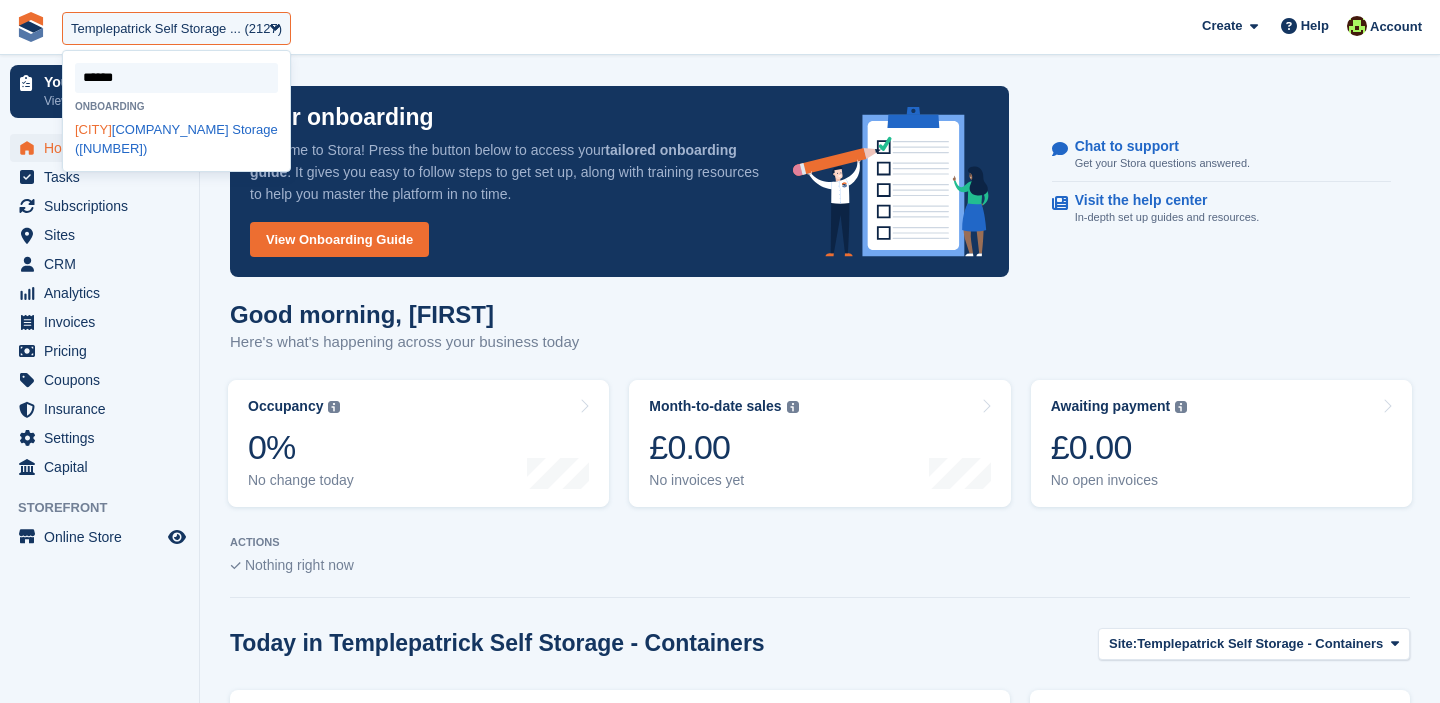 click on "Dalton  Redpath Storage (2066)" at bounding box center (176, 139) 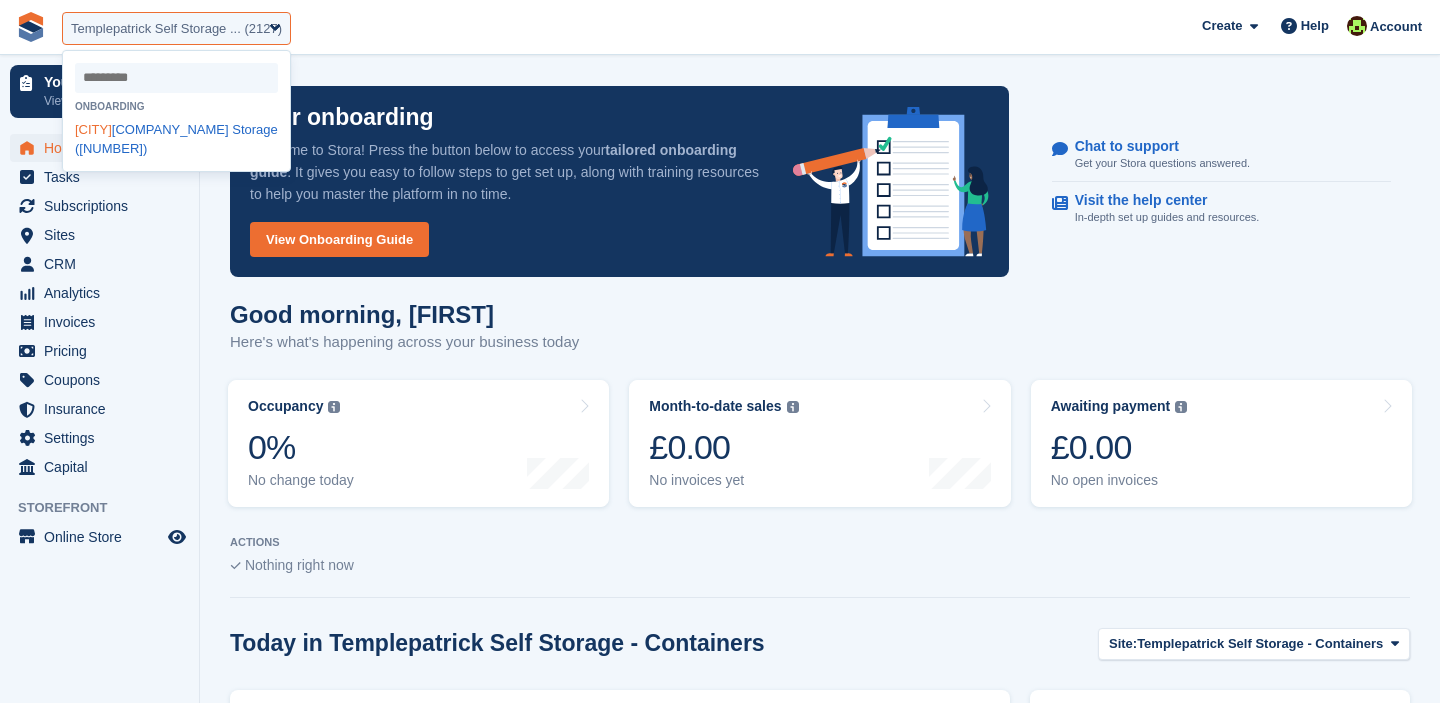 select on "****" 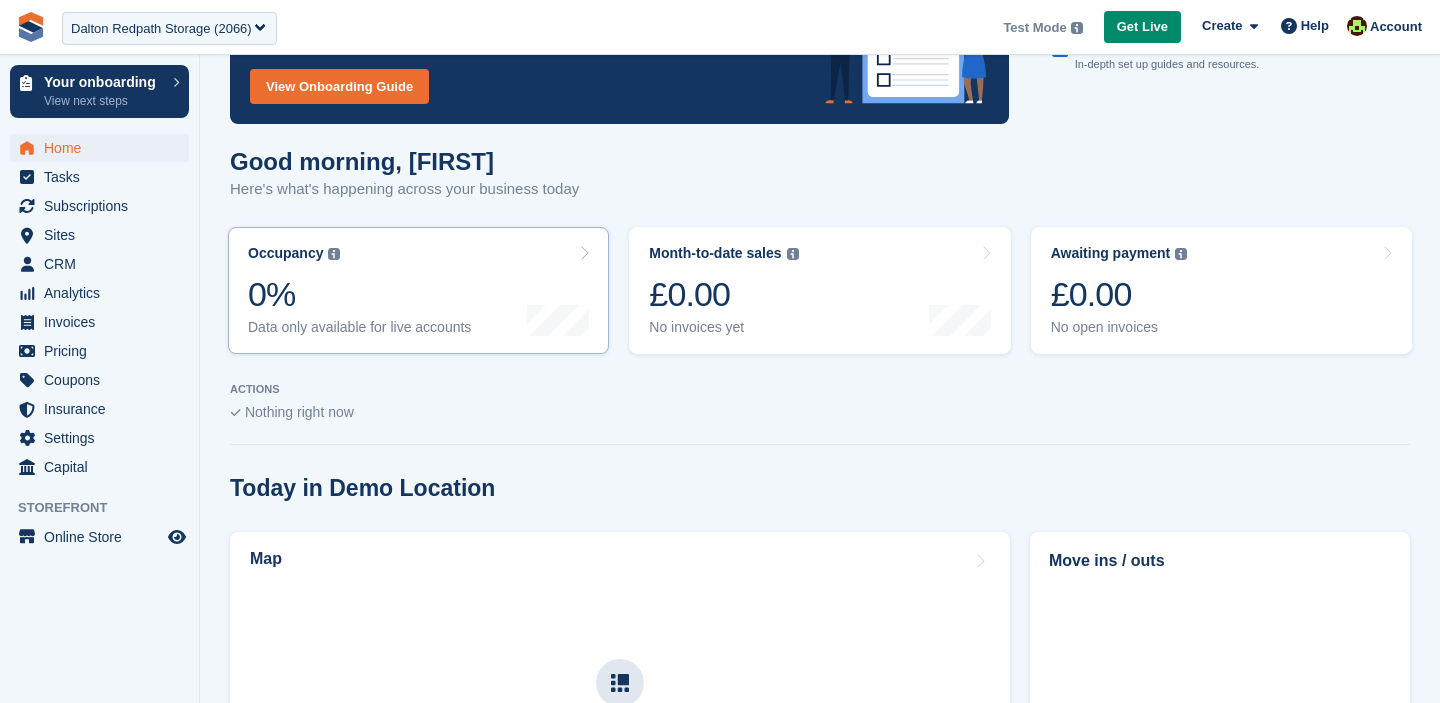 scroll, scrollTop: 0, scrollLeft: 0, axis: both 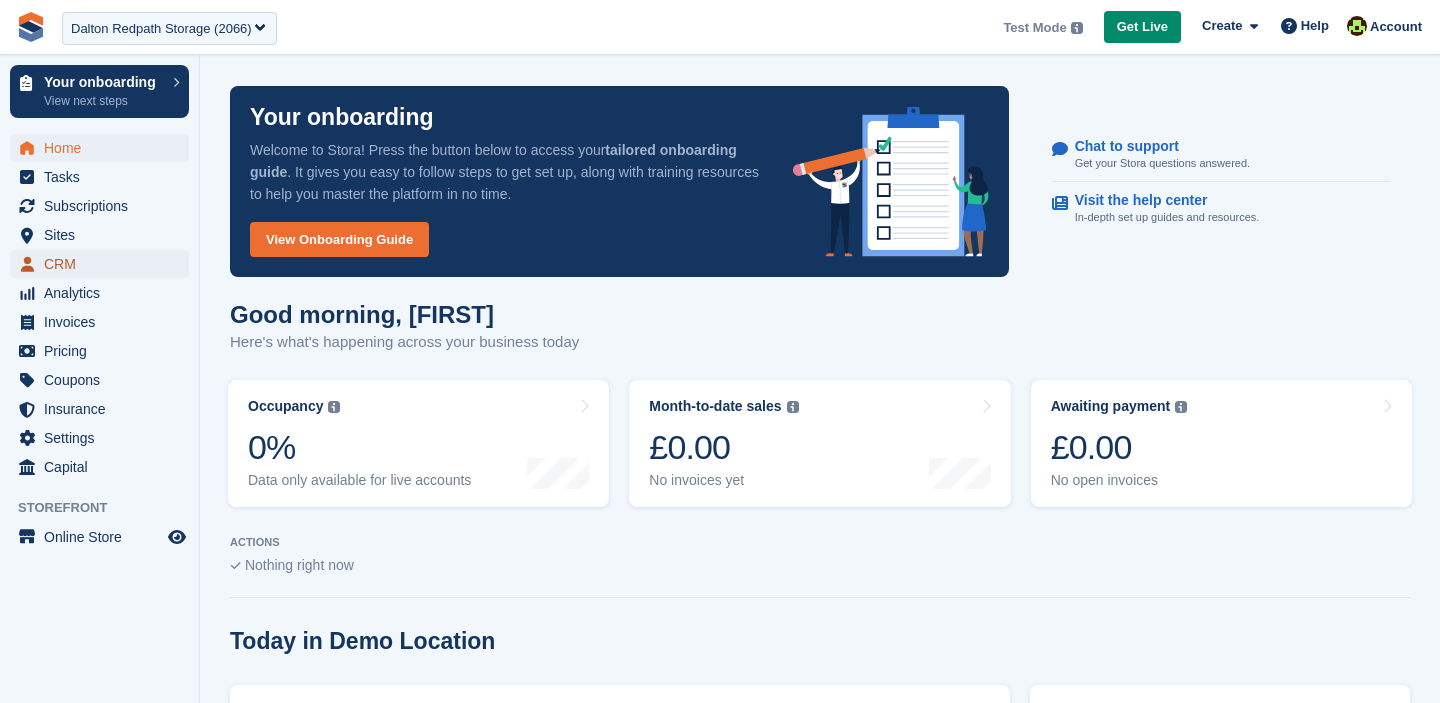 click on "CRM" at bounding box center [104, 264] 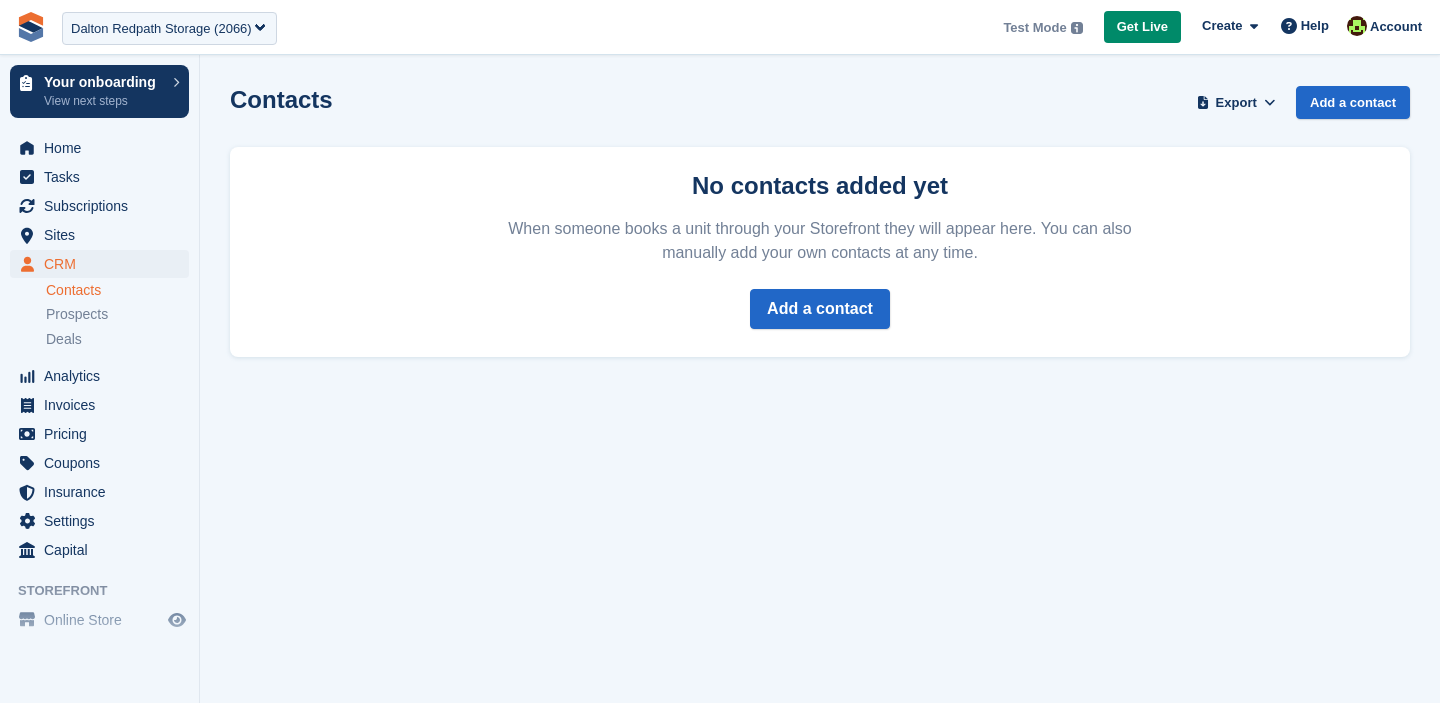 scroll, scrollTop: 0, scrollLeft: 0, axis: both 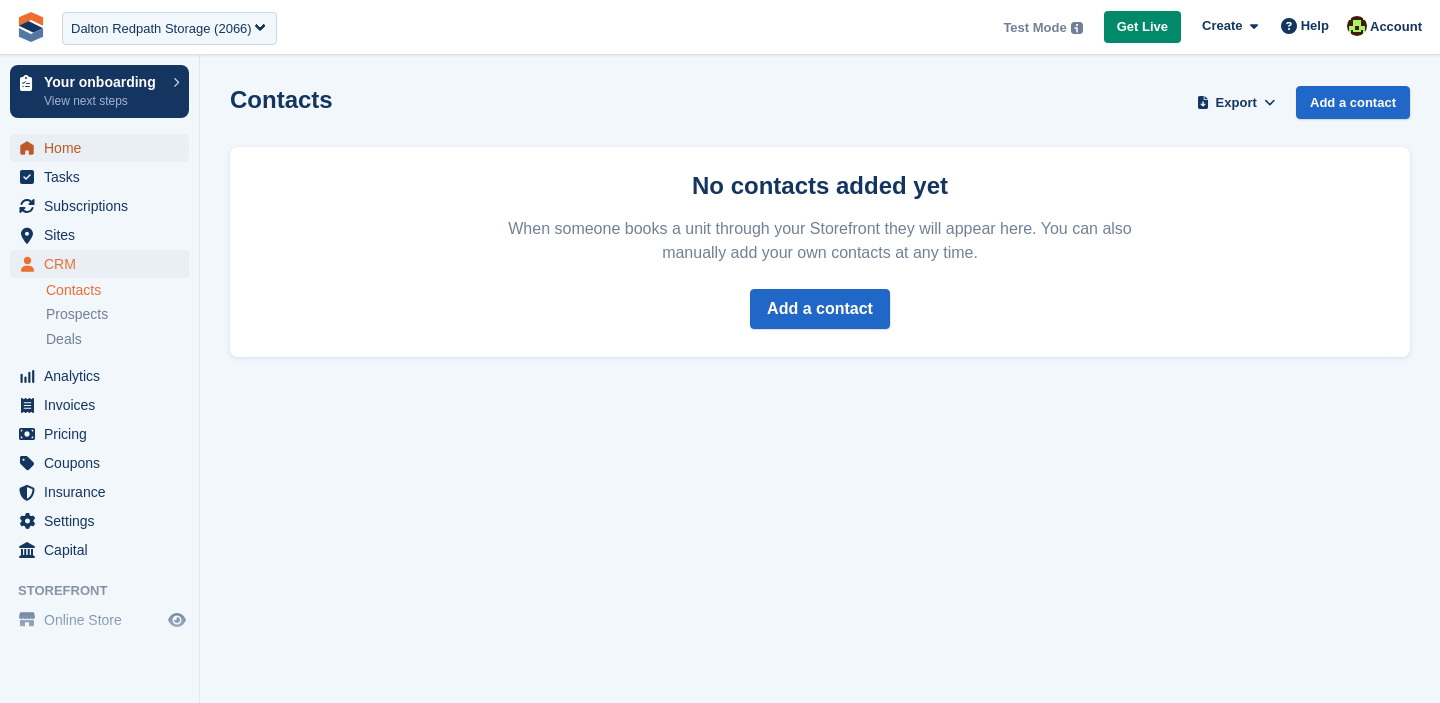click on "Home" at bounding box center [104, 148] 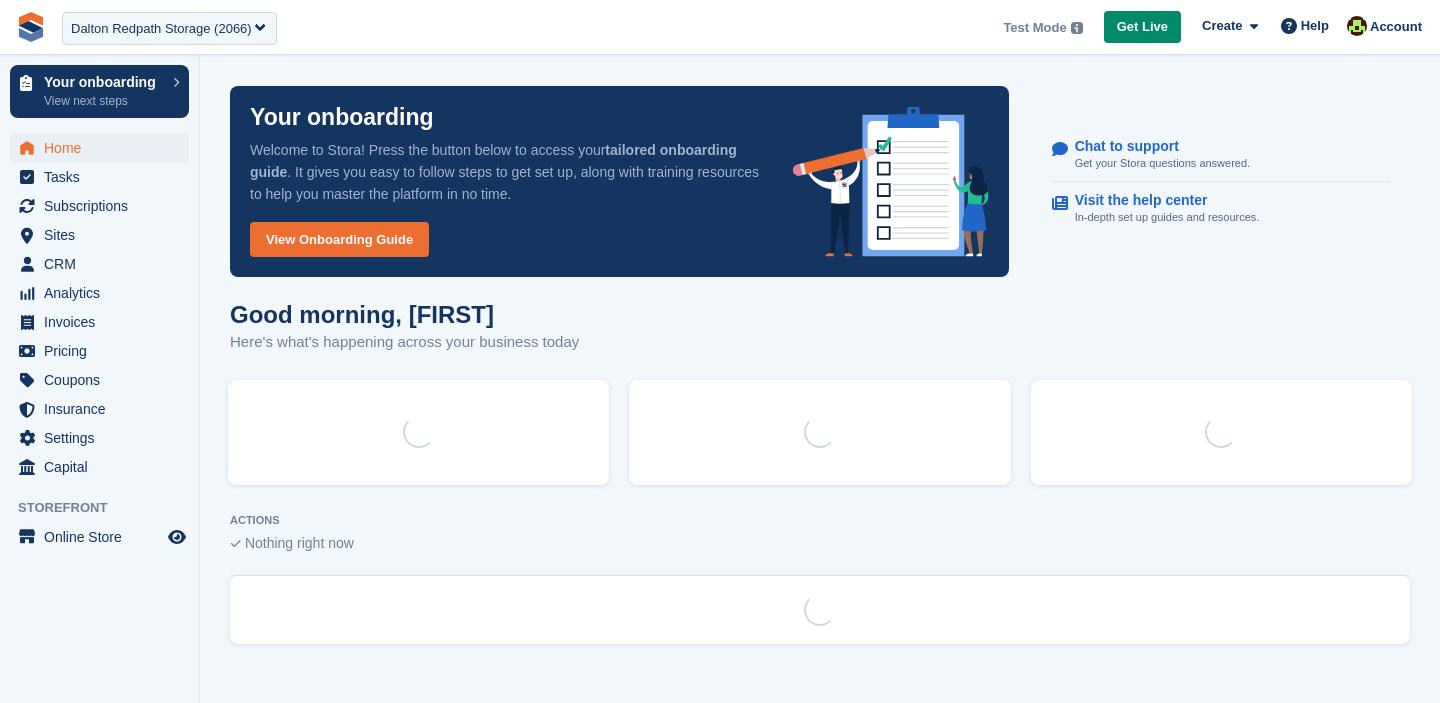 scroll, scrollTop: 0, scrollLeft: 0, axis: both 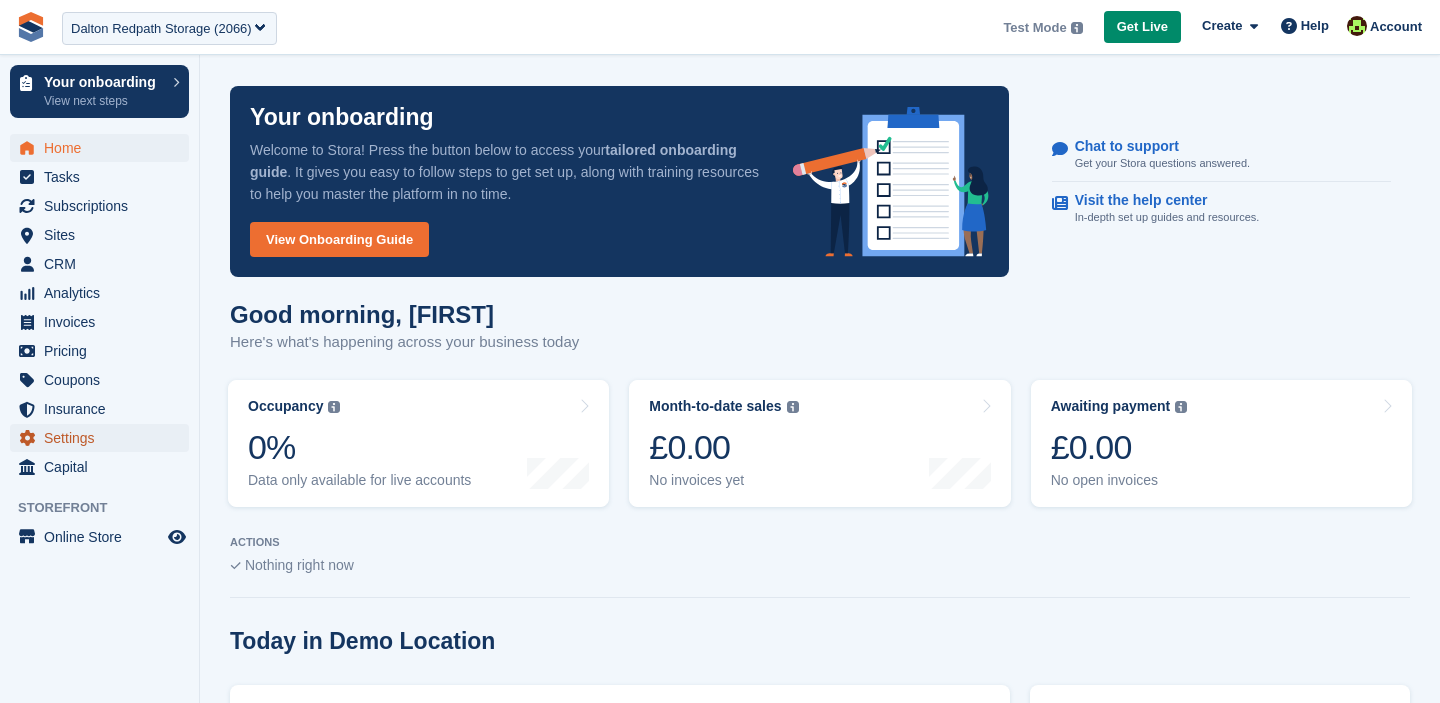 click on "Settings" at bounding box center (104, 438) 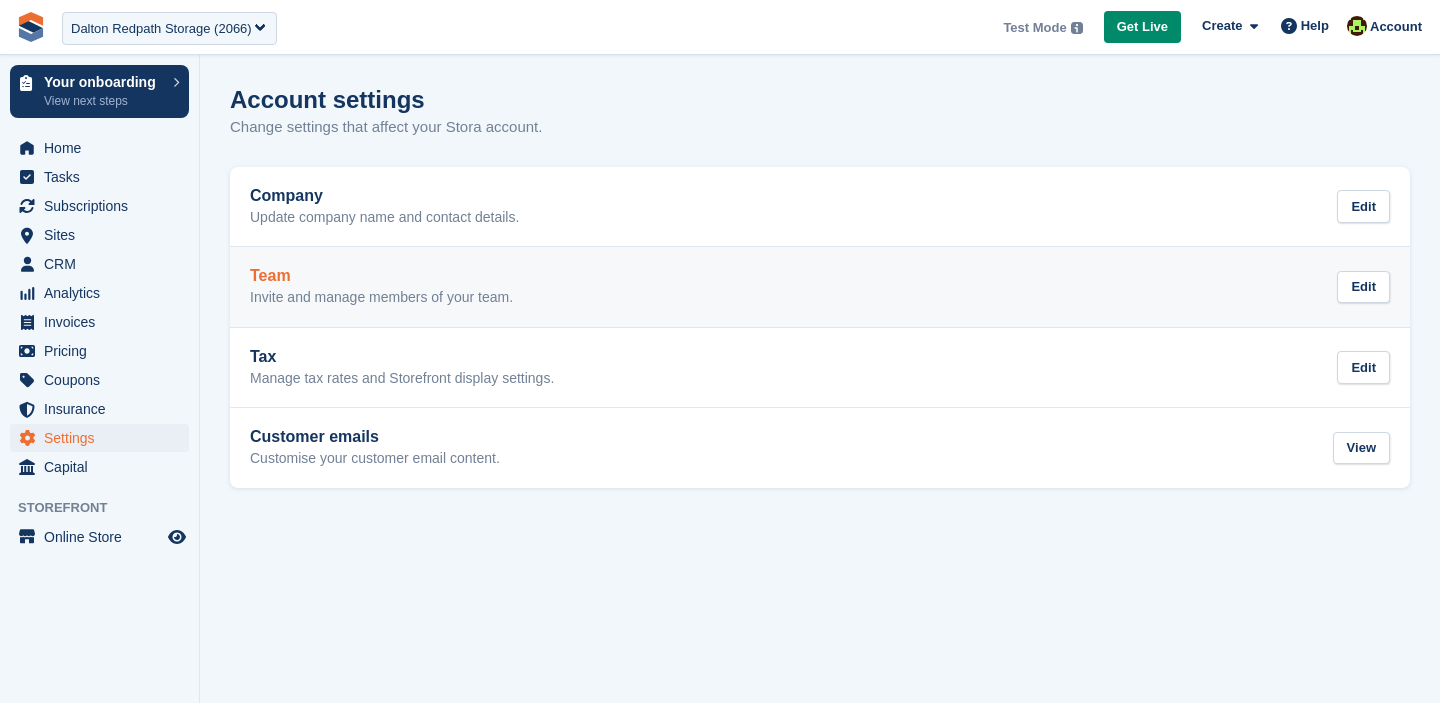 scroll, scrollTop: 0, scrollLeft: 0, axis: both 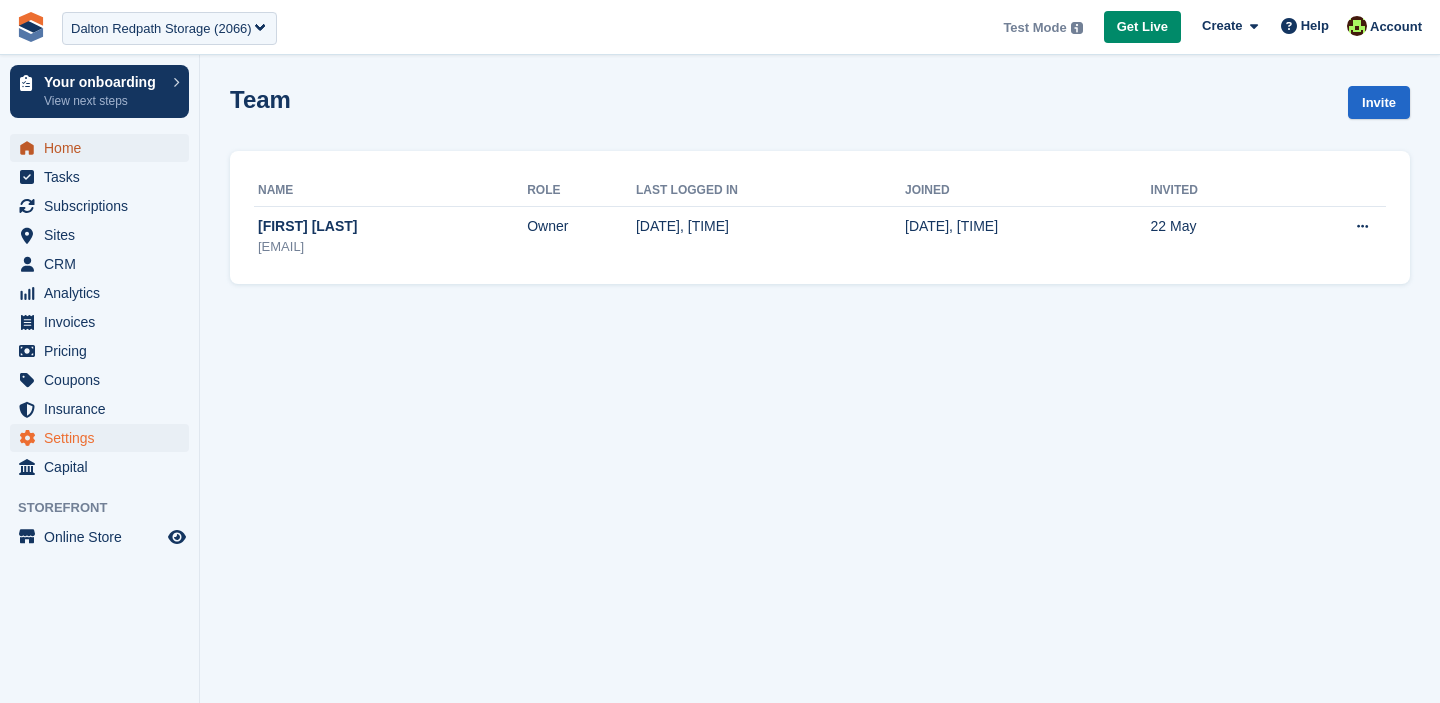 click on "Home" at bounding box center [104, 148] 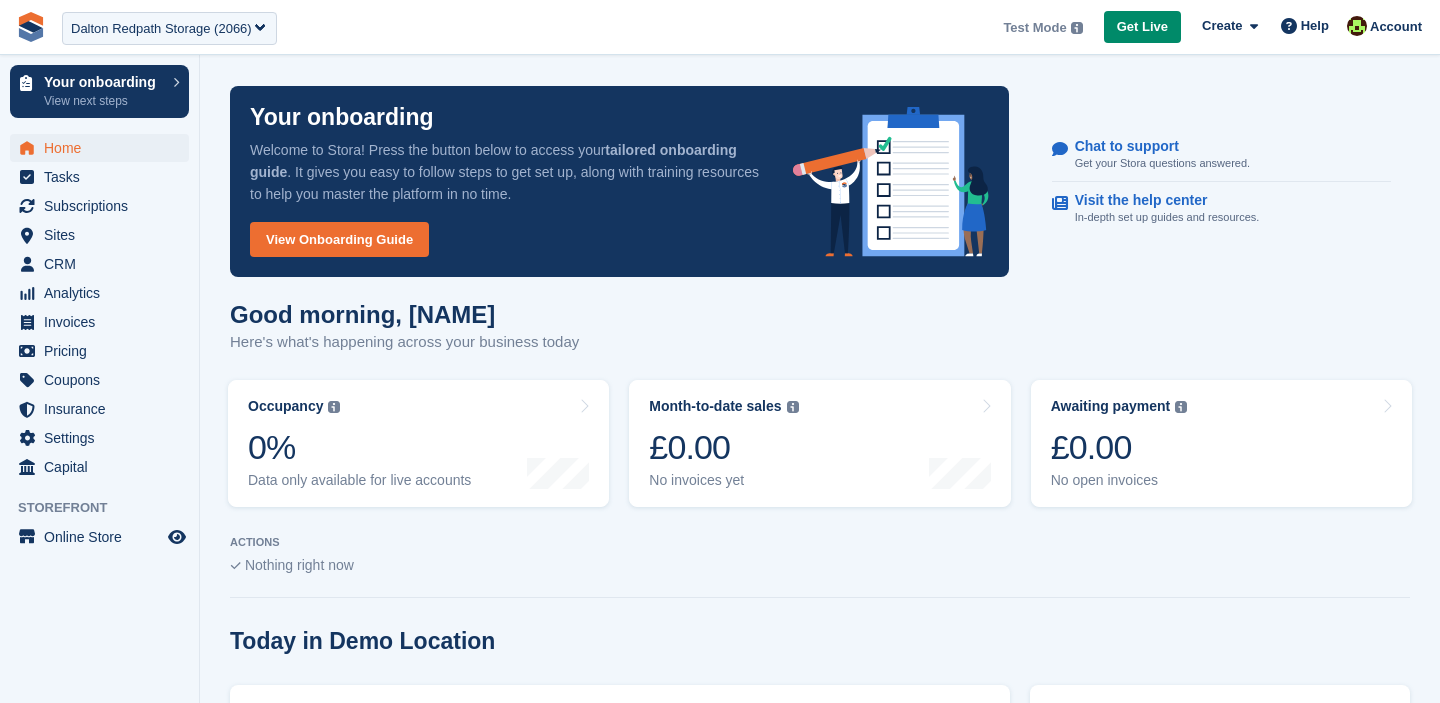 scroll, scrollTop: 0, scrollLeft: 0, axis: both 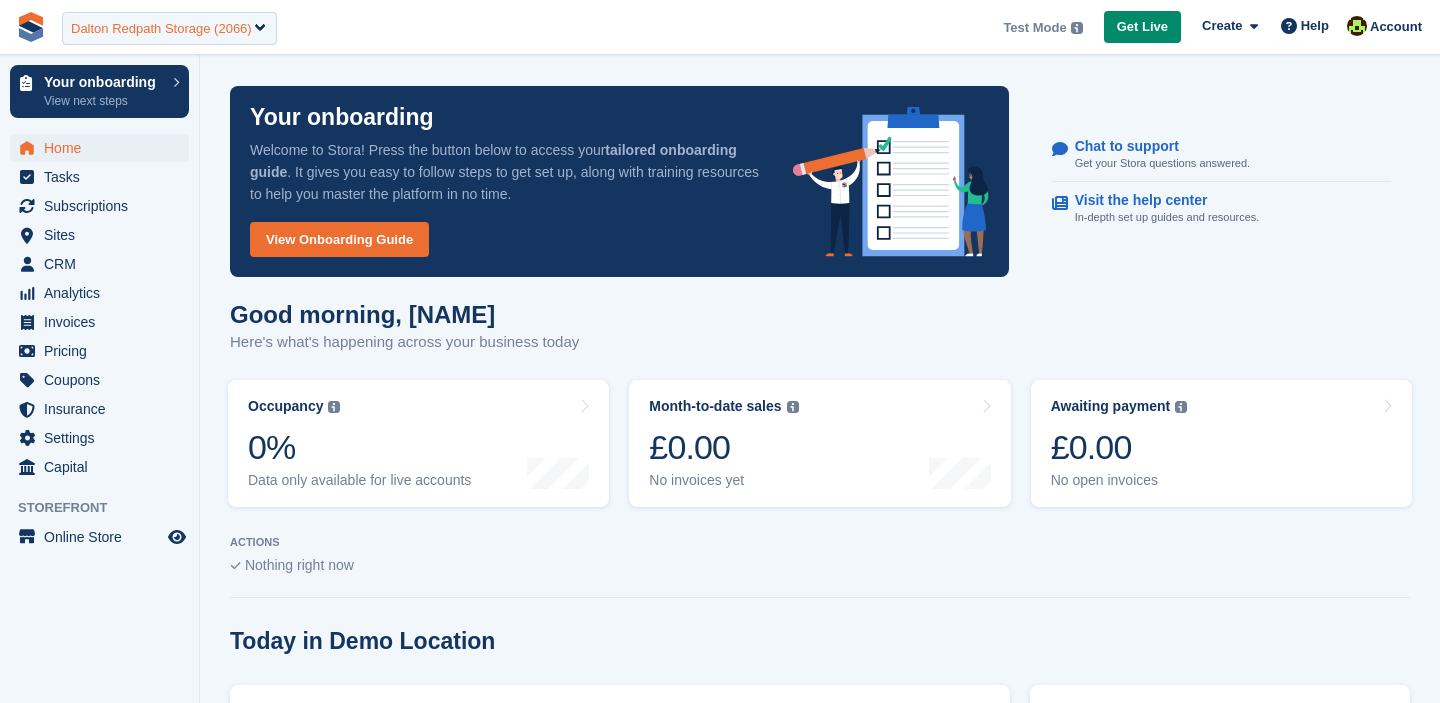 click on "Dalton Redpath Storage (2066)" at bounding box center [169, 28] 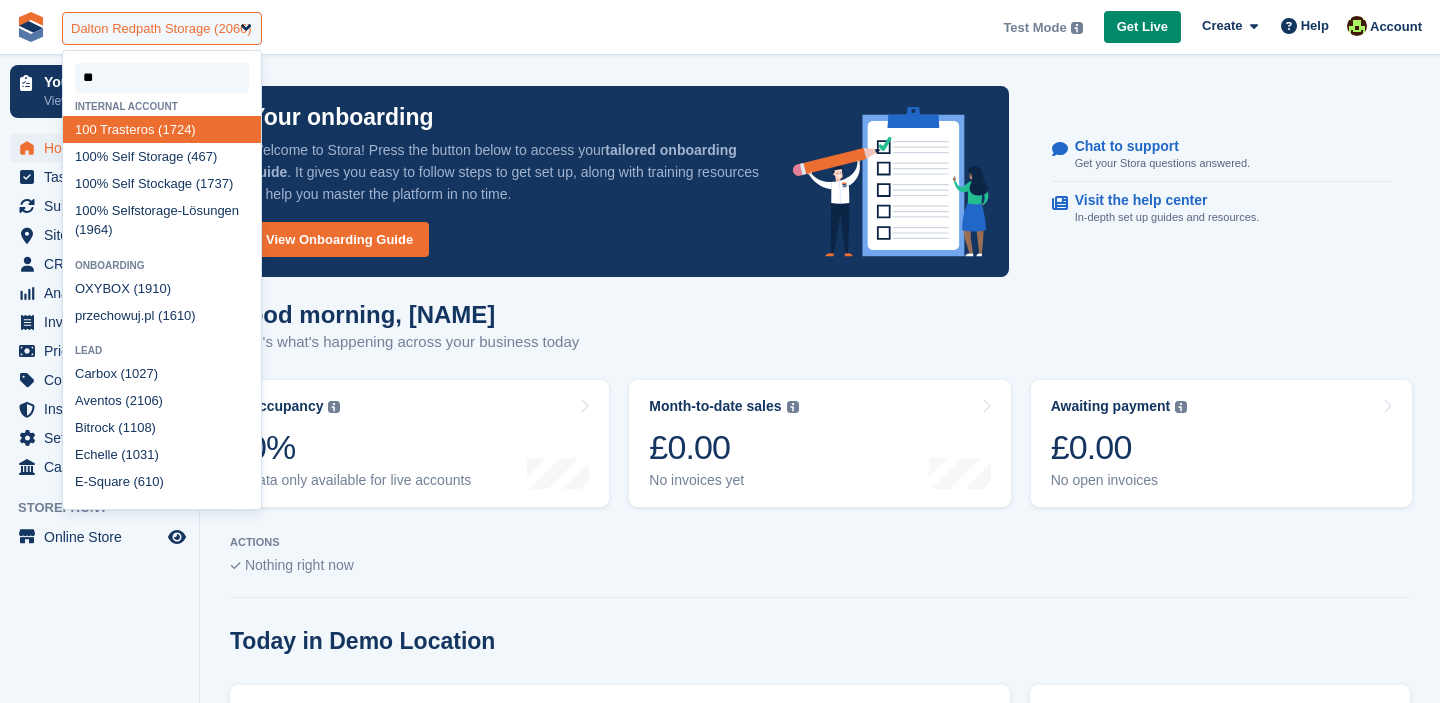 type on "***" 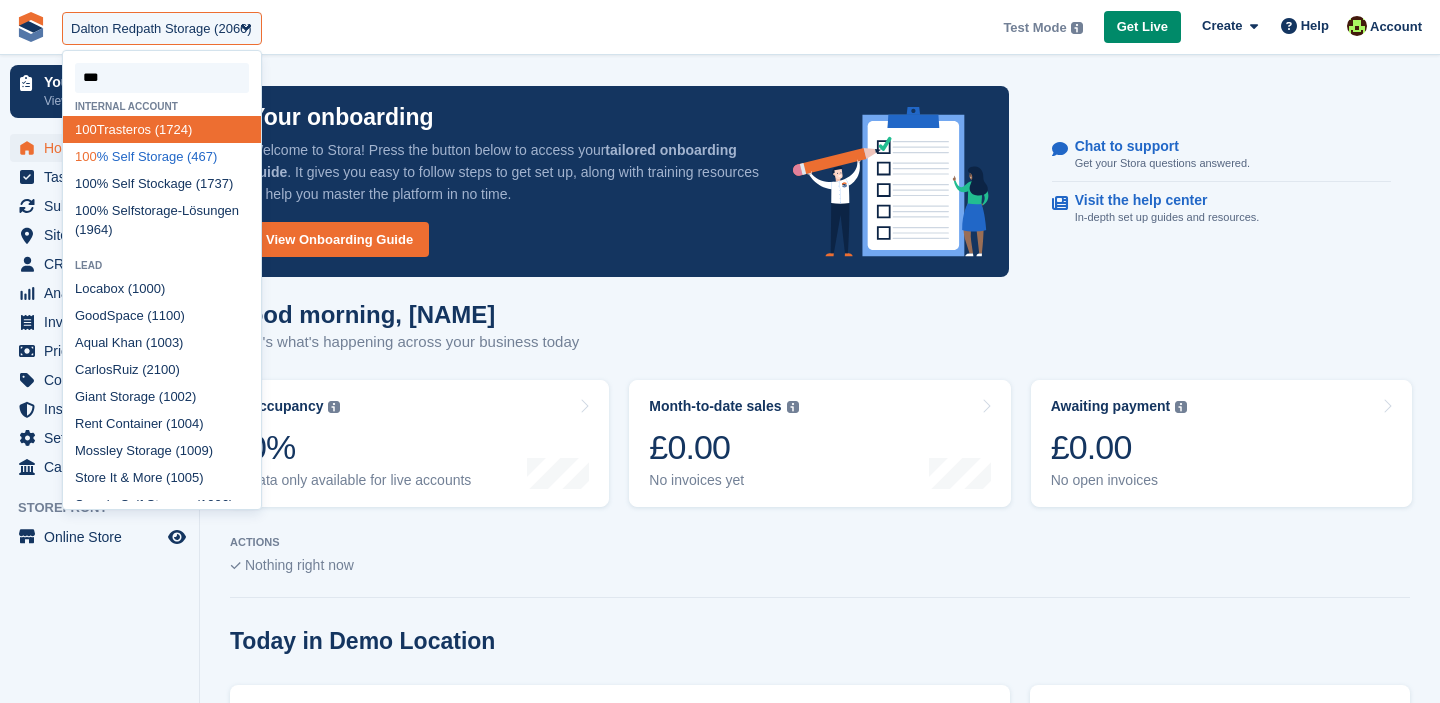 click on "100 % Self Storage (467)" at bounding box center [162, 156] 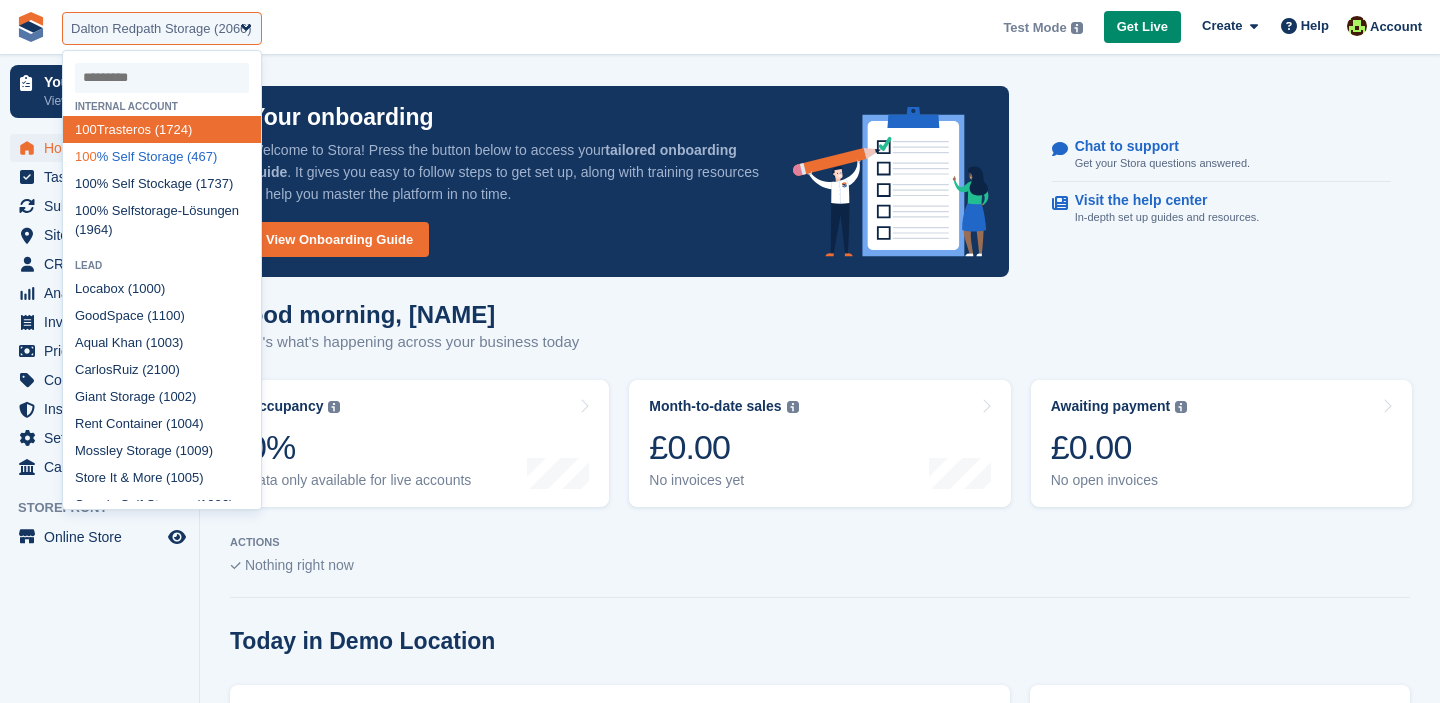 select on "***" 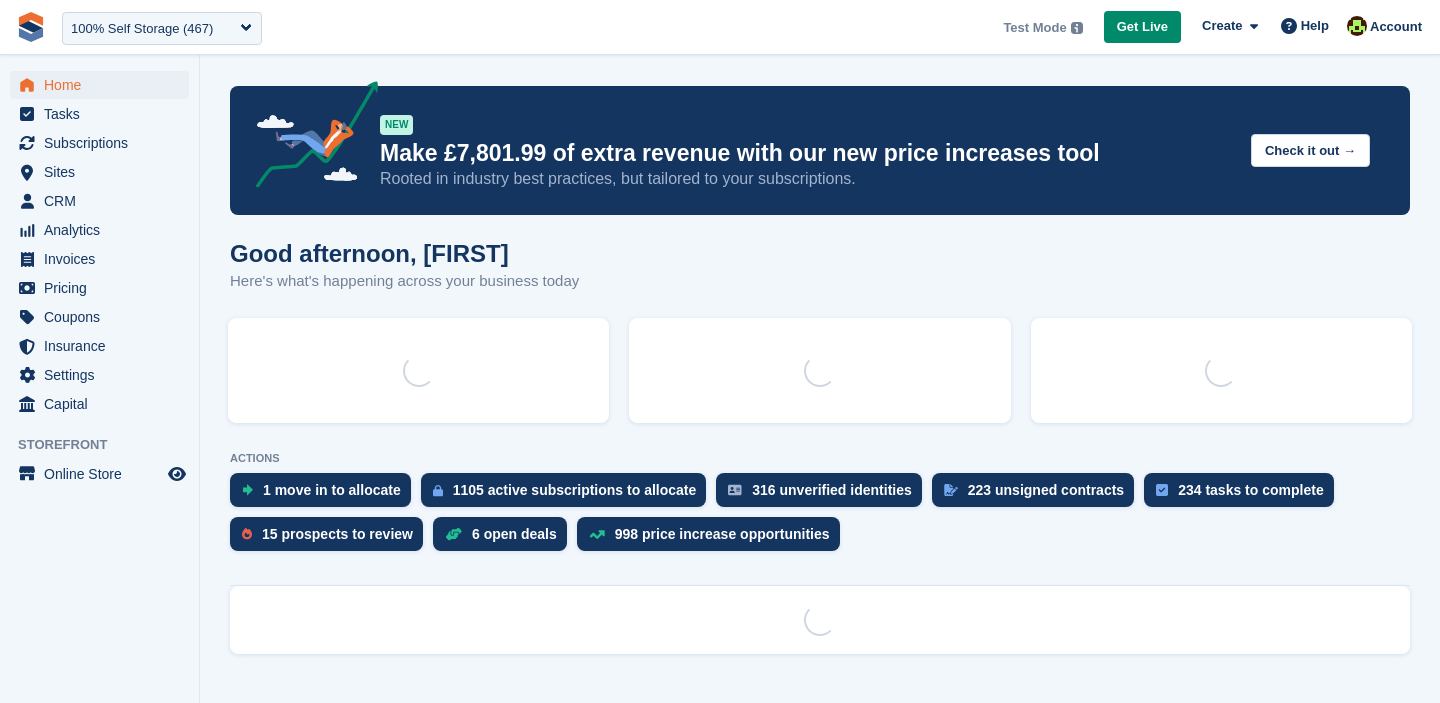 scroll, scrollTop: 0, scrollLeft: 0, axis: both 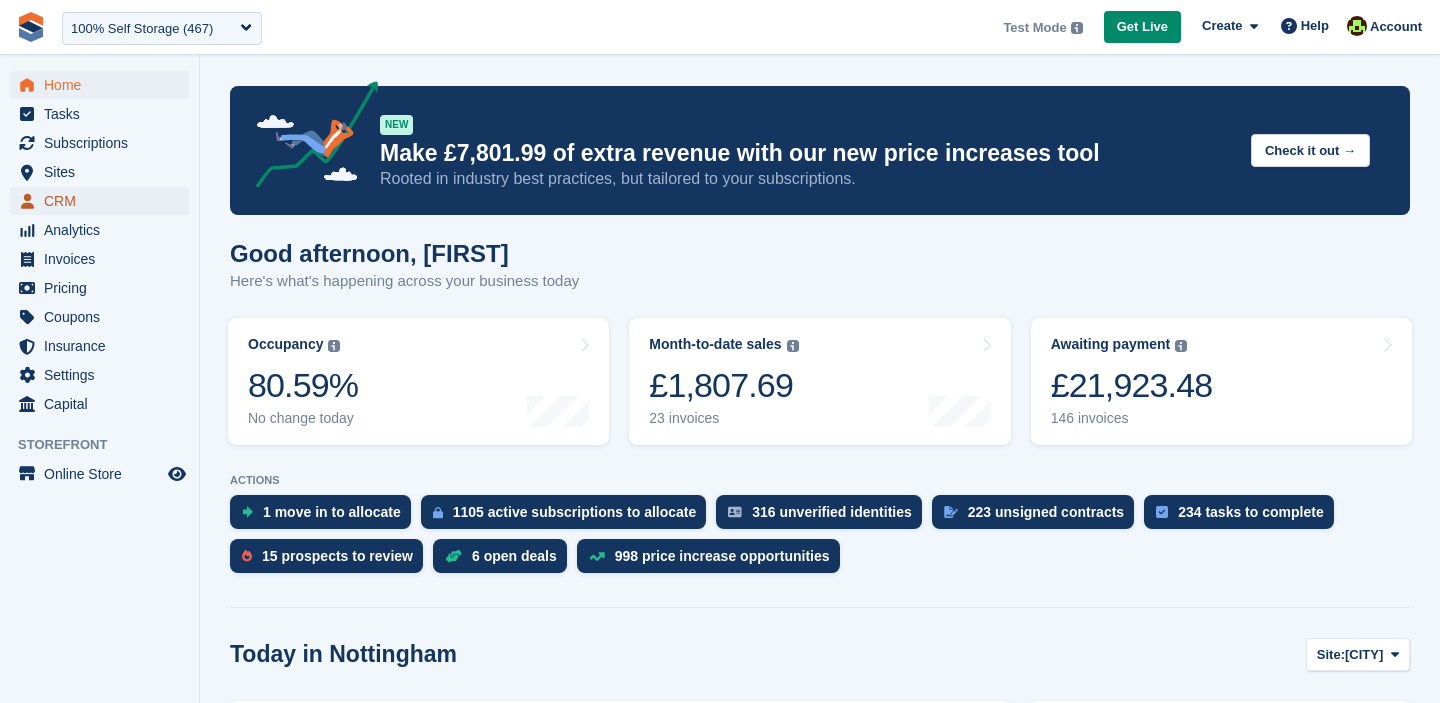 click on "CRM" at bounding box center (104, 201) 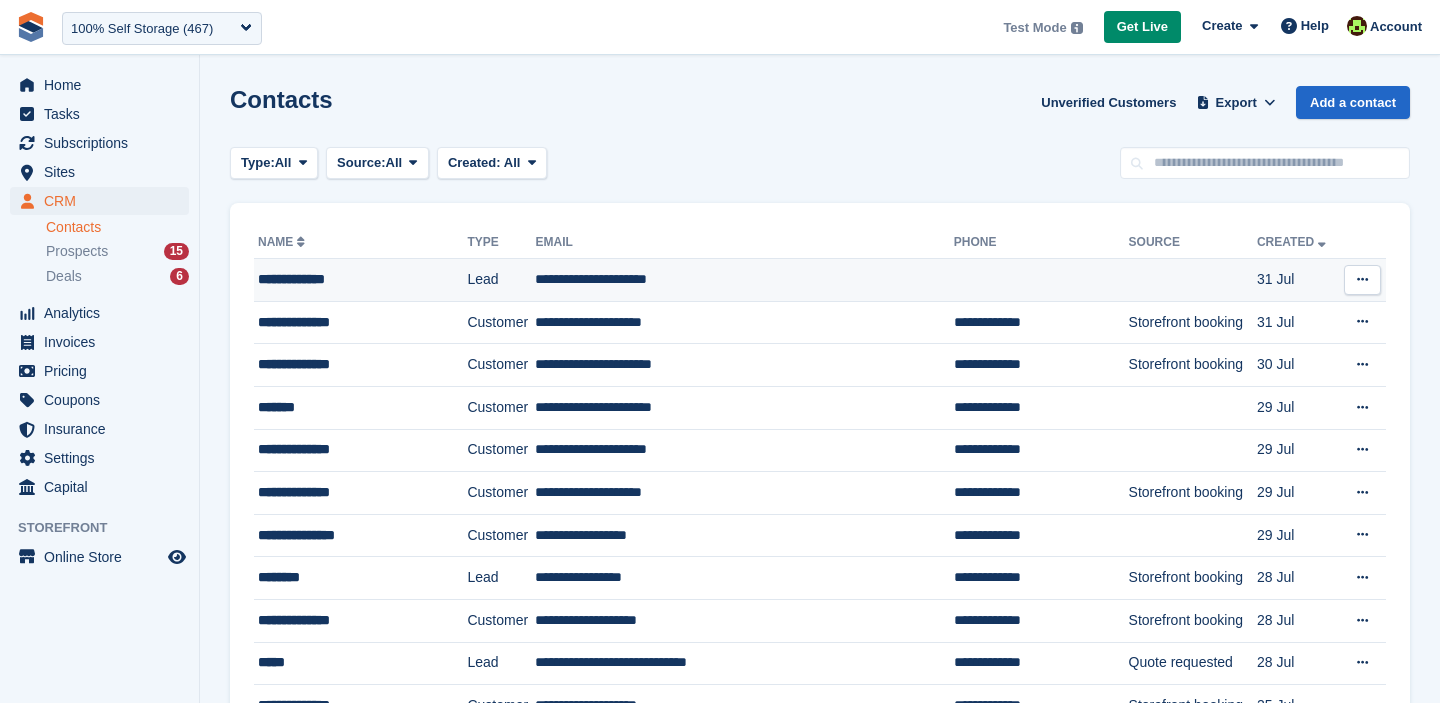 scroll, scrollTop: 0, scrollLeft: 0, axis: both 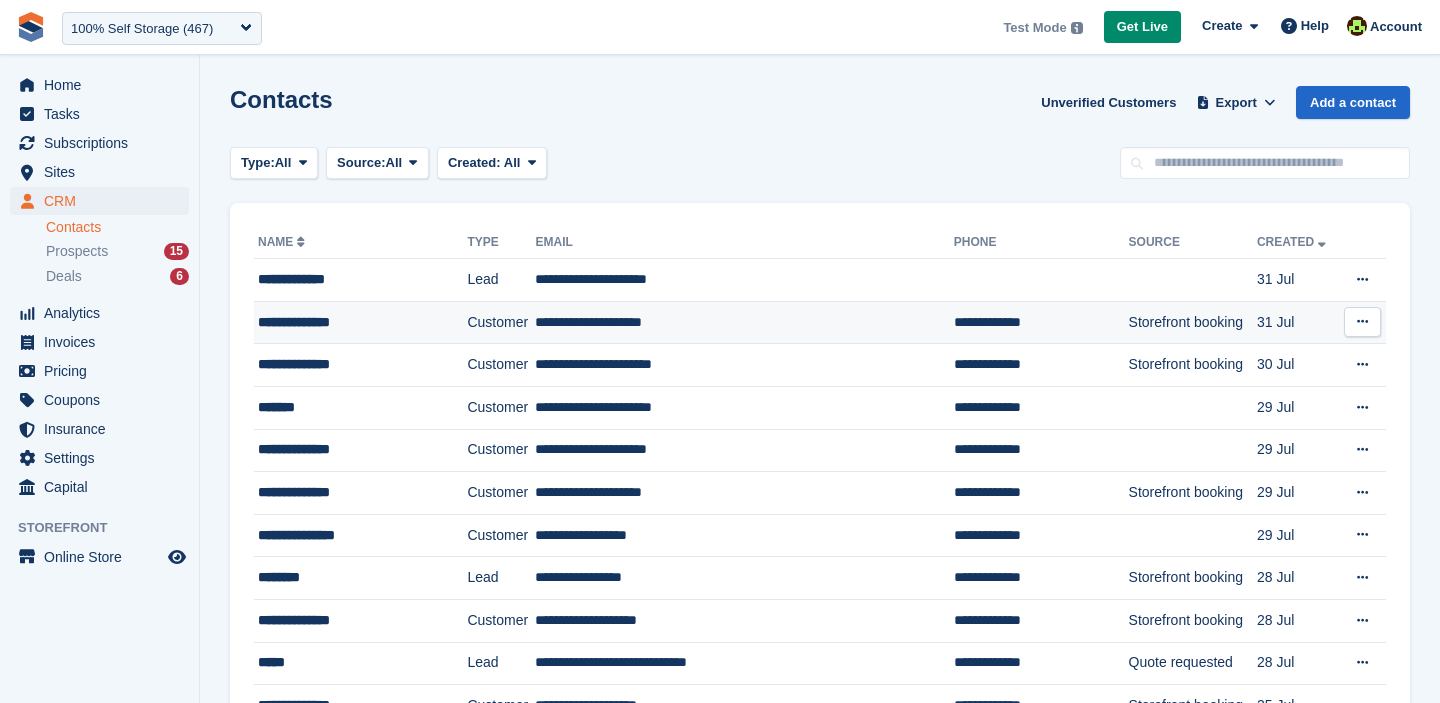 click on "**********" at bounding box center [351, 322] 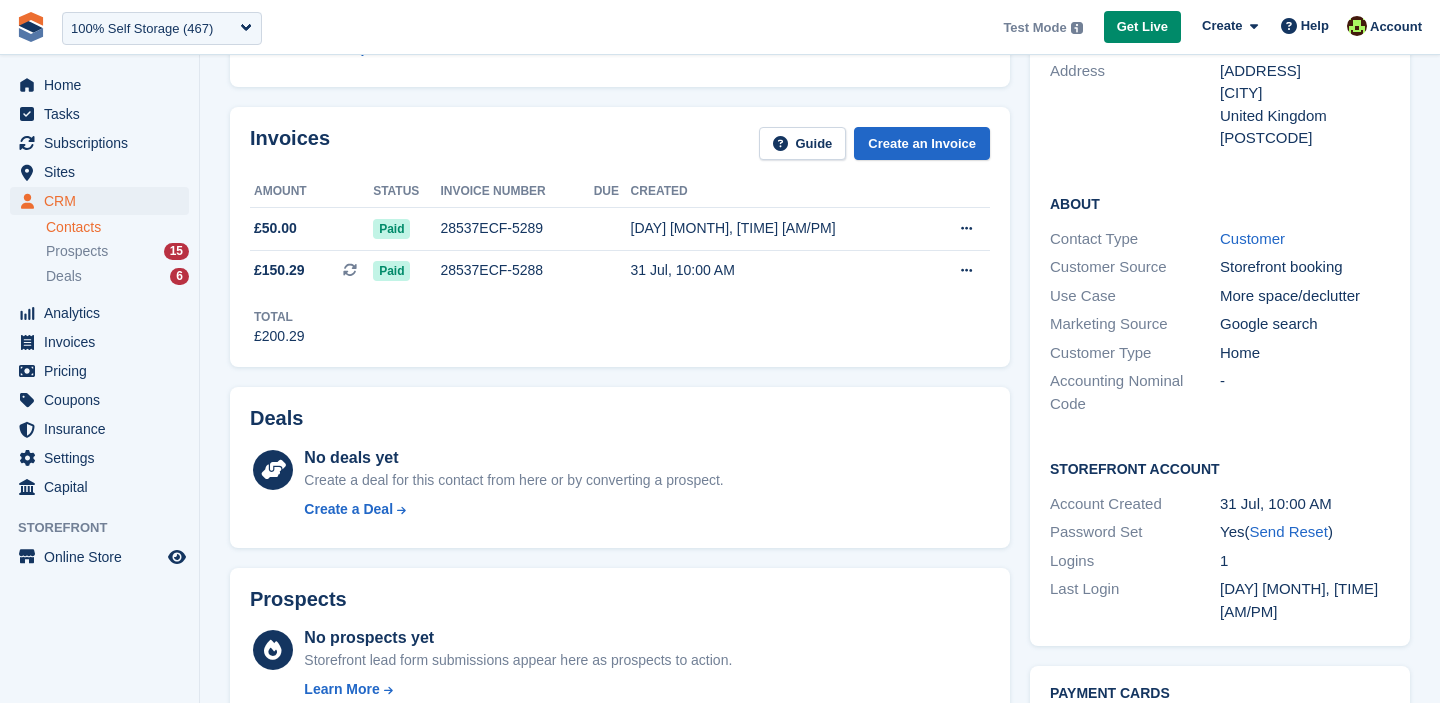 scroll, scrollTop: 0, scrollLeft: 0, axis: both 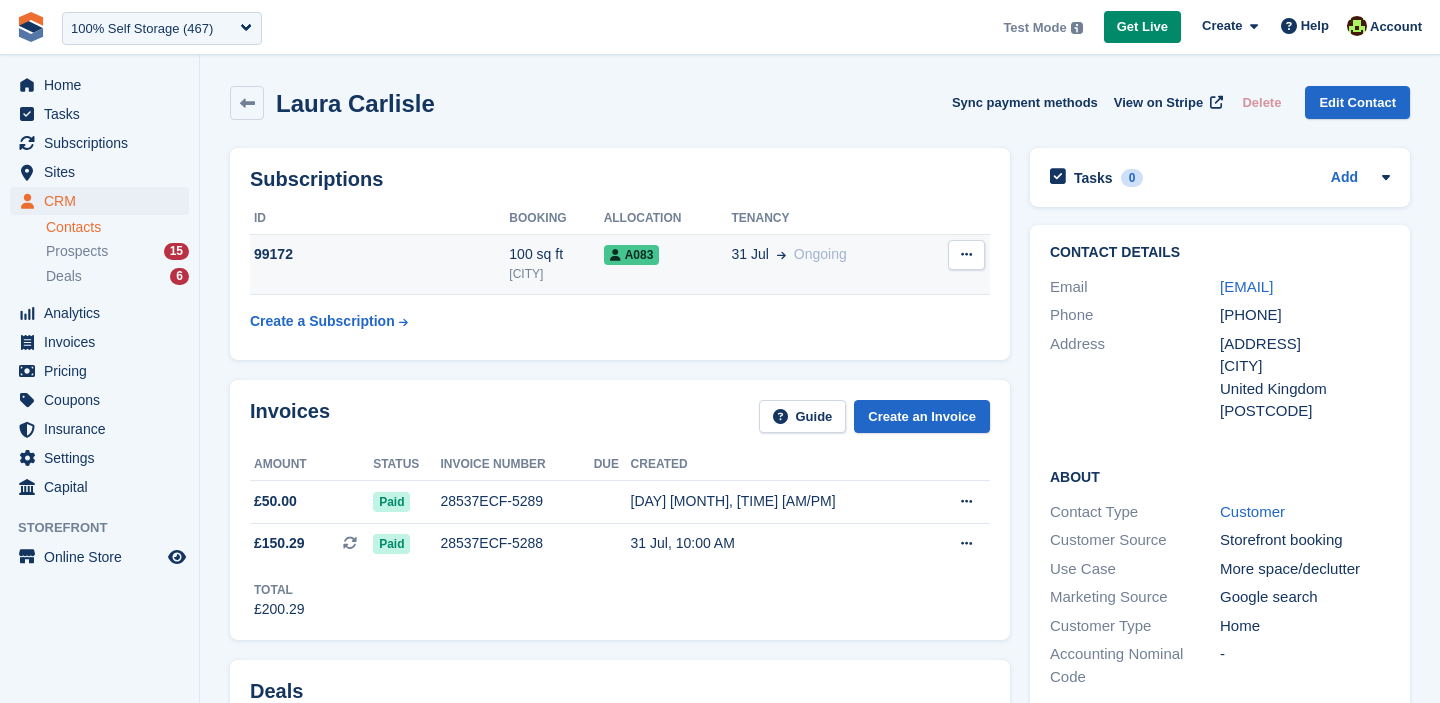 click on "99172" at bounding box center (379, 254) 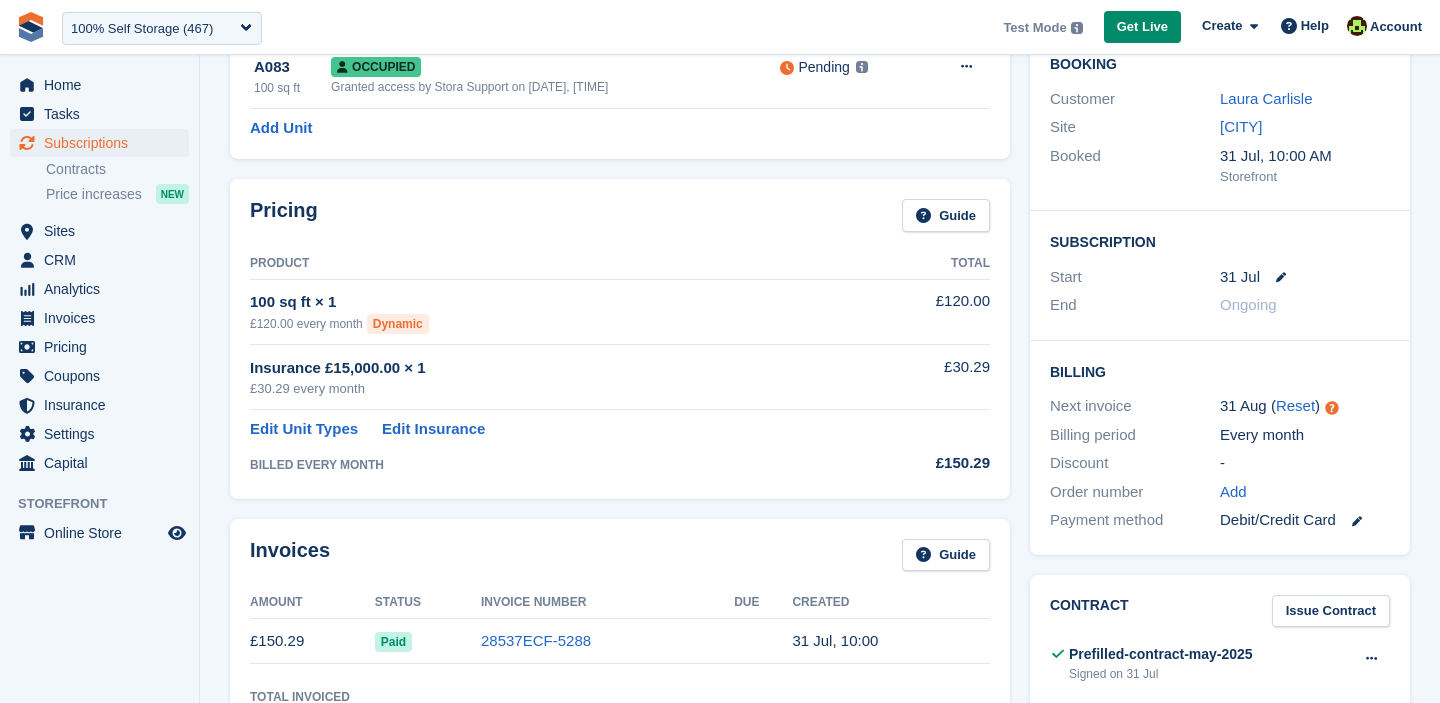 scroll, scrollTop: 197, scrollLeft: 0, axis: vertical 